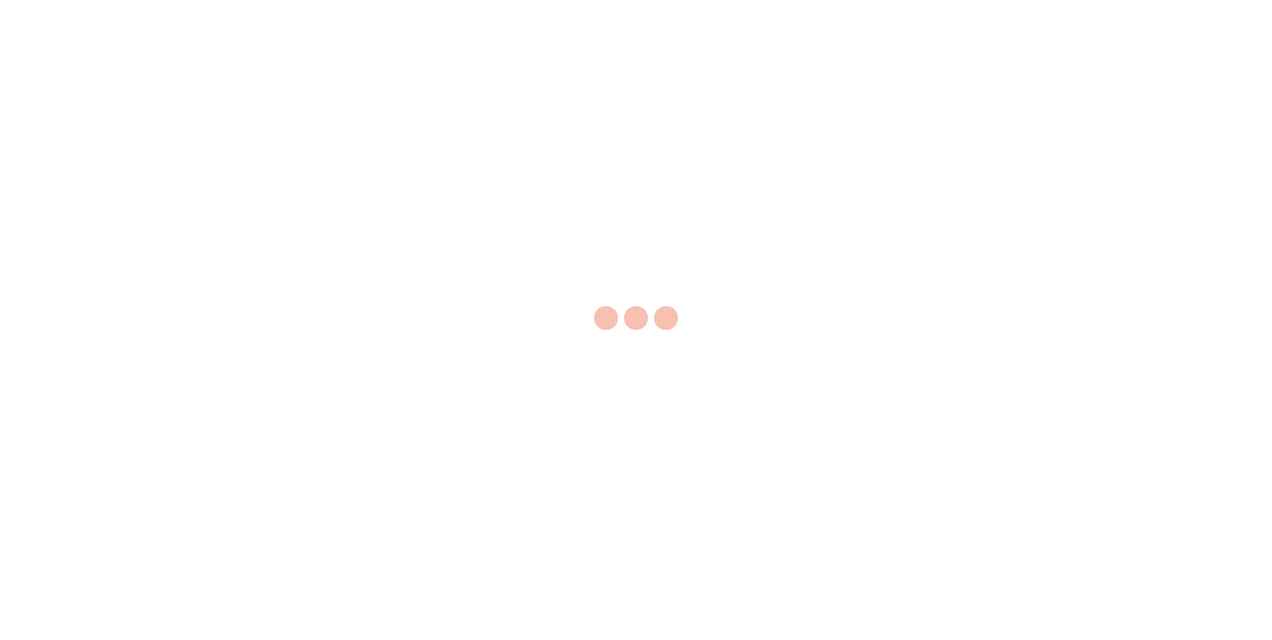scroll, scrollTop: 0, scrollLeft: 0, axis: both 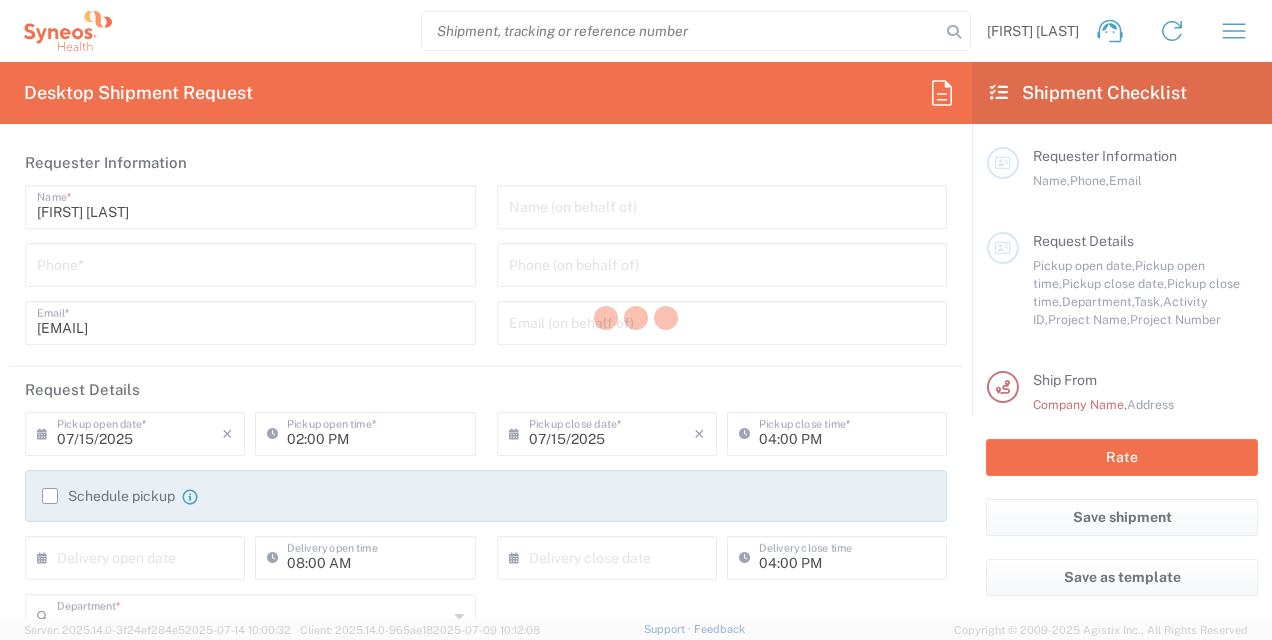 type on "3213" 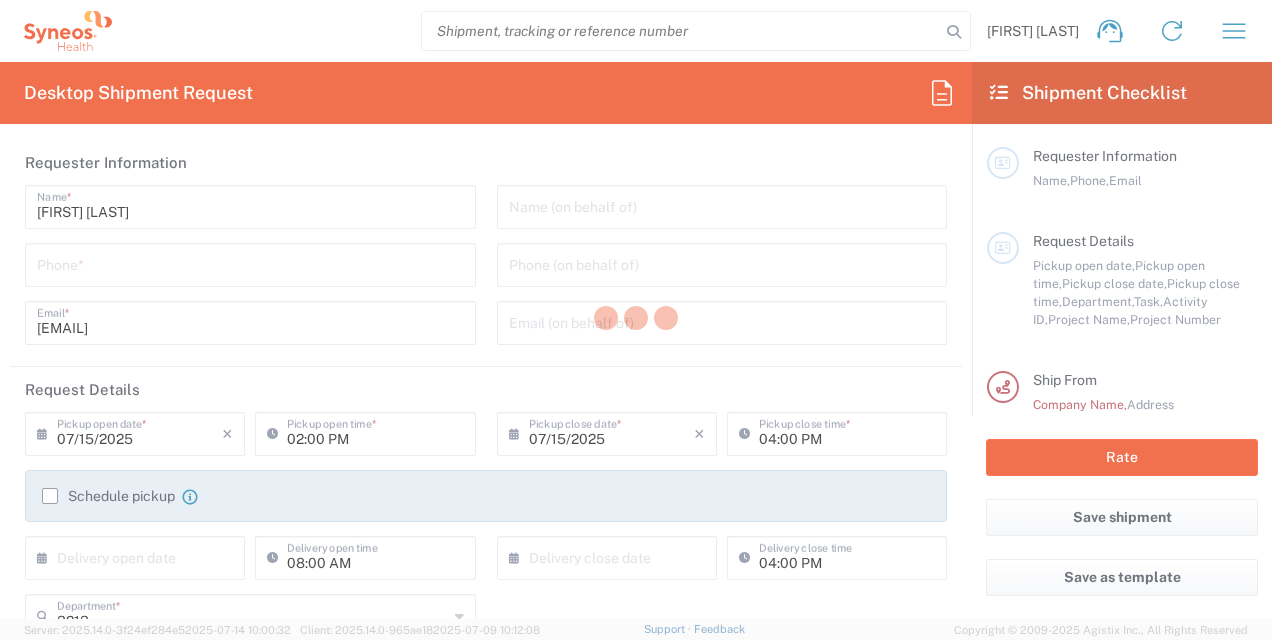 type on "Syneos Health UK Limited" 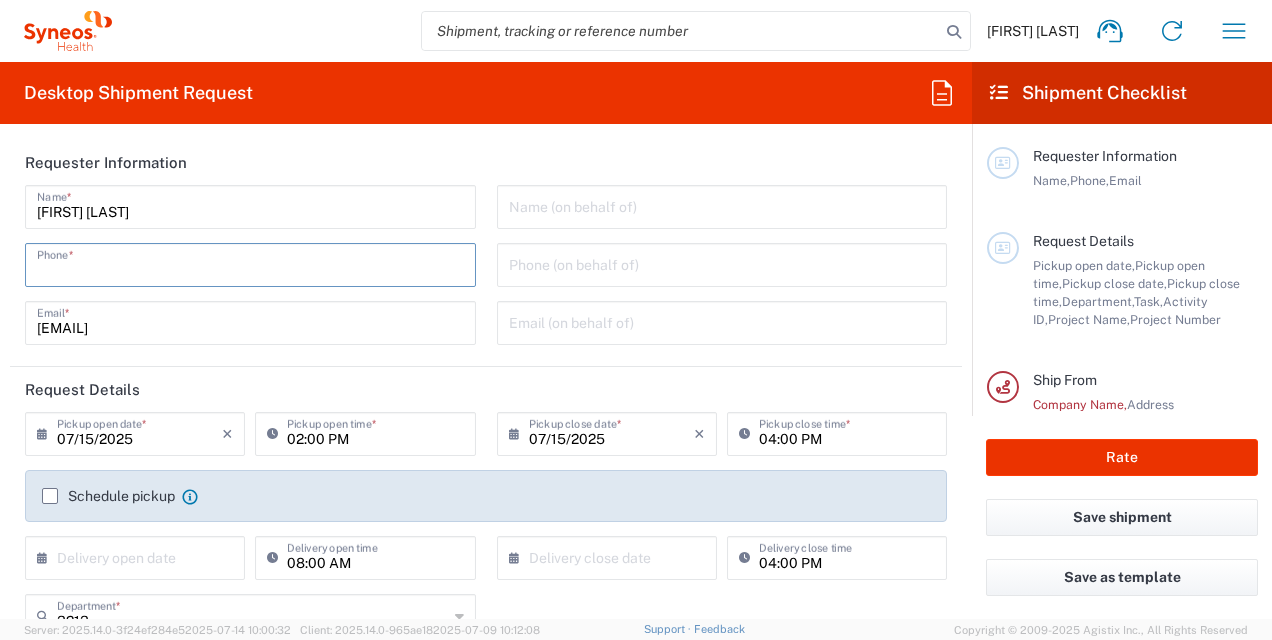click at bounding box center (250, 263) 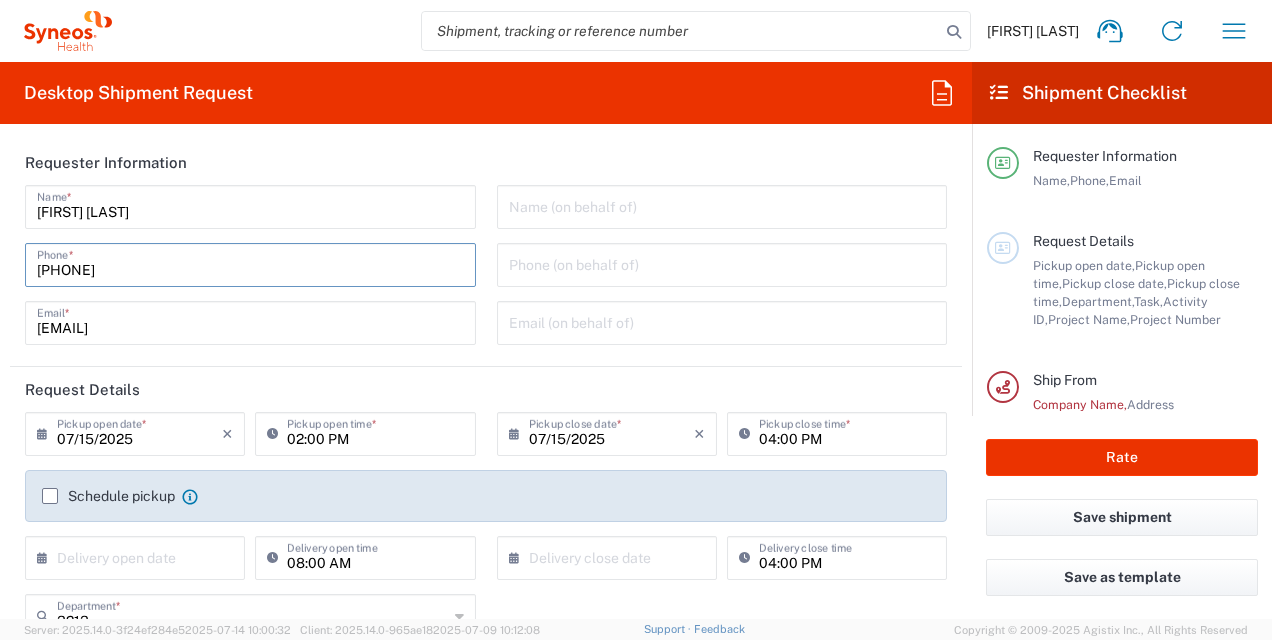 type on "[PHONE]" 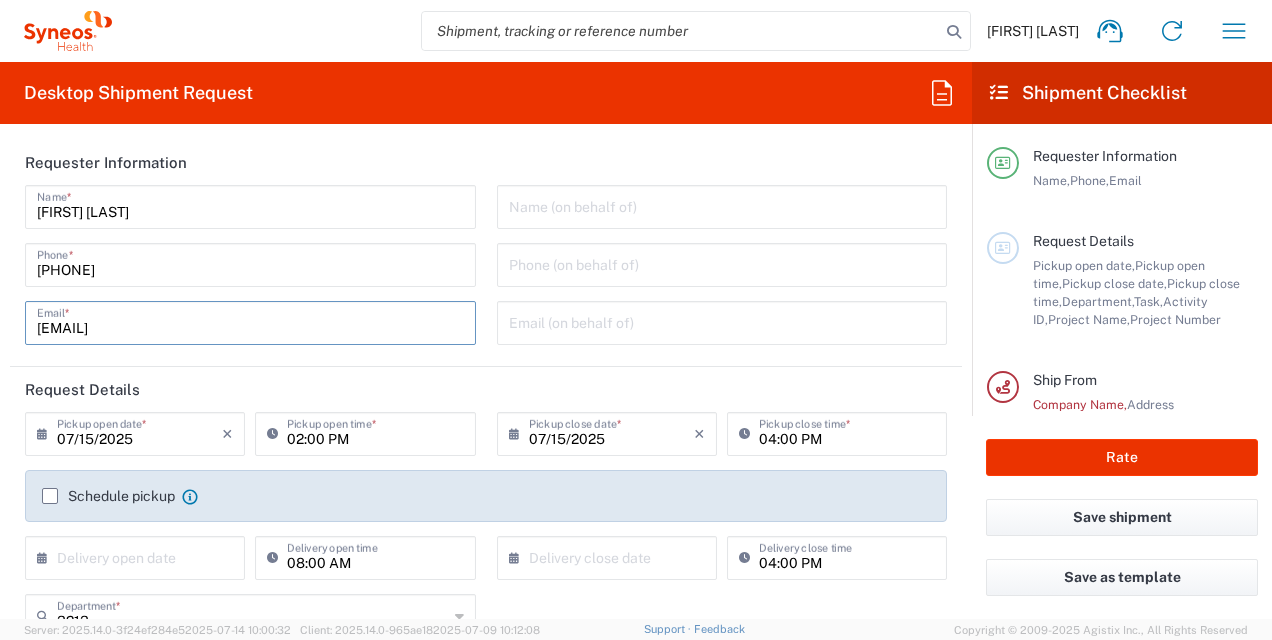 drag, startPoint x: 294, startPoint y: 336, endPoint x: 31, endPoint y: 328, distance: 263.12164 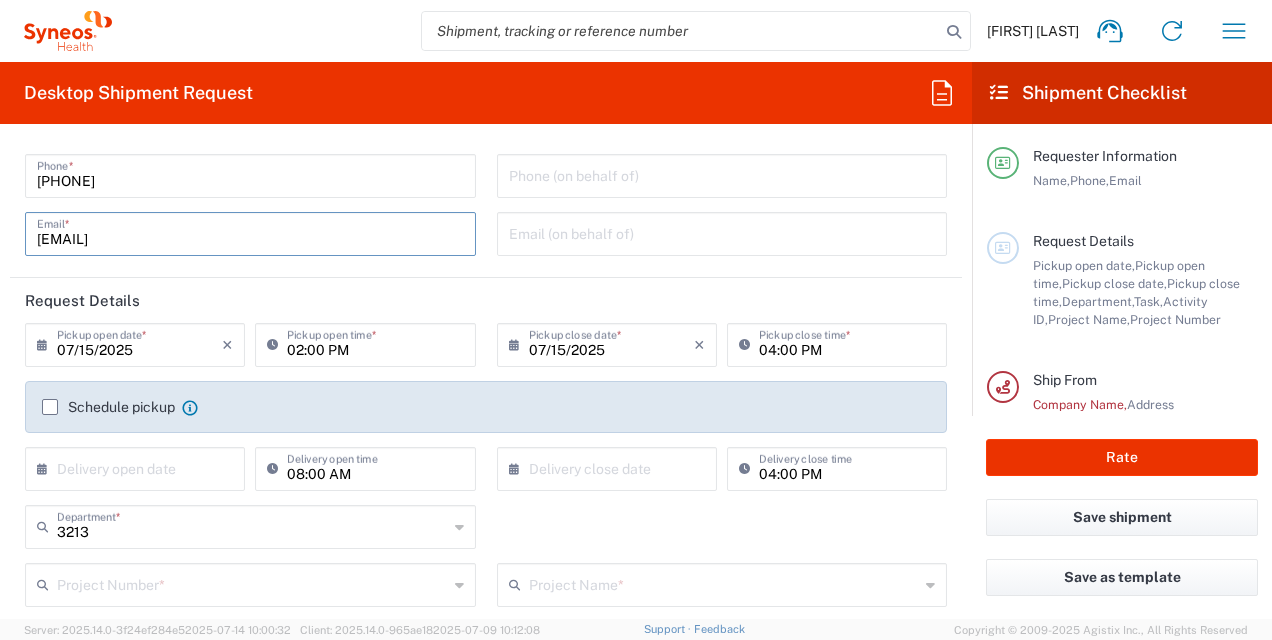 scroll, scrollTop: 94, scrollLeft: 0, axis: vertical 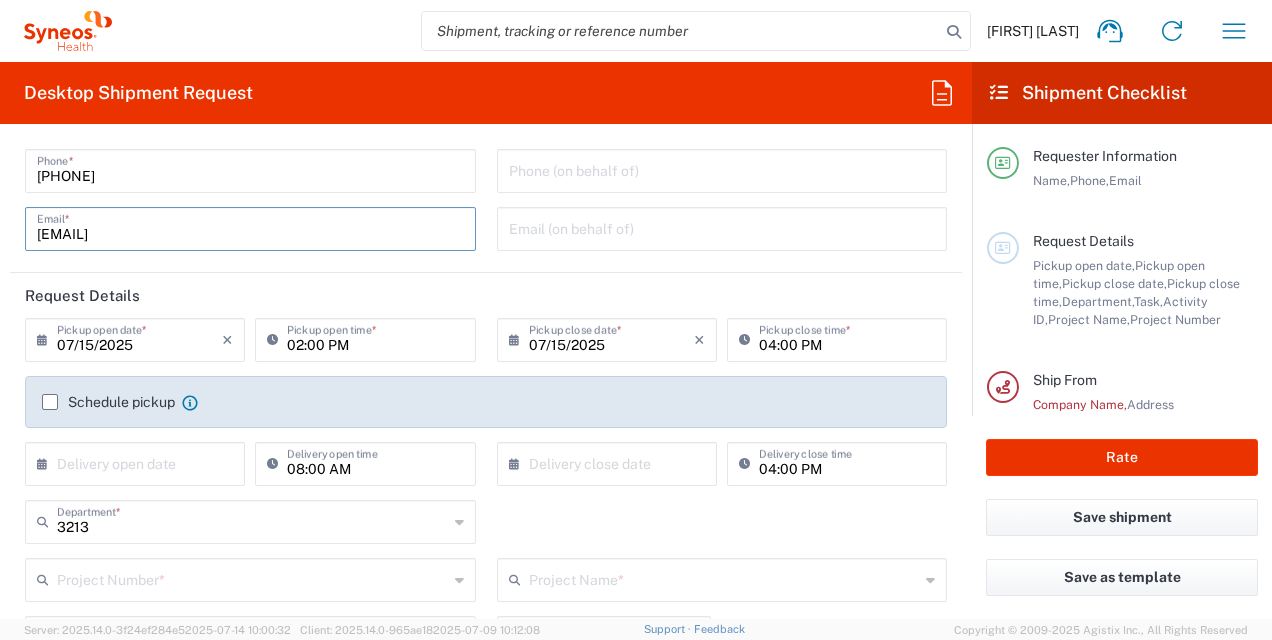 type on "[EMAIL]" 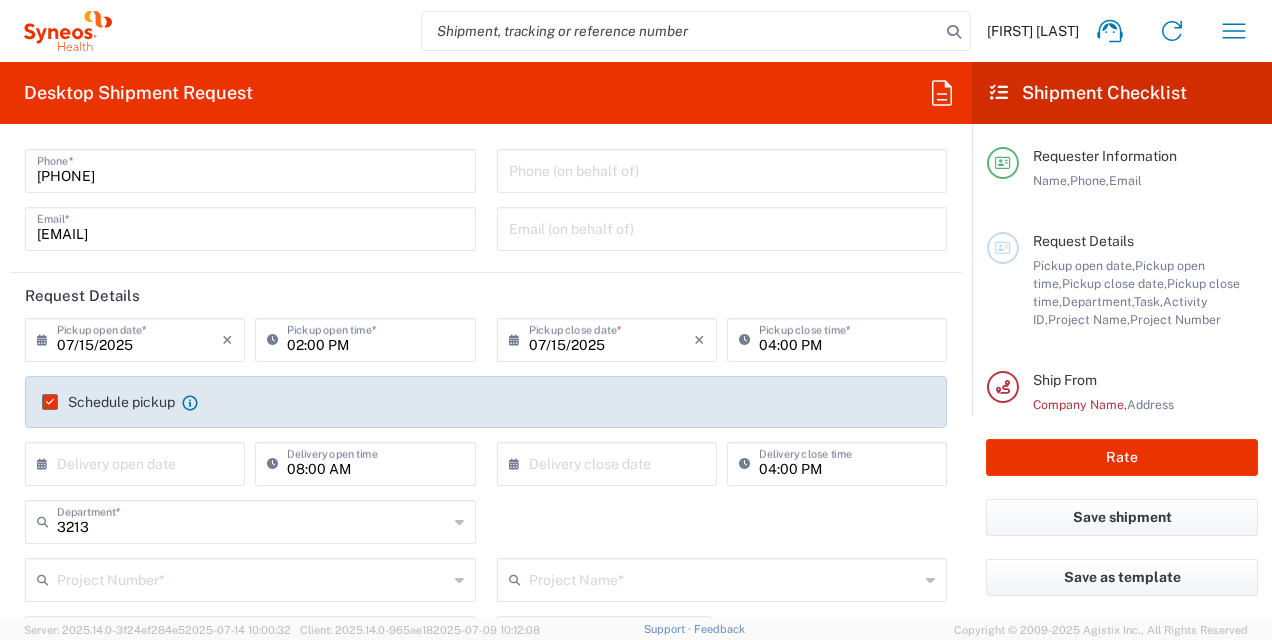 click on "07/15/2025" at bounding box center (139, 338) 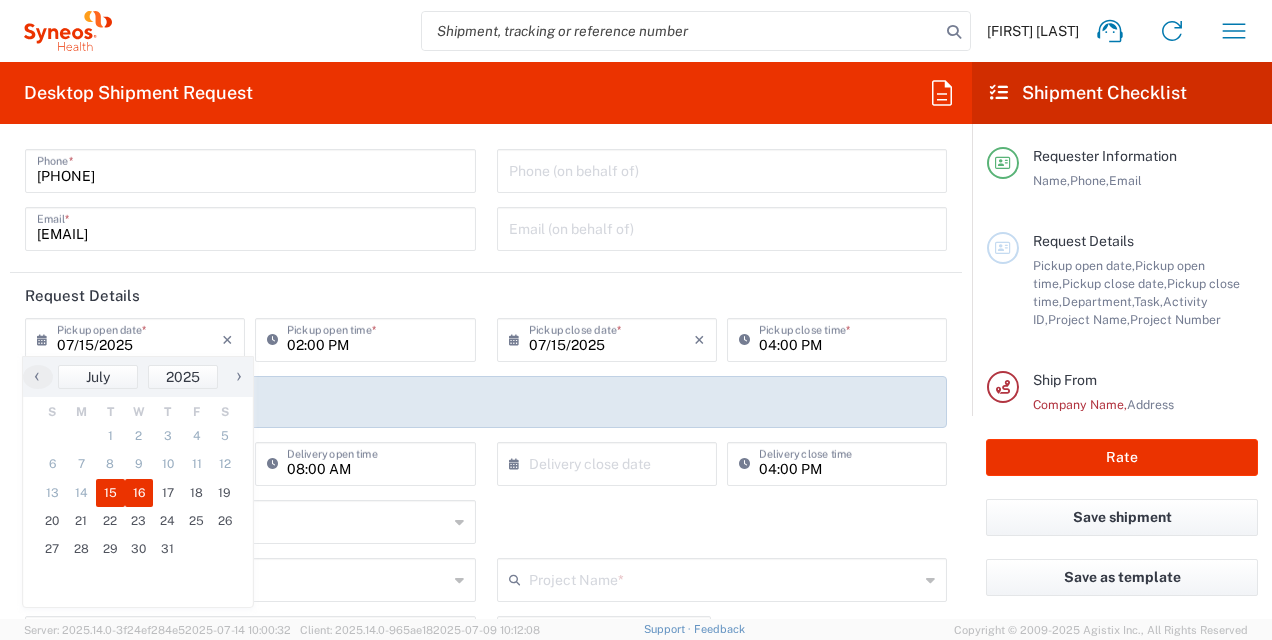 click on "16" 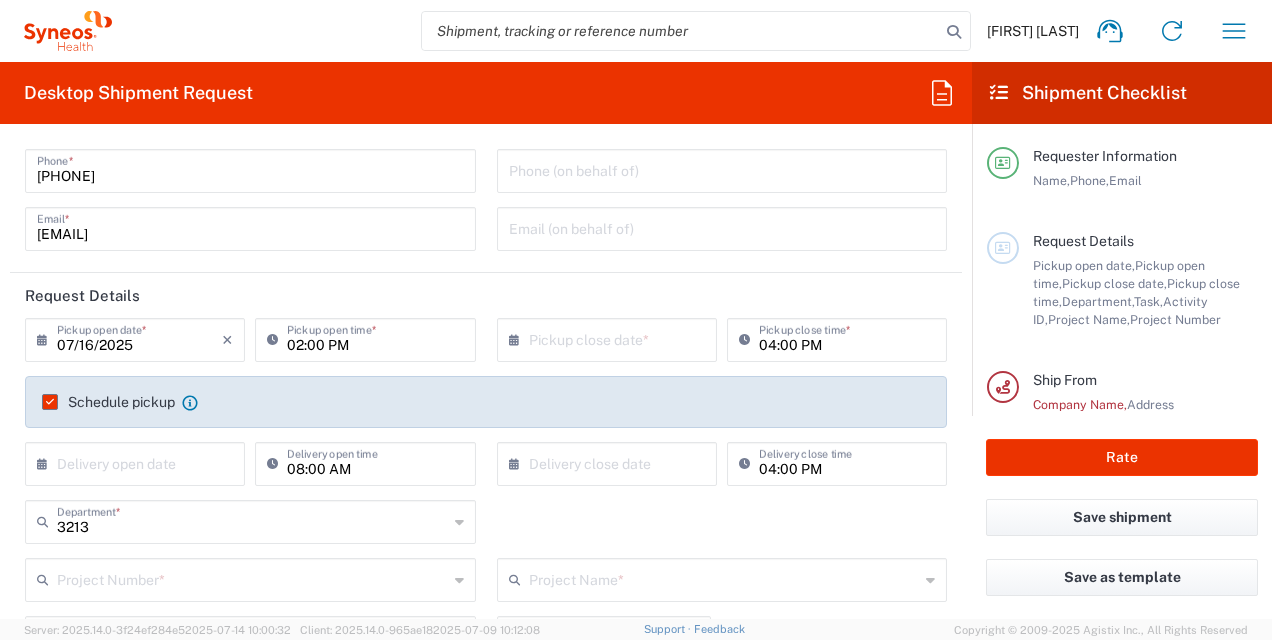 click on "02:00 PM" at bounding box center [375, 338] 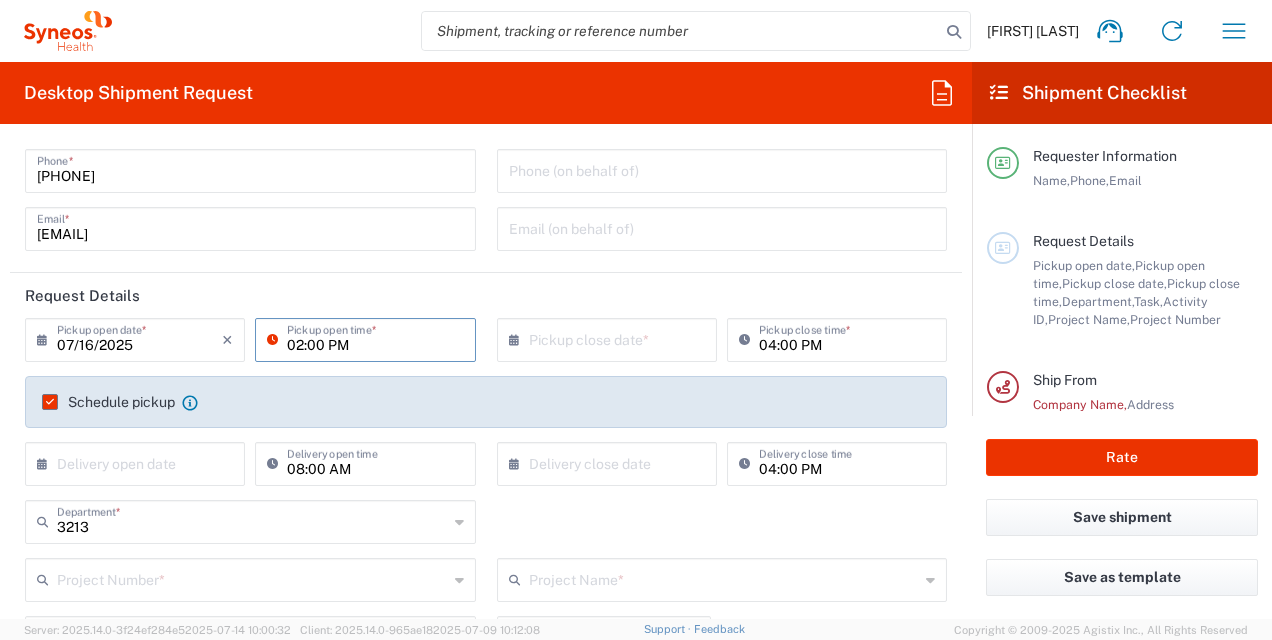 click on "02:00 PM" at bounding box center (375, 338) 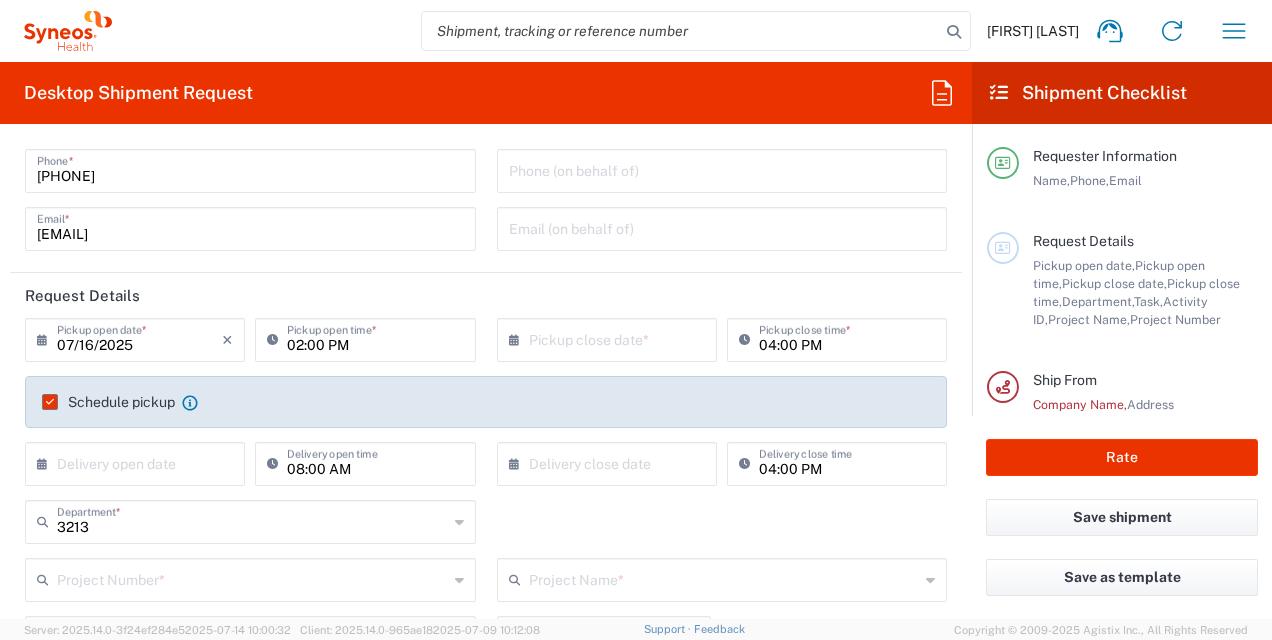 click on "Schedule pickup  When scheduling a pickup please be sure to meet the following criteria:
1. Pickup window should start at least 2 hours after current time.
2.Pickup window needs to be at least 2 hours.
3.Pickup close time should not exceed business hours." 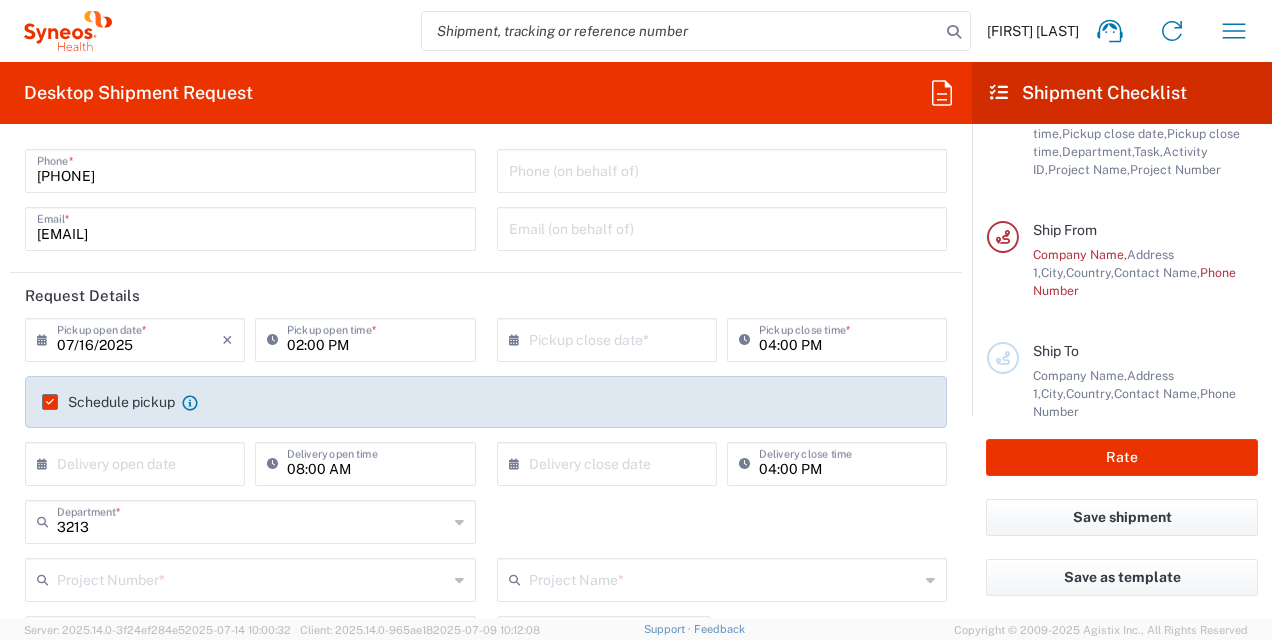 scroll, scrollTop: 160, scrollLeft: 0, axis: vertical 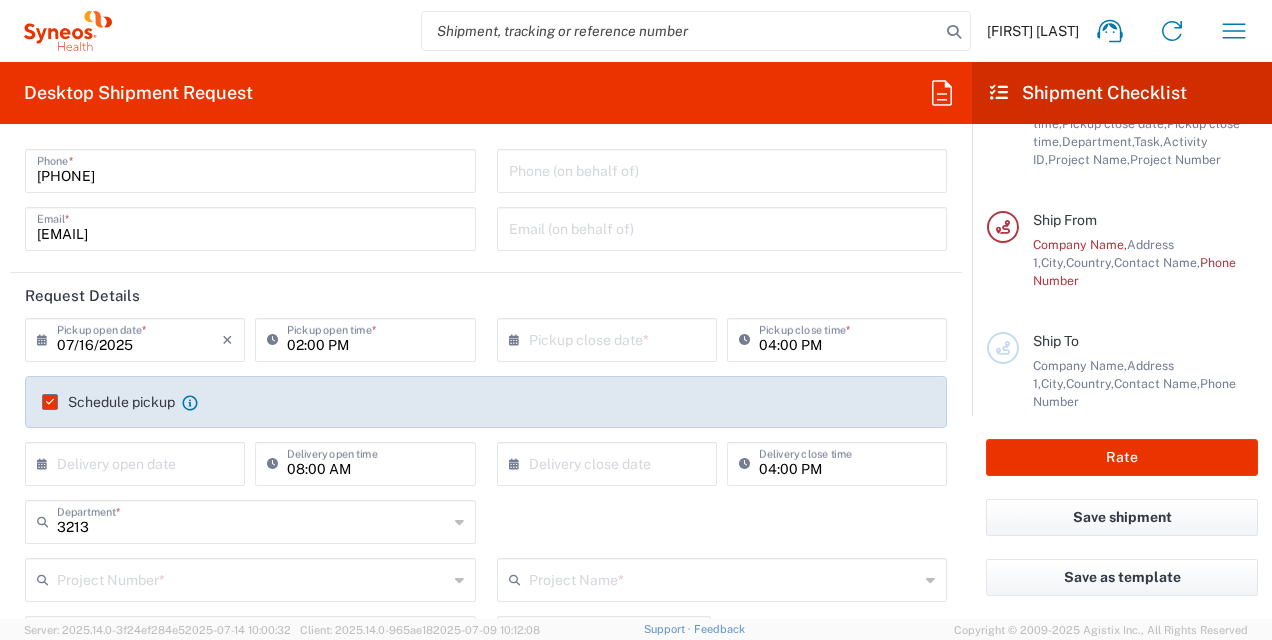 click at bounding box center [139, 462] 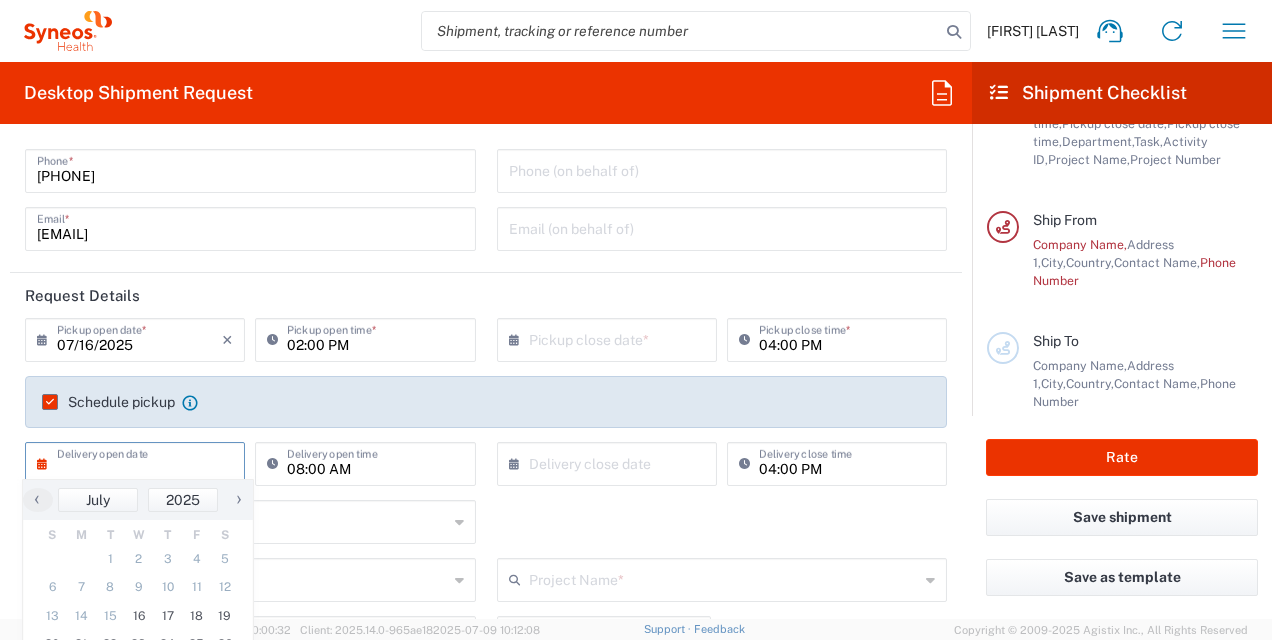 click on "3213  Department  * 3213 3000 3100 3109 3110 3111 3112 3125 3130 3135 3136 3150 3155 3165 3171 3172 3190 3191 3192 3193 3194 3200 3201 3202 3210 3211 Dept 3212 3214 3215 3216 3218 3220 3221 3222 3223 3225 3226 3227 3228 3229 3230 3231 3232 3233 3234 3235 3236 3237 3238 3240 3241" 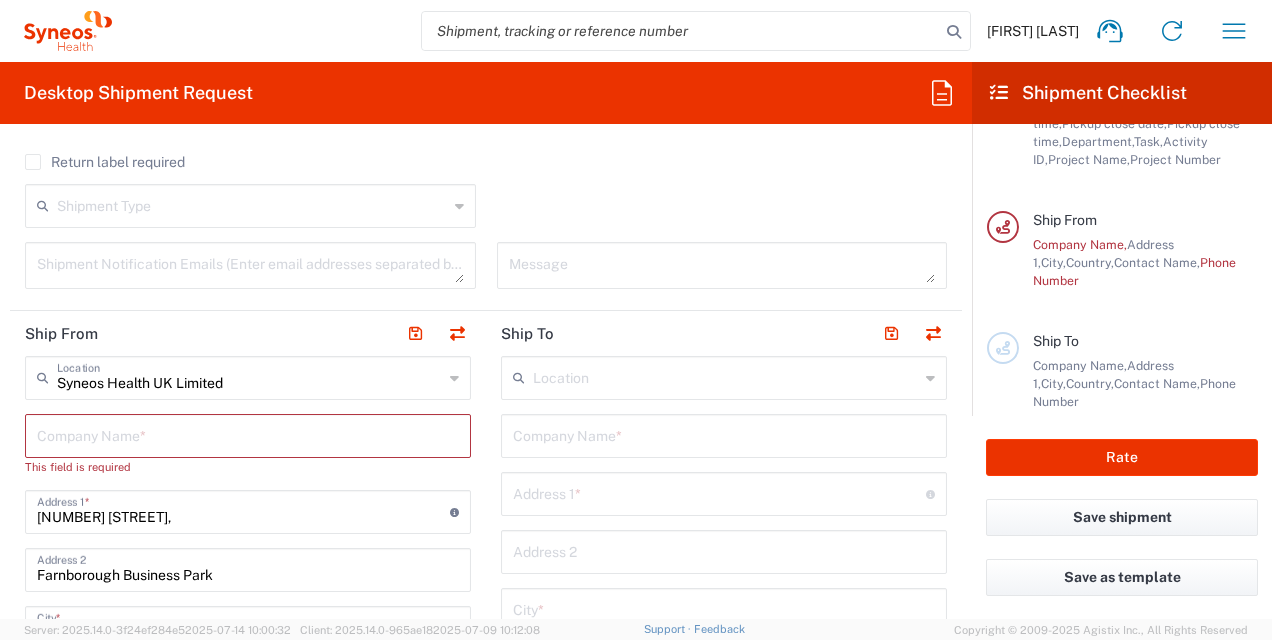 scroll, scrollTop: 654, scrollLeft: 0, axis: vertical 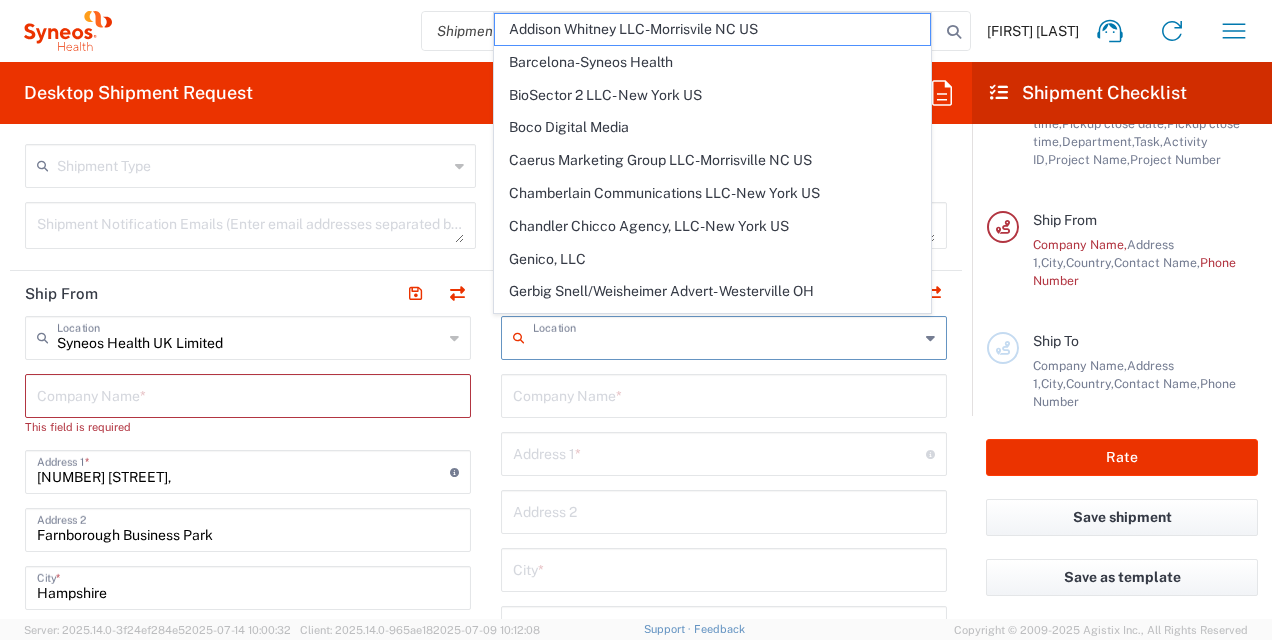 click at bounding box center (726, 336) 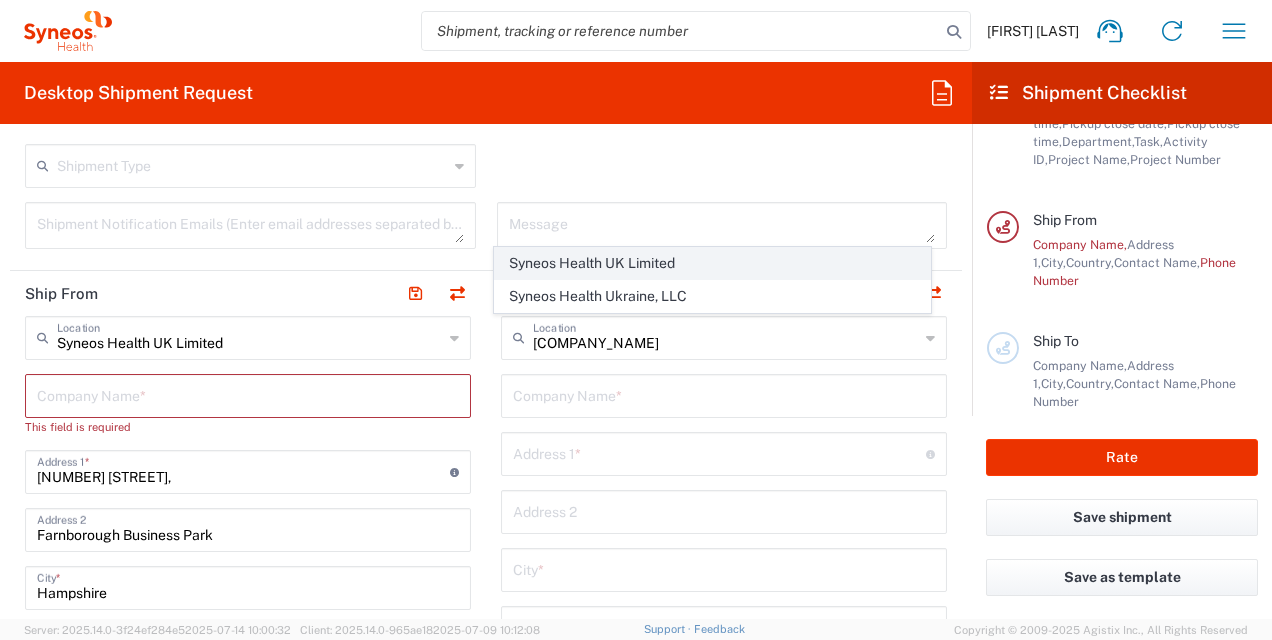 click on "Syneos Health UK Limited" 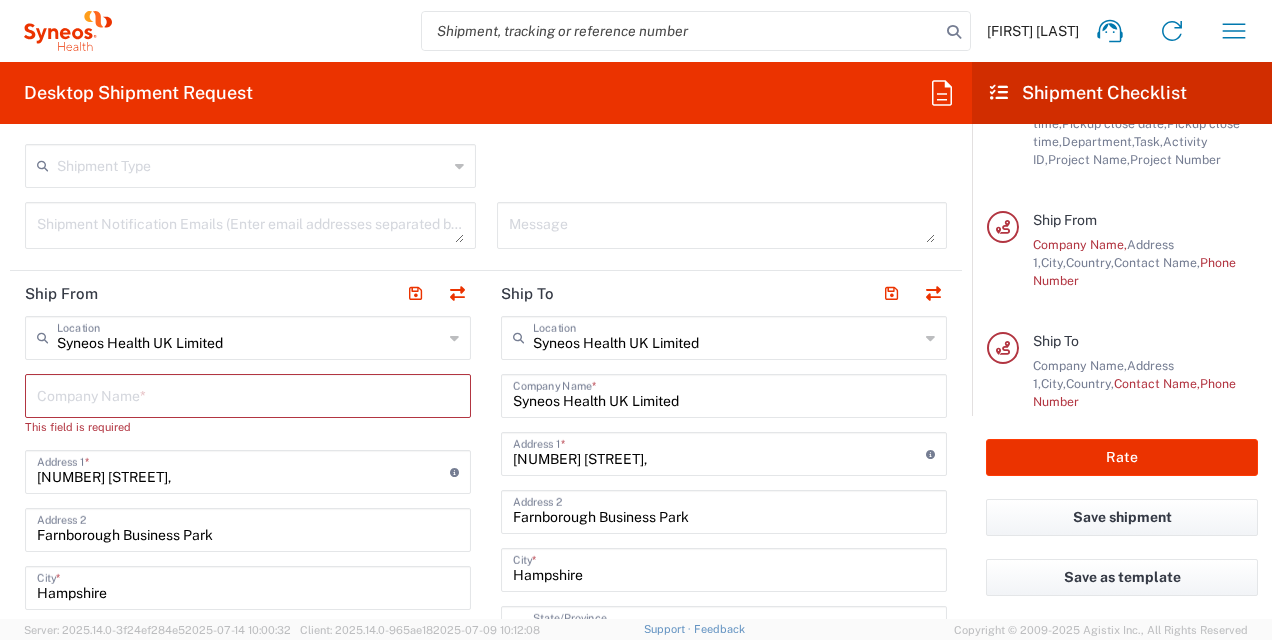 type on "England" 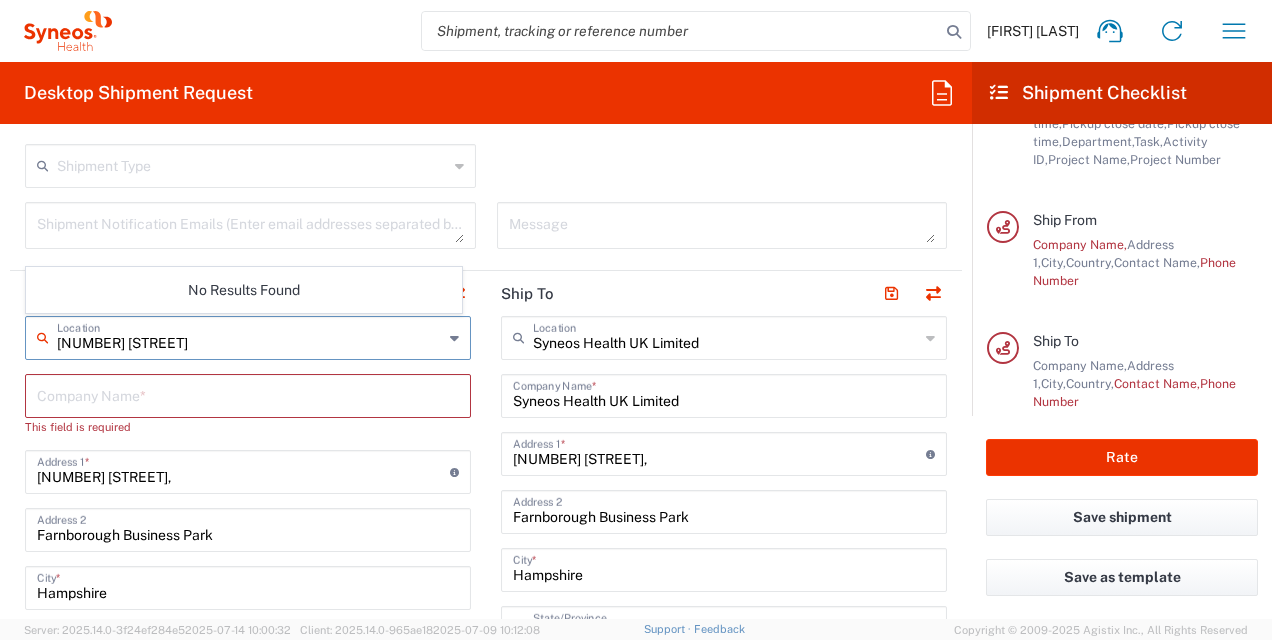 type on "[NUMBER] [STREET]" 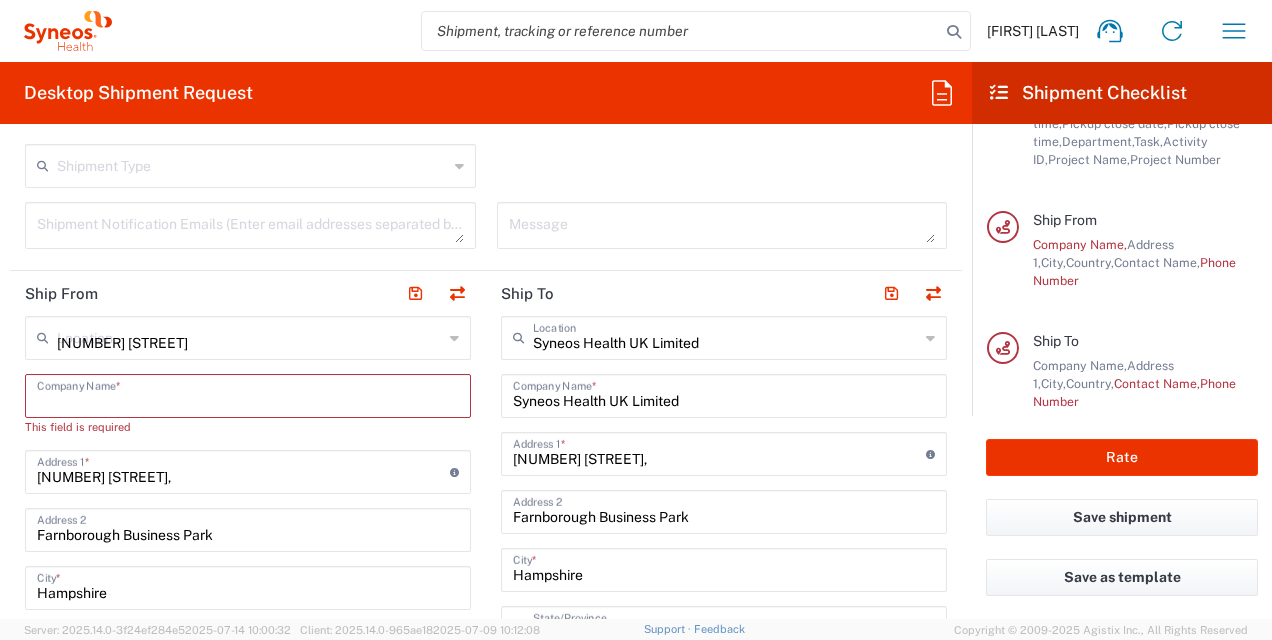 type 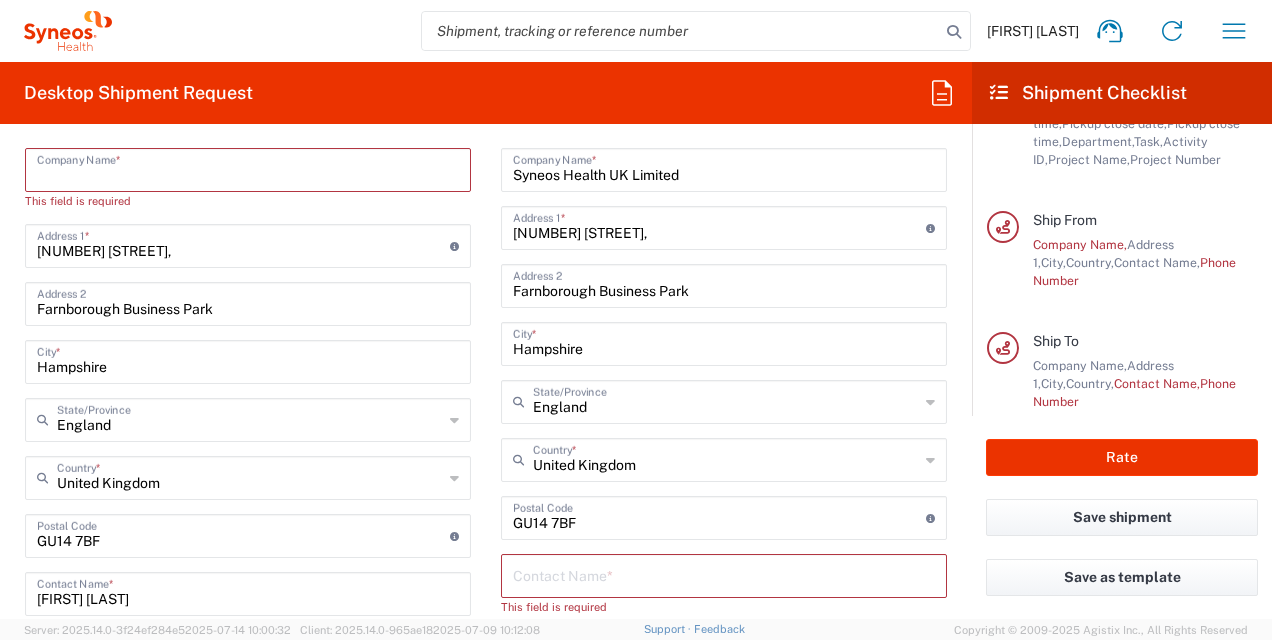 scroll, scrollTop: 796, scrollLeft: 0, axis: vertical 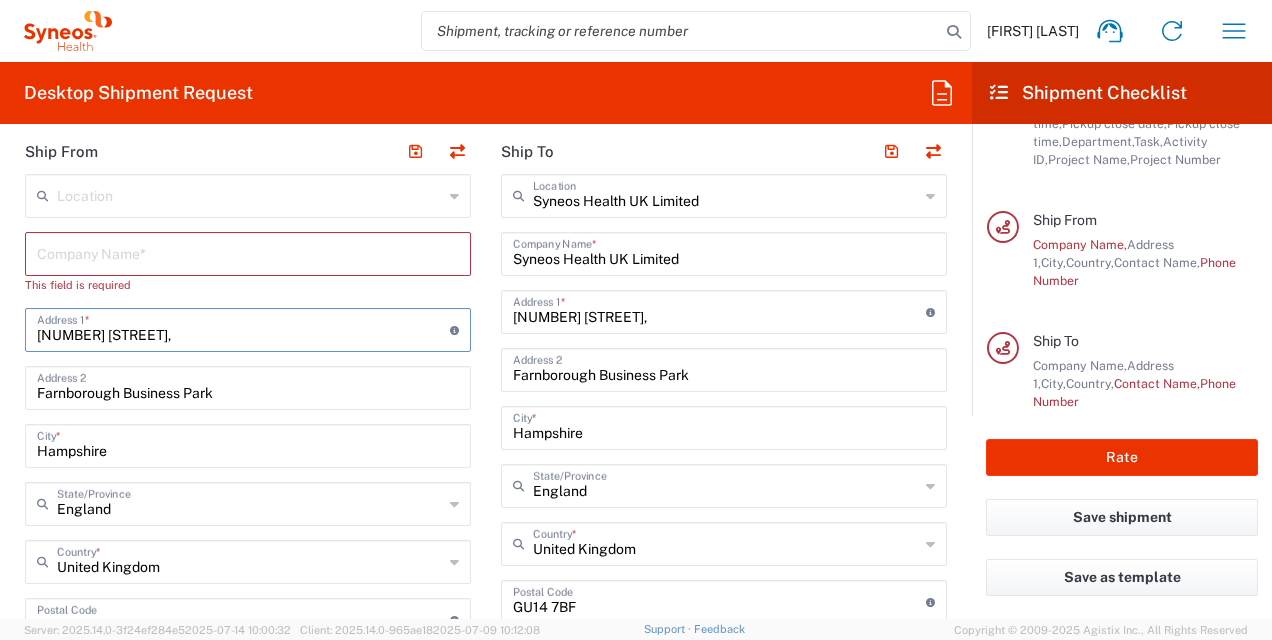 drag, startPoint x: 292, startPoint y: 327, endPoint x: 28, endPoint y: 320, distance: 264.09277 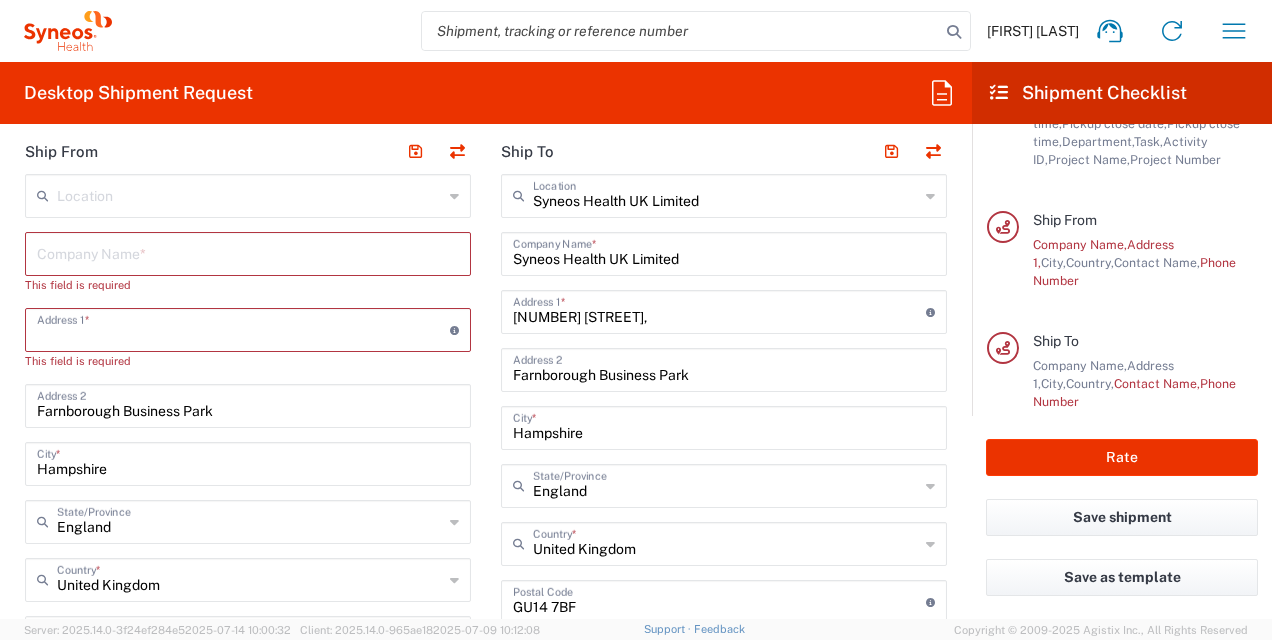 type 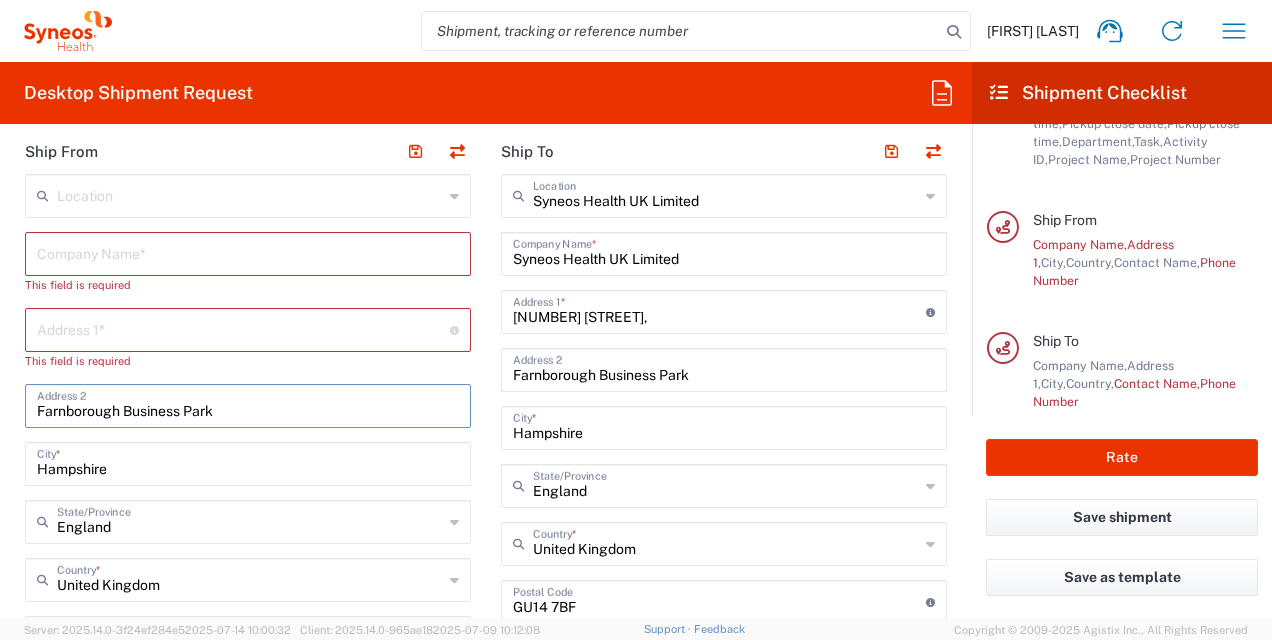drag, startPoint x: 213, startPoint y: 416, endPoint x: 0, endPoint y: 406, distance: 213.23462 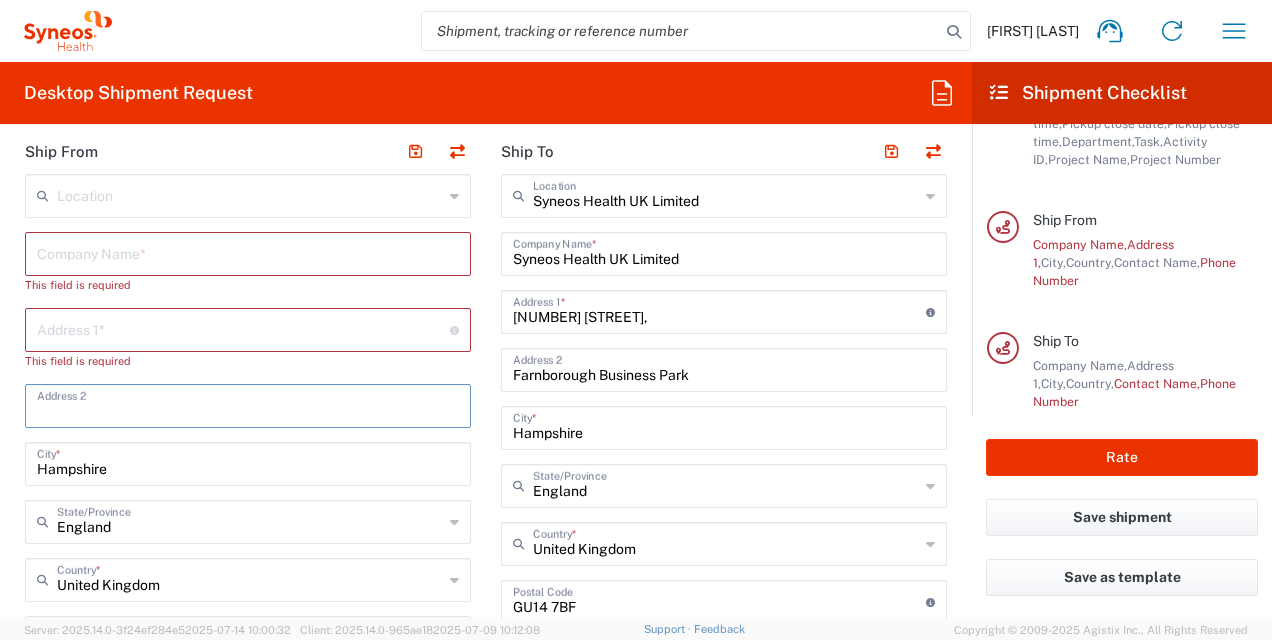 type 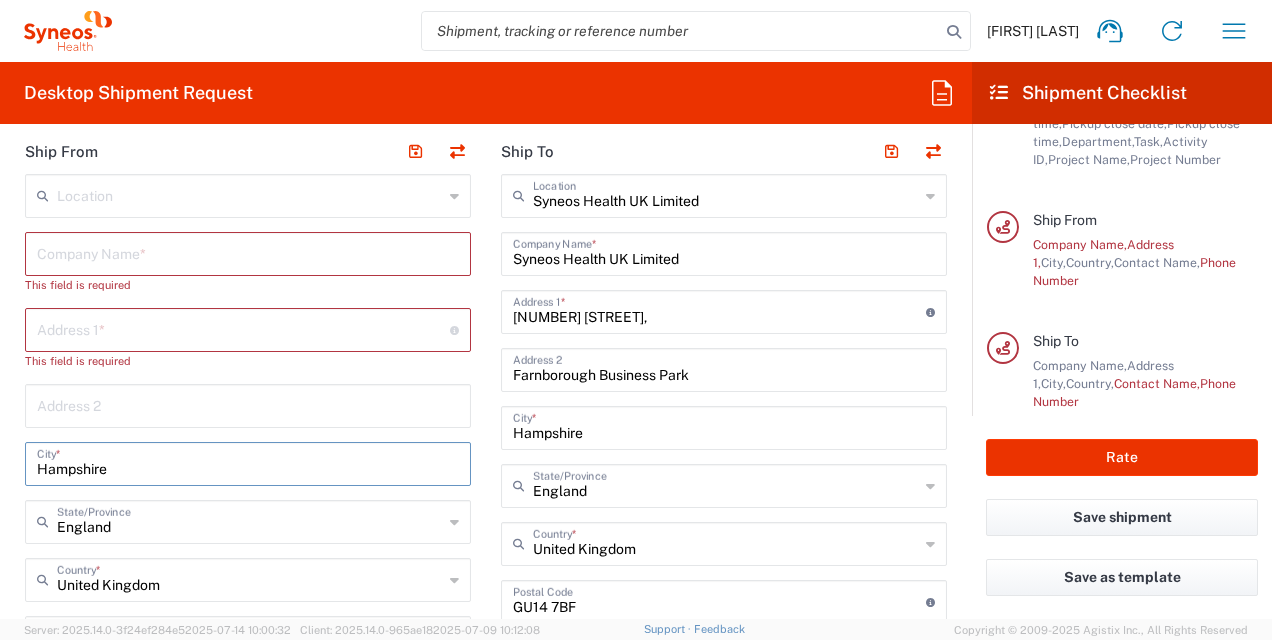 drag, startPoint x: 37, startPoint y: 463, endPoint x: -4, endPoint y: 476, distance: 43.011627 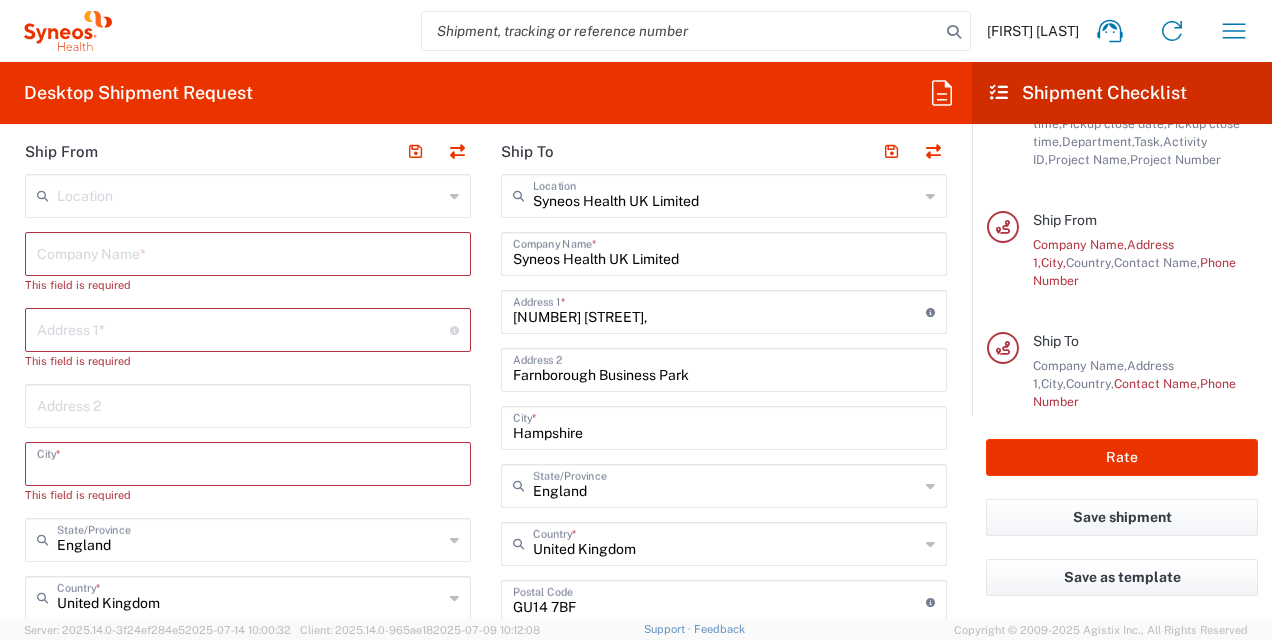 type 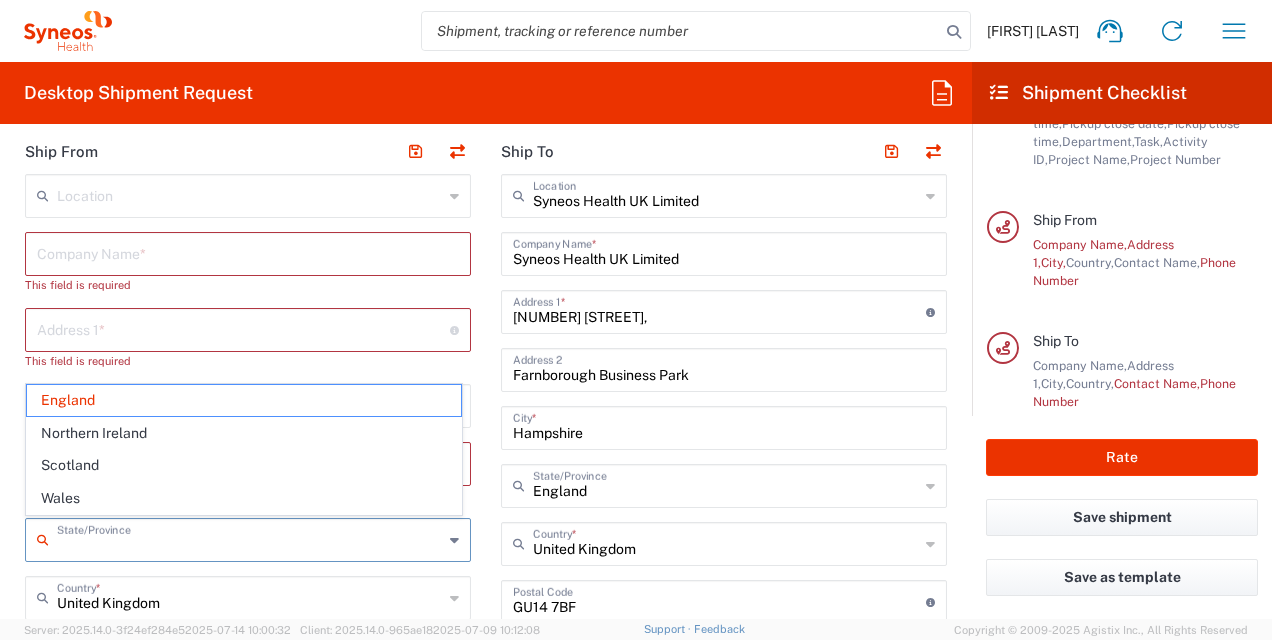 click at bounding box center [250, 538] 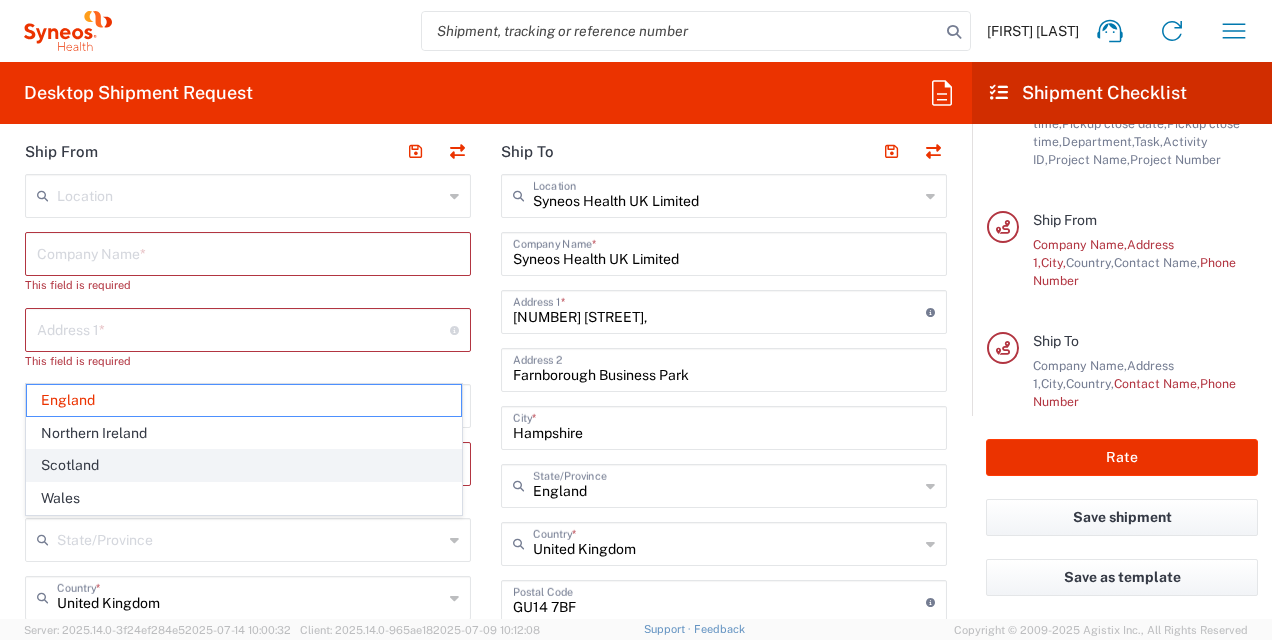 click on "Scotland" 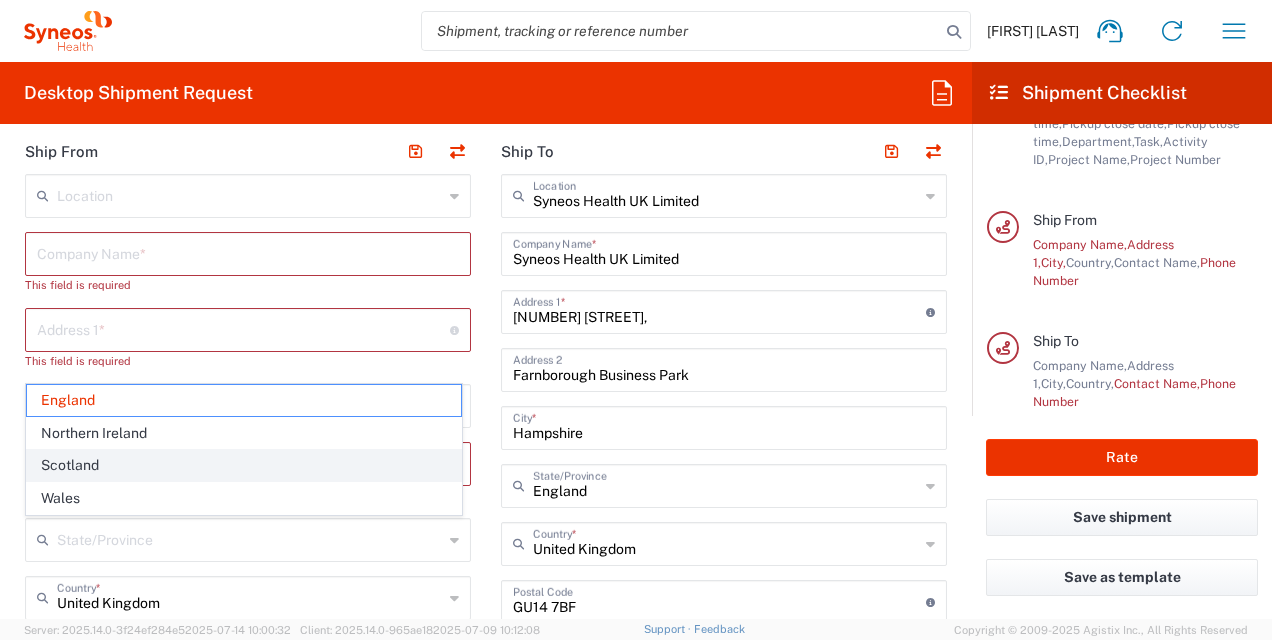type on "Scotland" 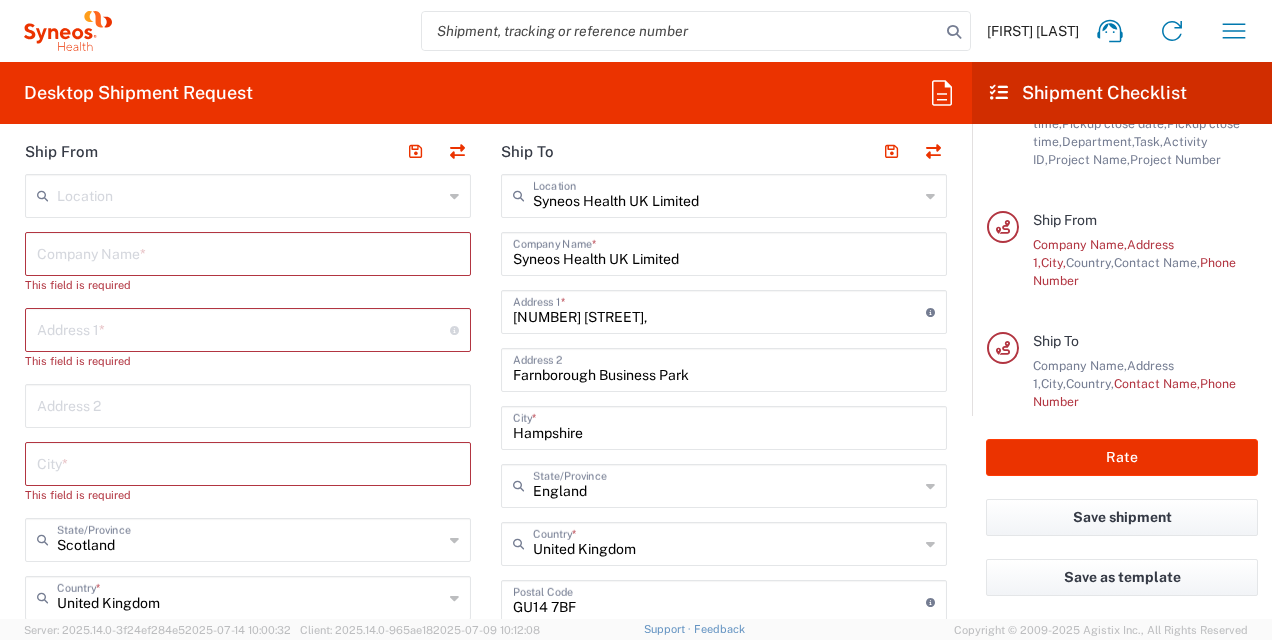 click at bounding box center [248, 462] 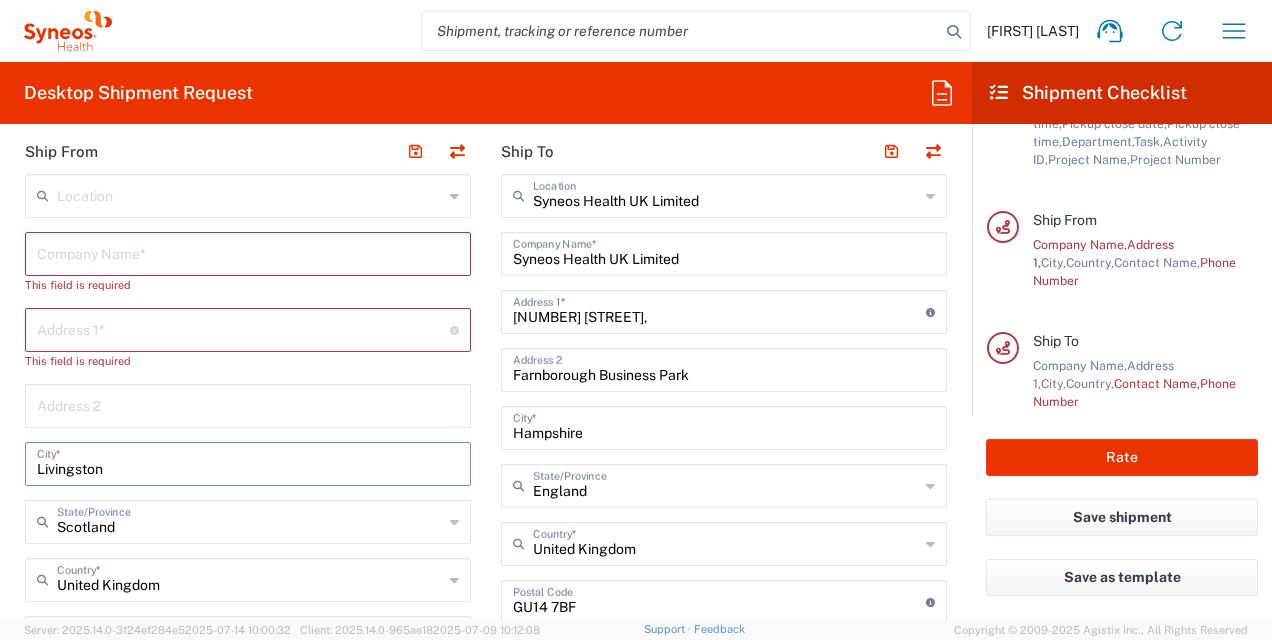 type on "Livingston" 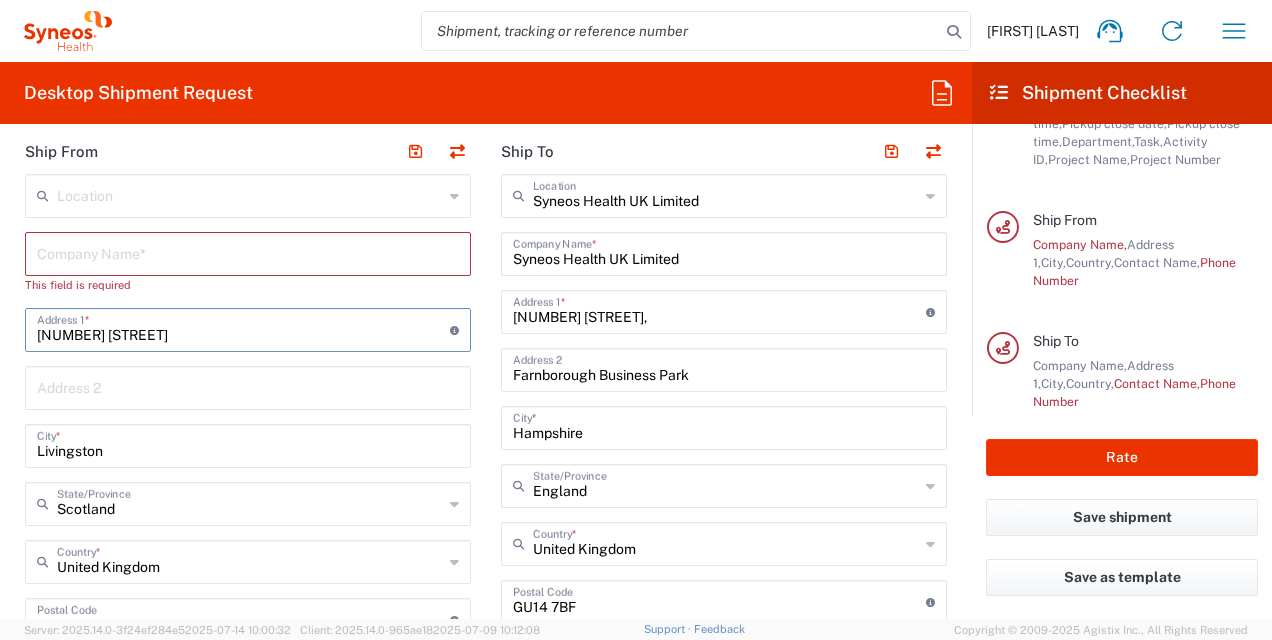 type on "[NUMBER] [STREET]" 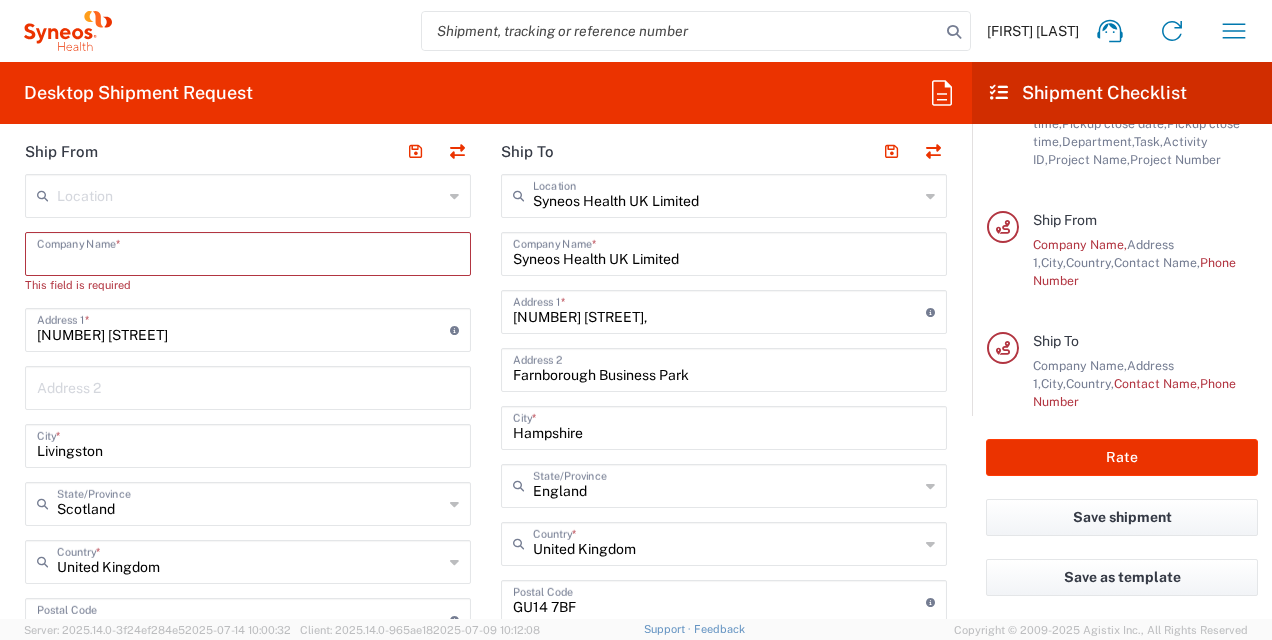 click at bounding box center (248, 252) 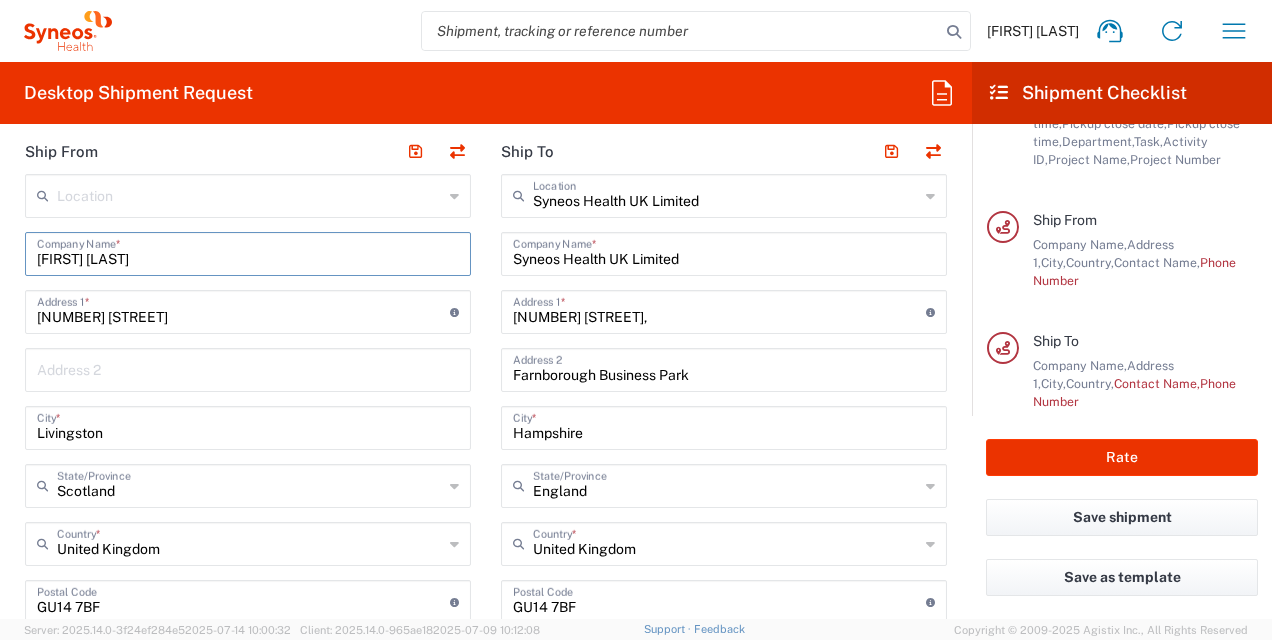 type on "[FIRST] [LAST]" 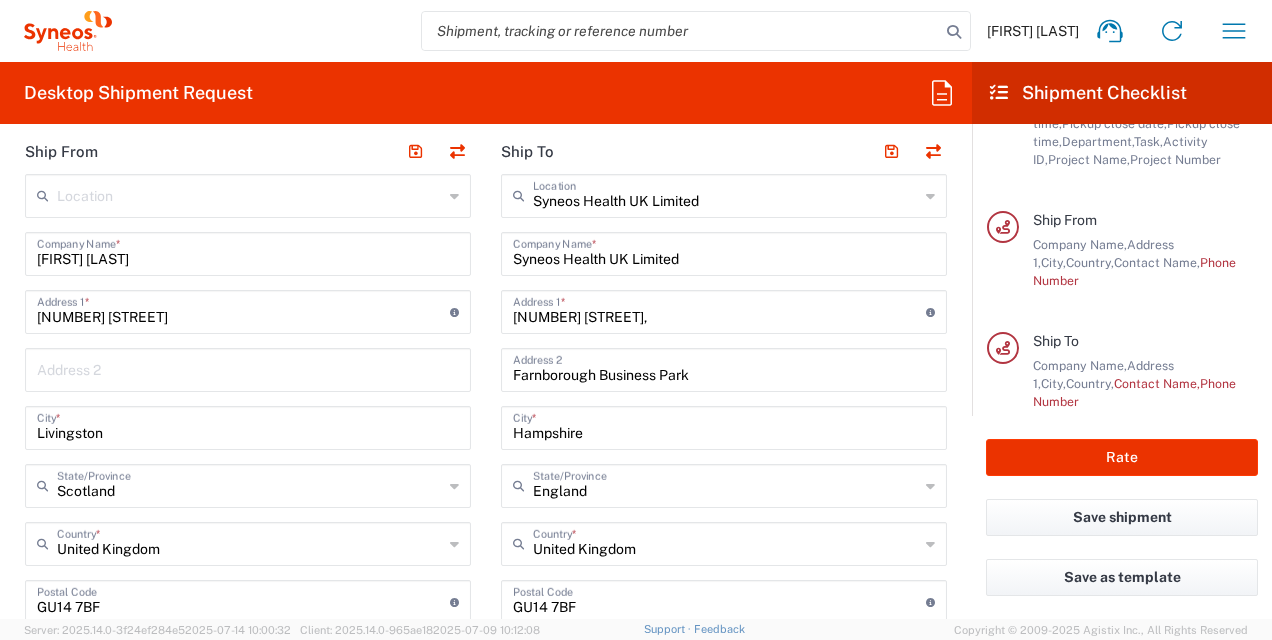 click on "Ship From" 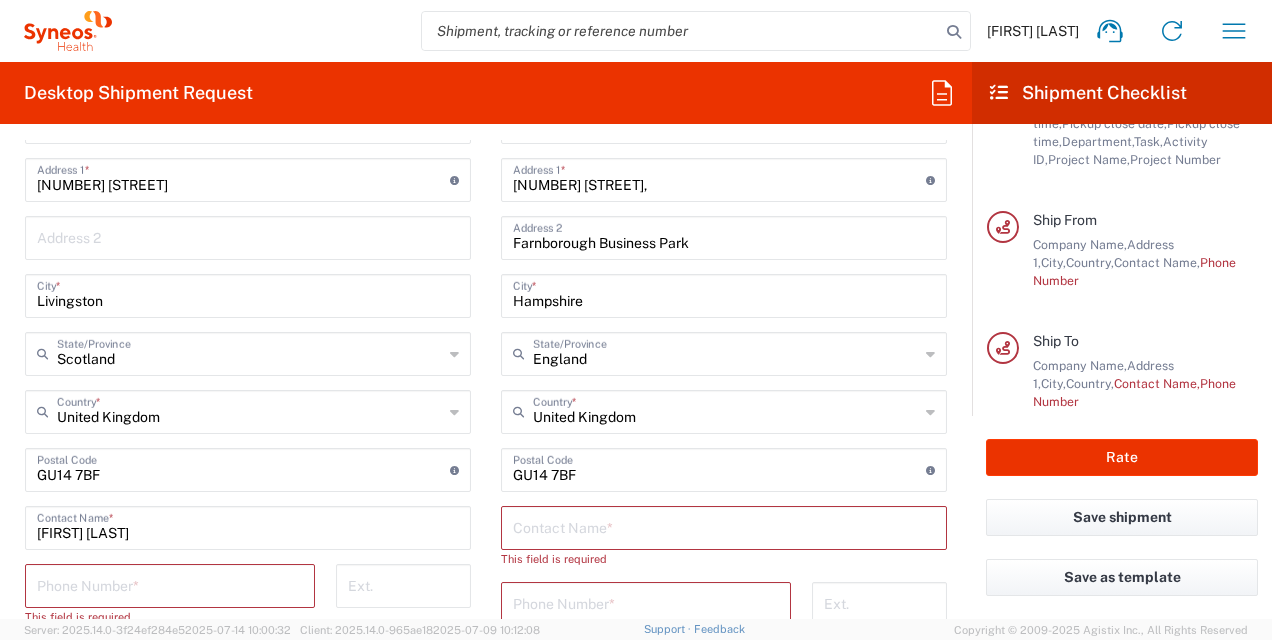 scroll, scrollTop: 956, scrollLeft: 0, axis: vertical 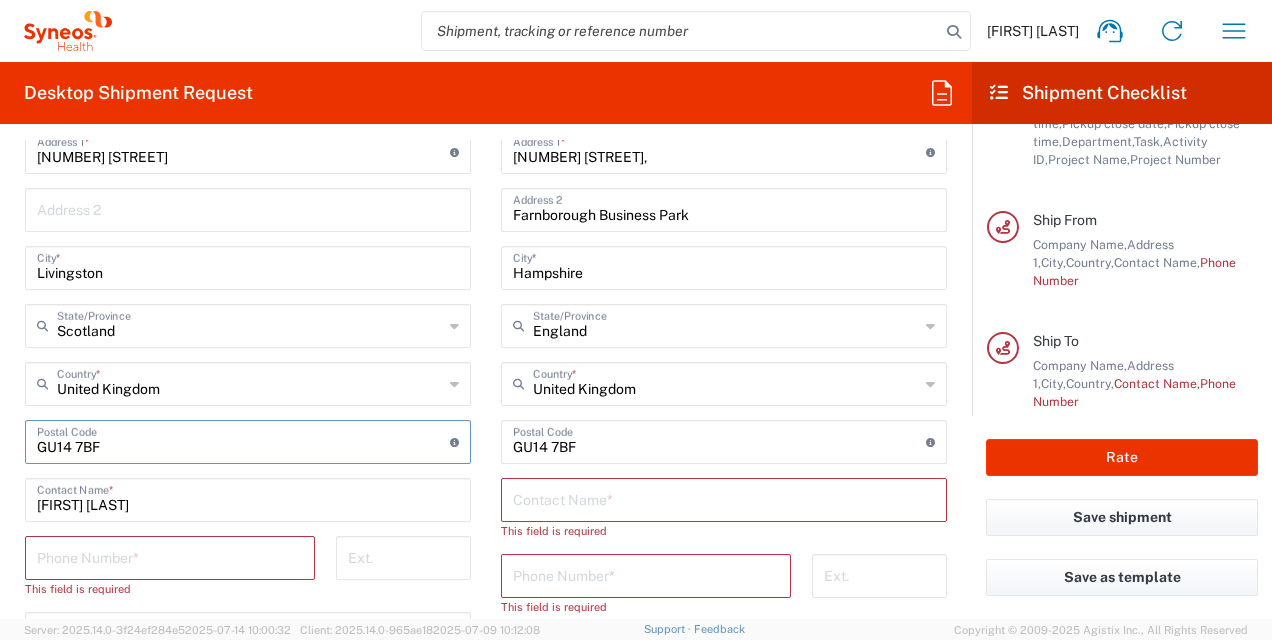 drag, startPoint x: 114, startPoint y: 448, endPoint x: 12, endPoint y: 454, distance: 102.176315 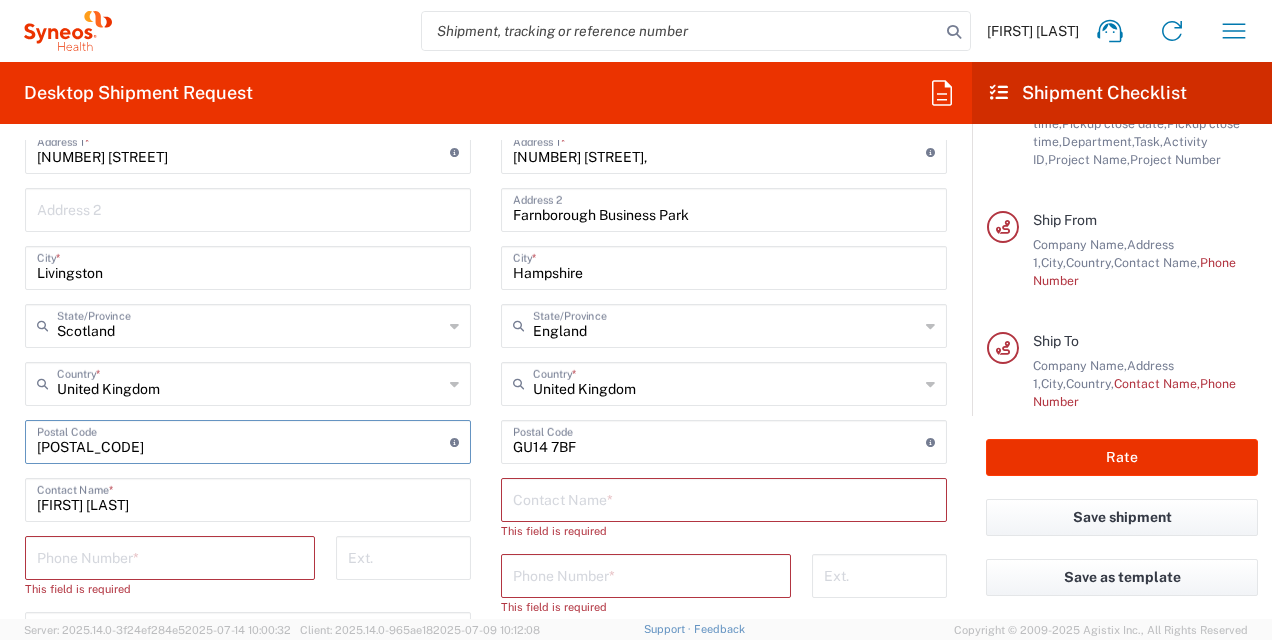 type on "[POSTAL_CODE]" 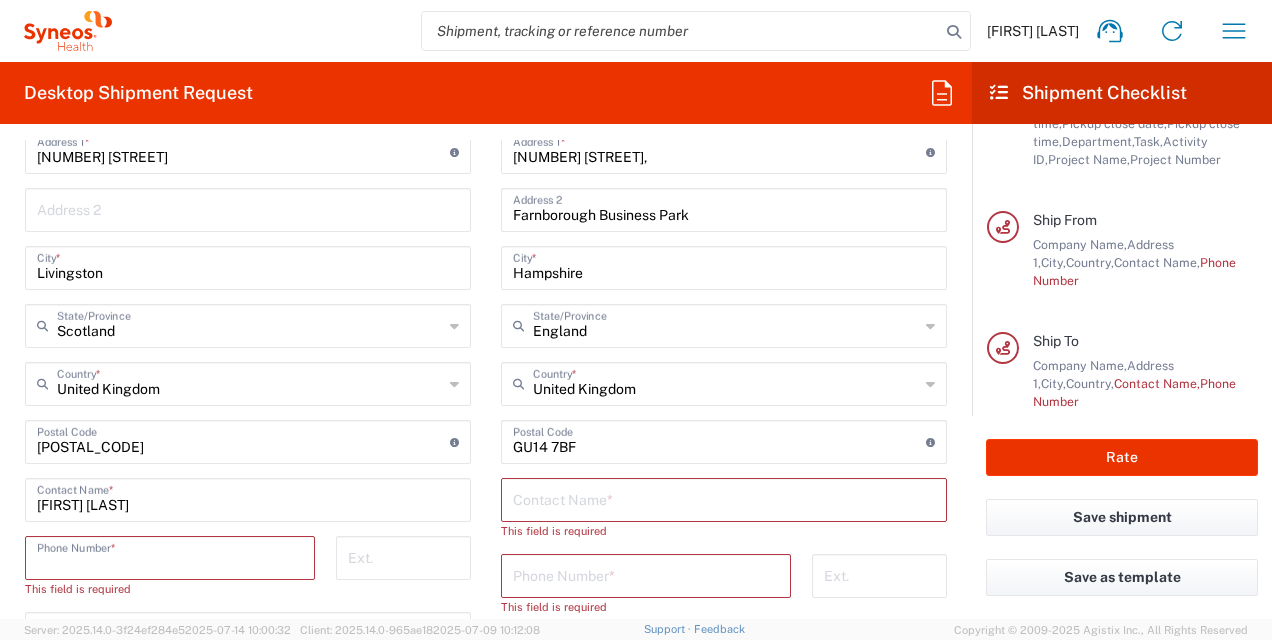 click at bounding box center [170, 556] 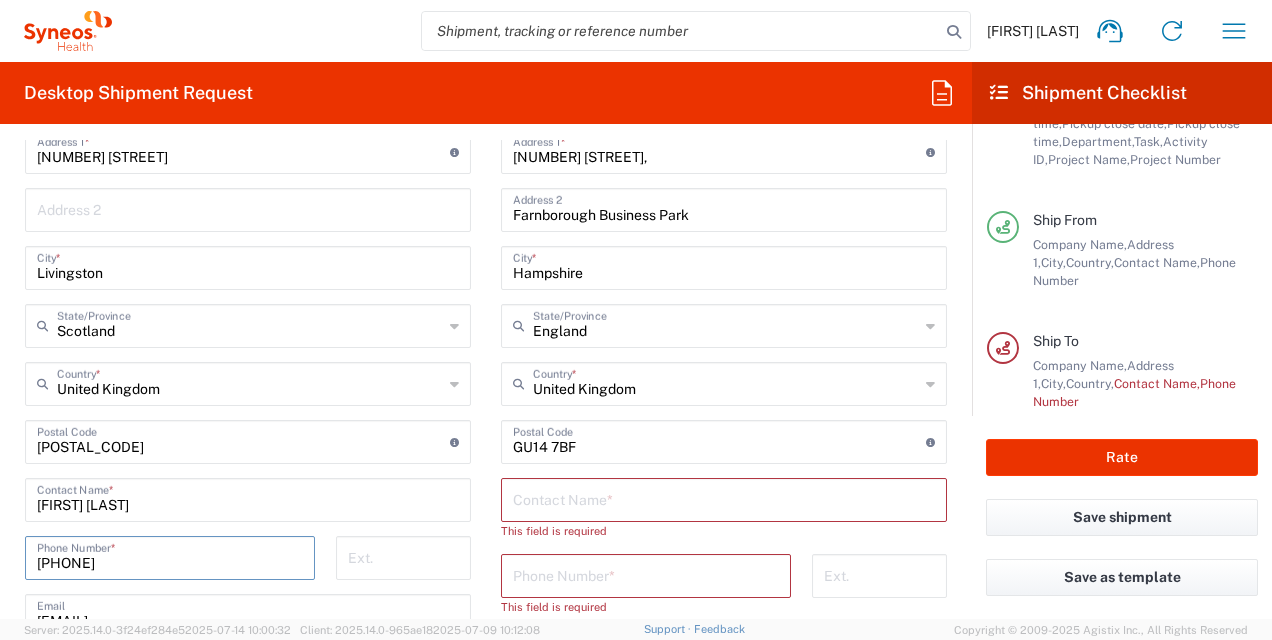 type on "[PHONE]" 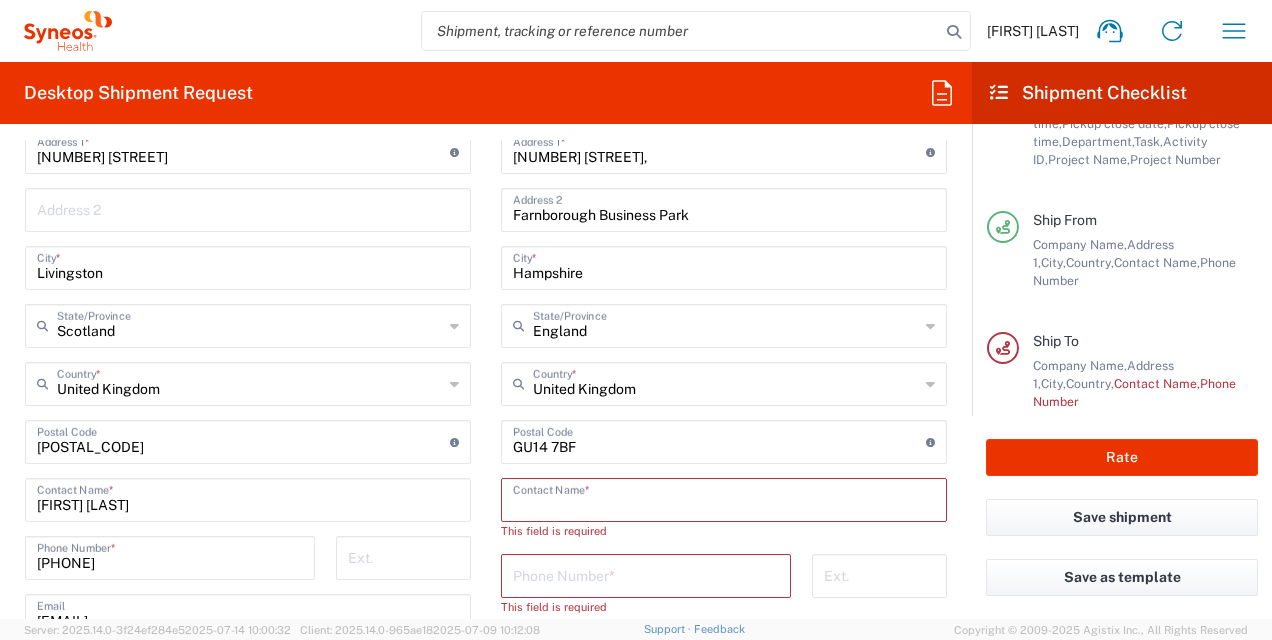click at bounding box center (724, 498) 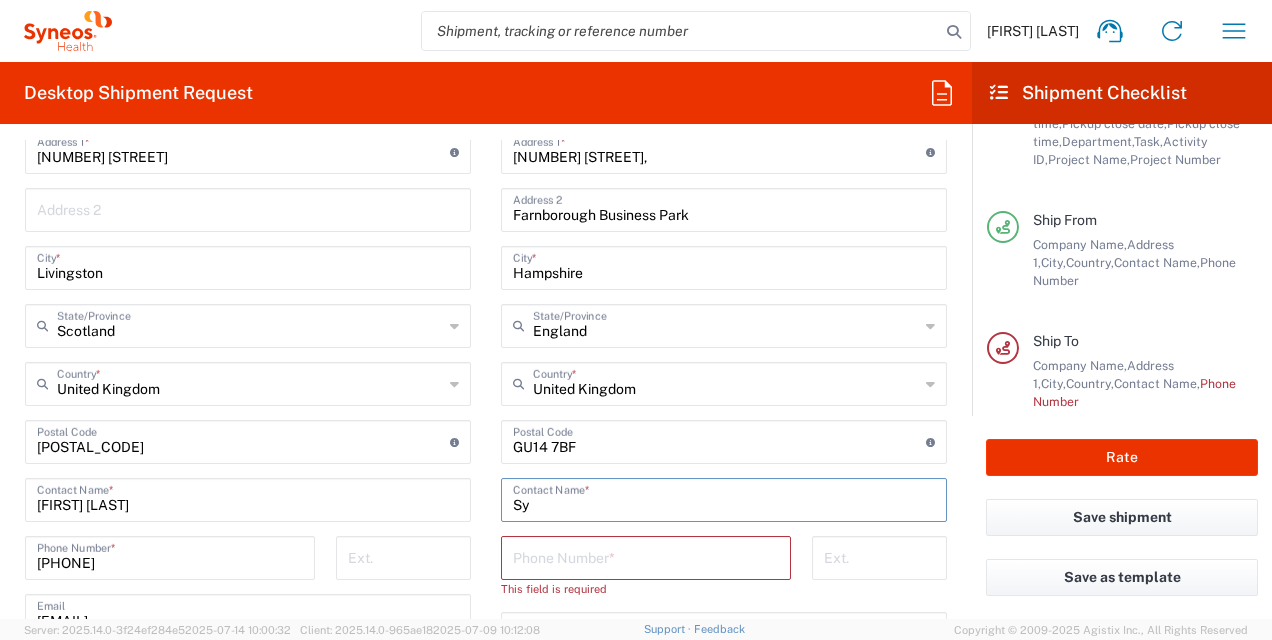 type on "S" 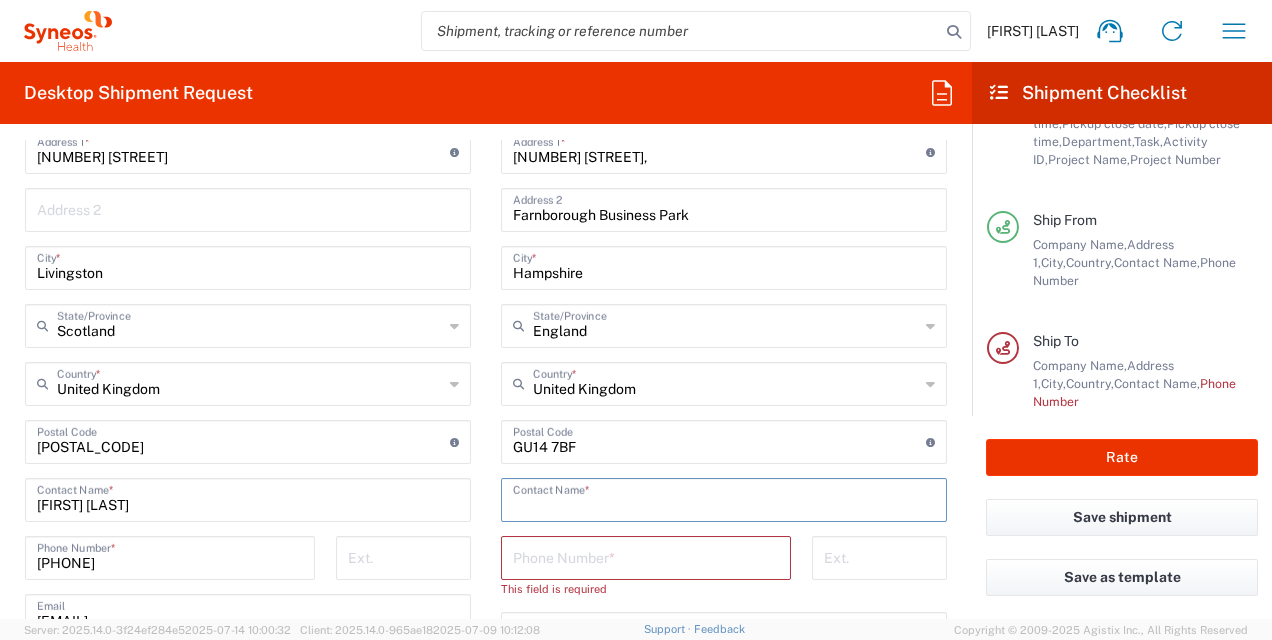 paste on "ATTN: Information Technology" 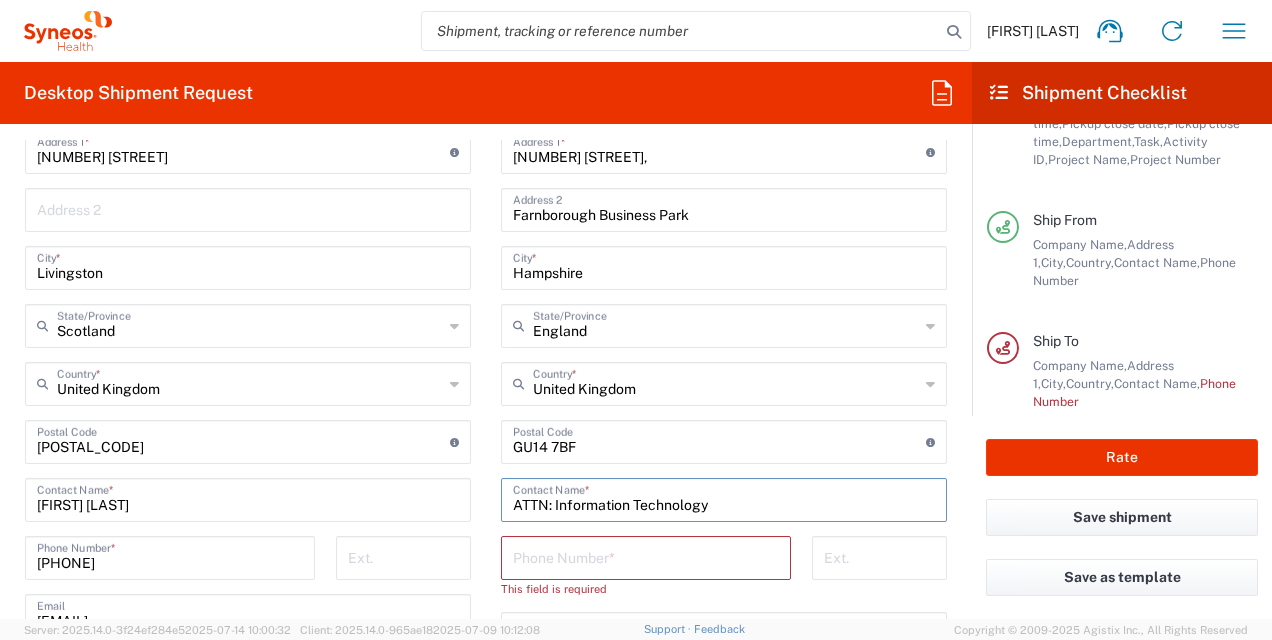 type on "ATTN: Information Technology" 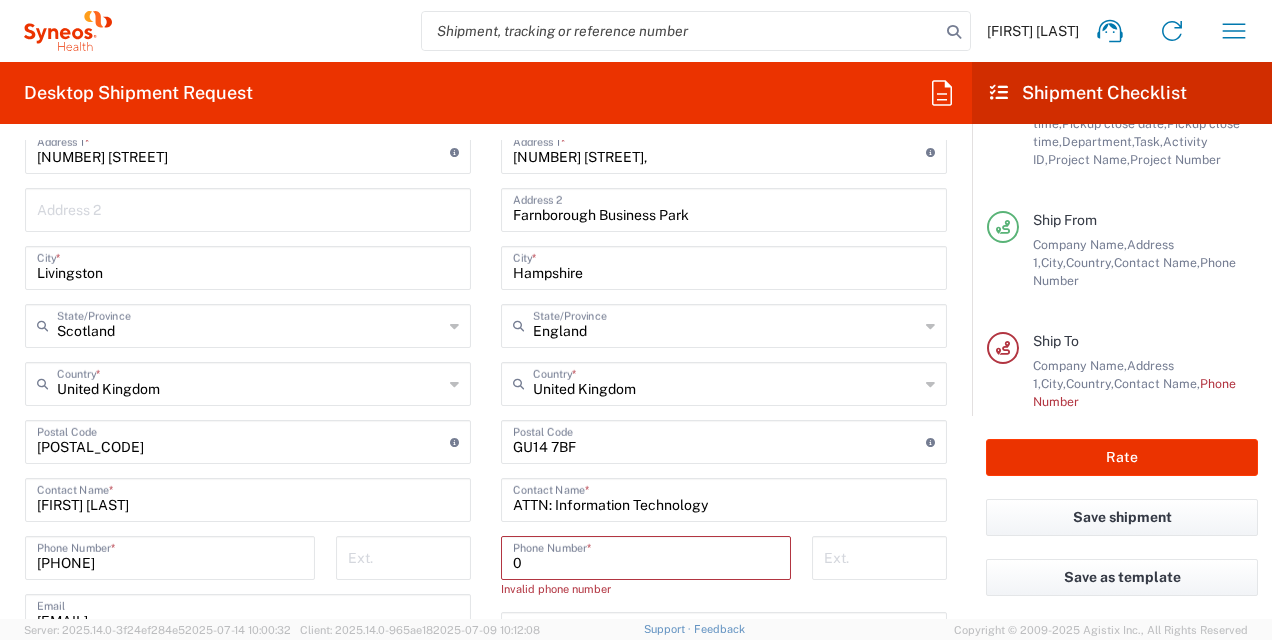 paste on "[PHONE]" 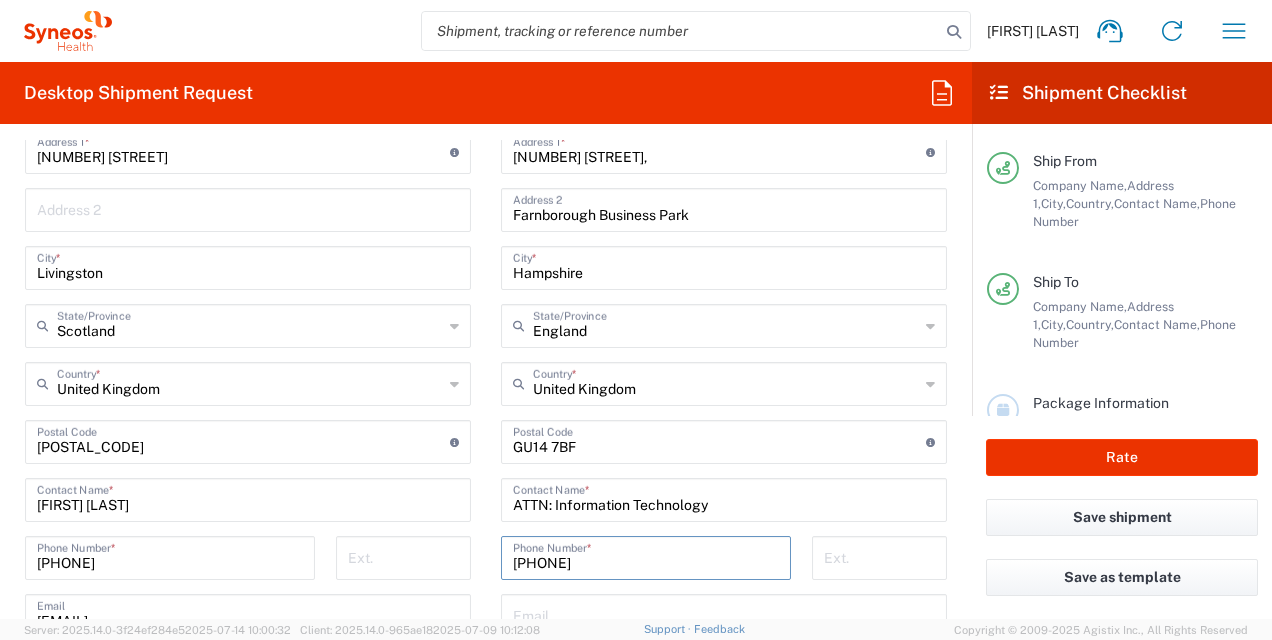 scroll, scrollTop: 233, scrollLeft: 0, axis: vertical 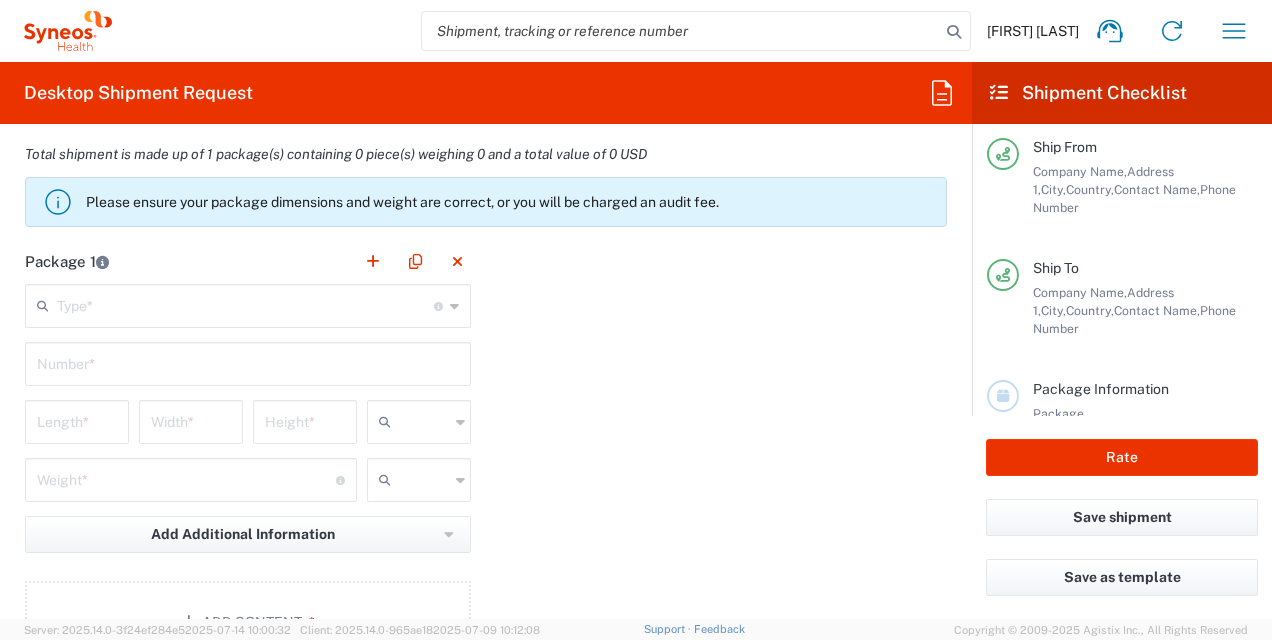 type on "[PHONE]" 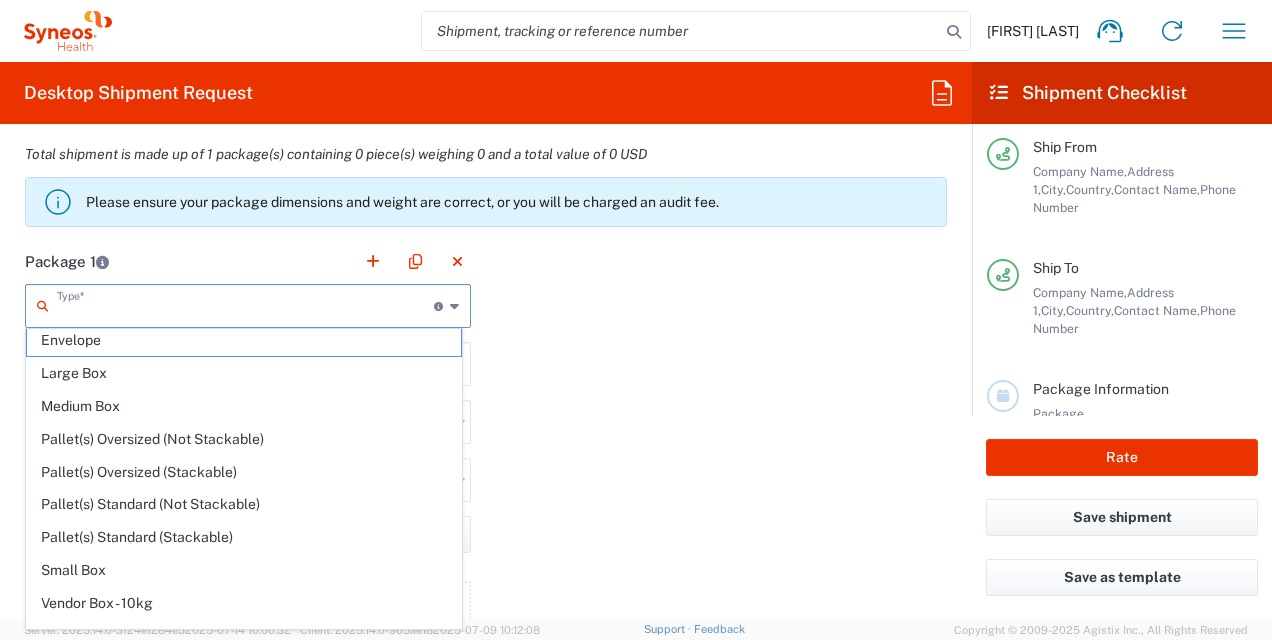 scroll, scrollTop: 0, scrollLeft: 0, axis: both 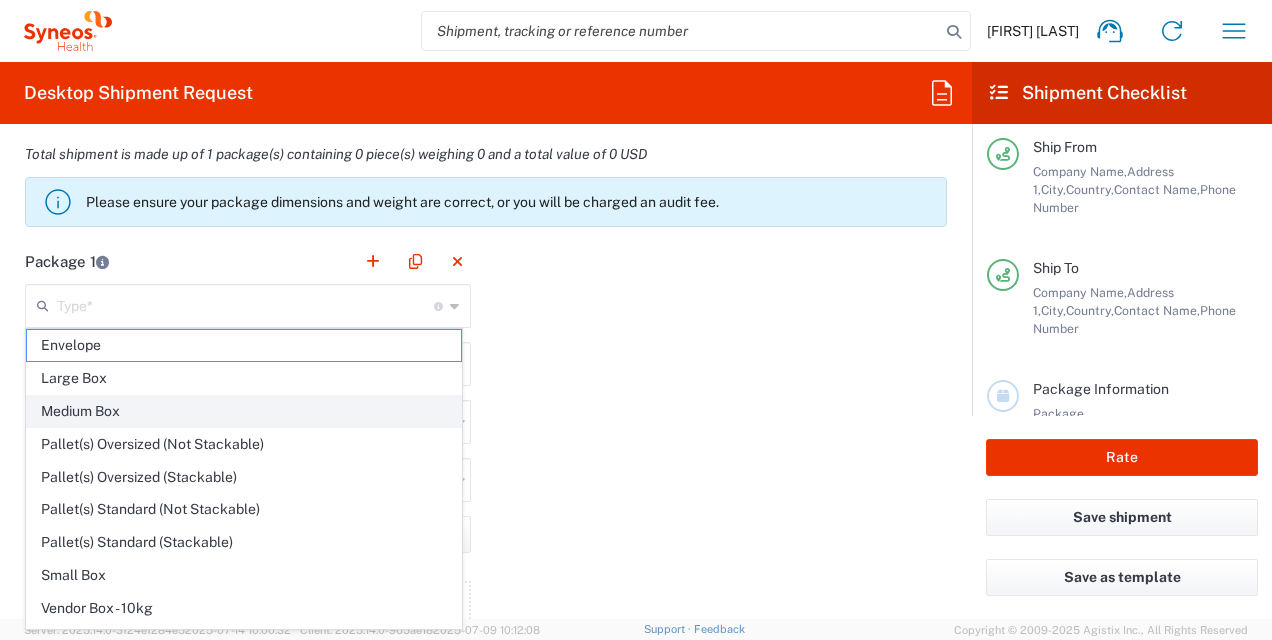click on "Medium Box" 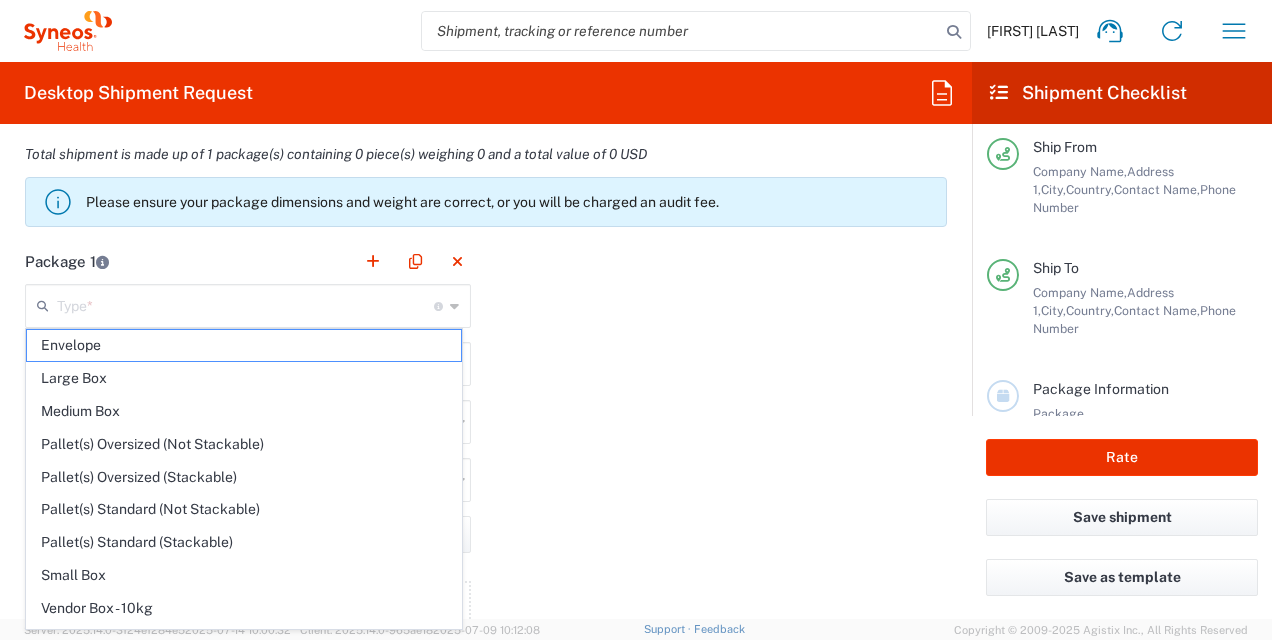 type on "Medium Box" 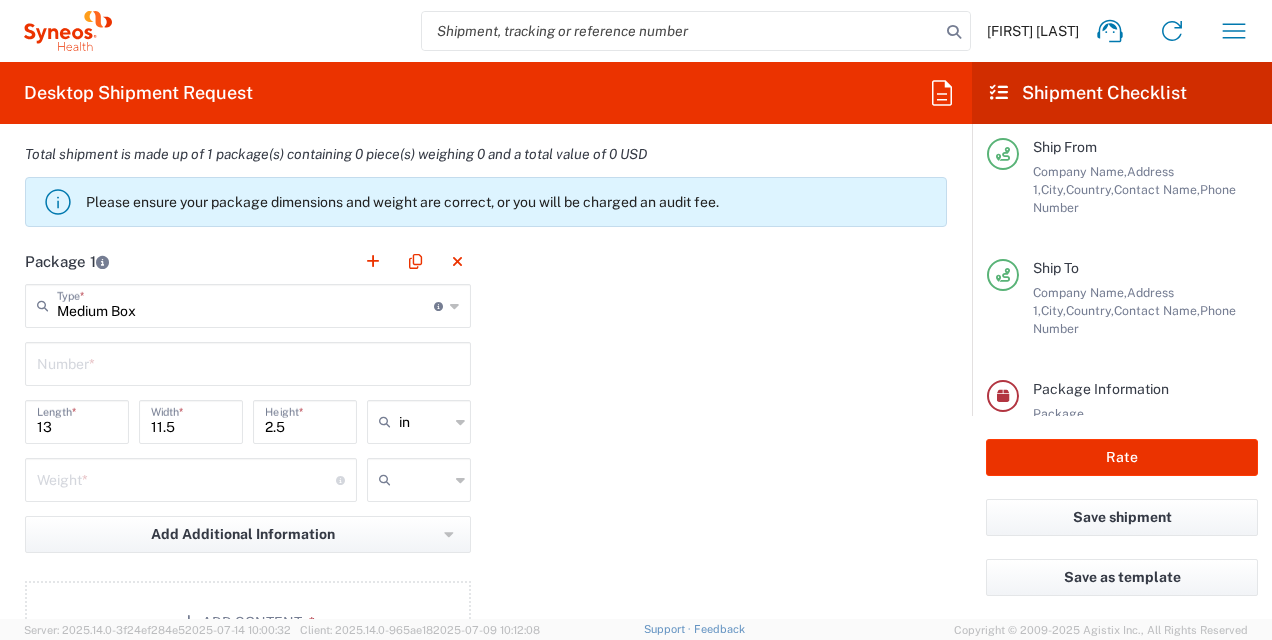 click at bounding box center [186, 478] 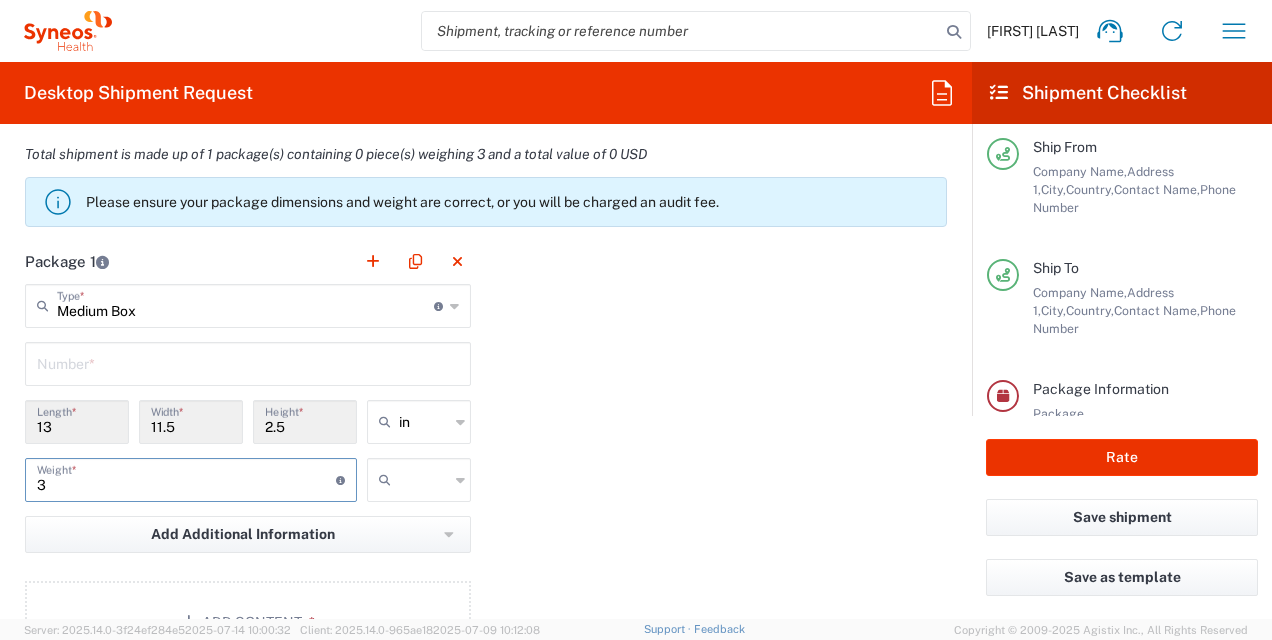 type on "3" 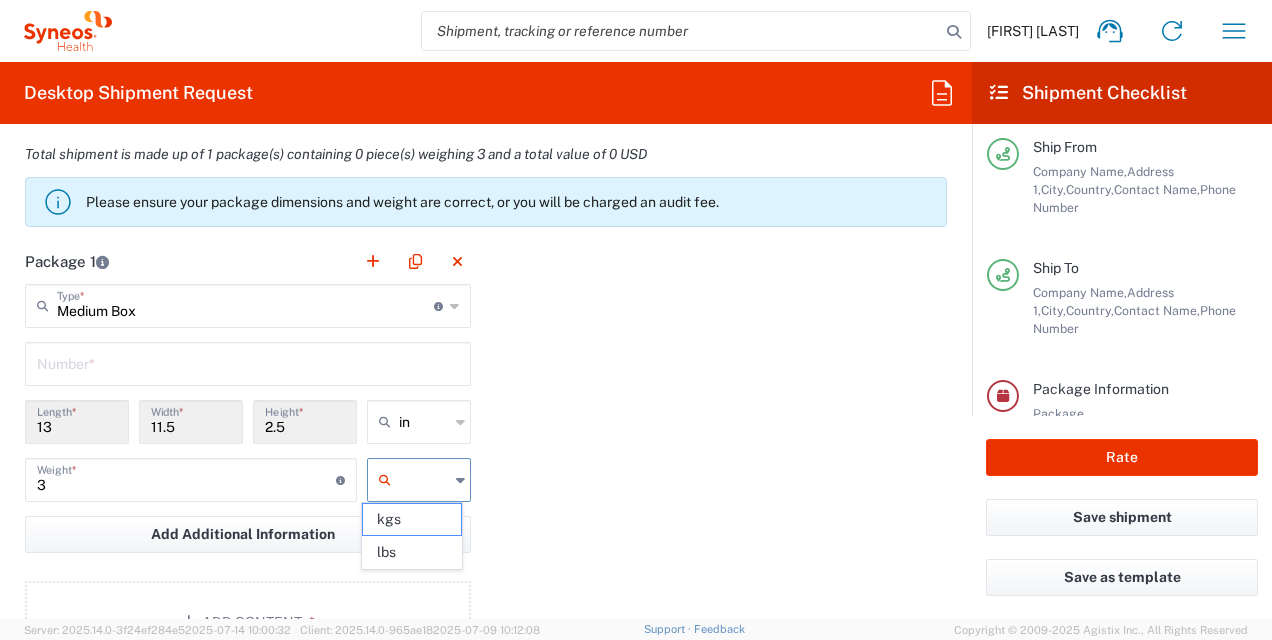 click at bounding box center (424, 480) 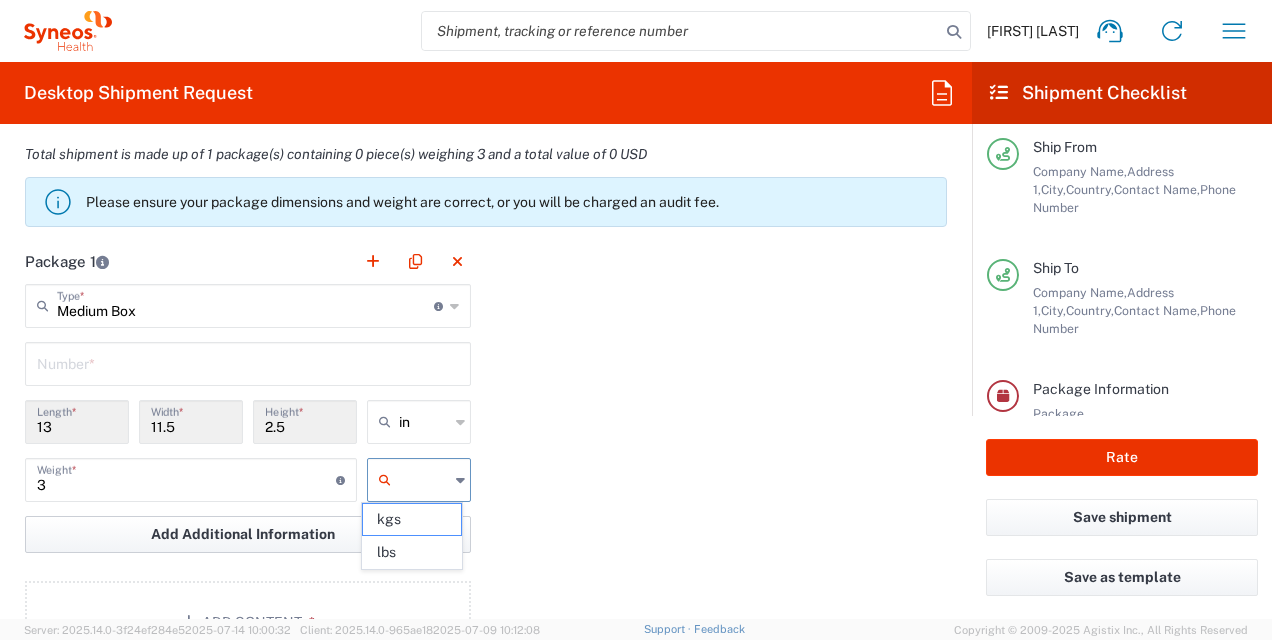 click on "kgs" 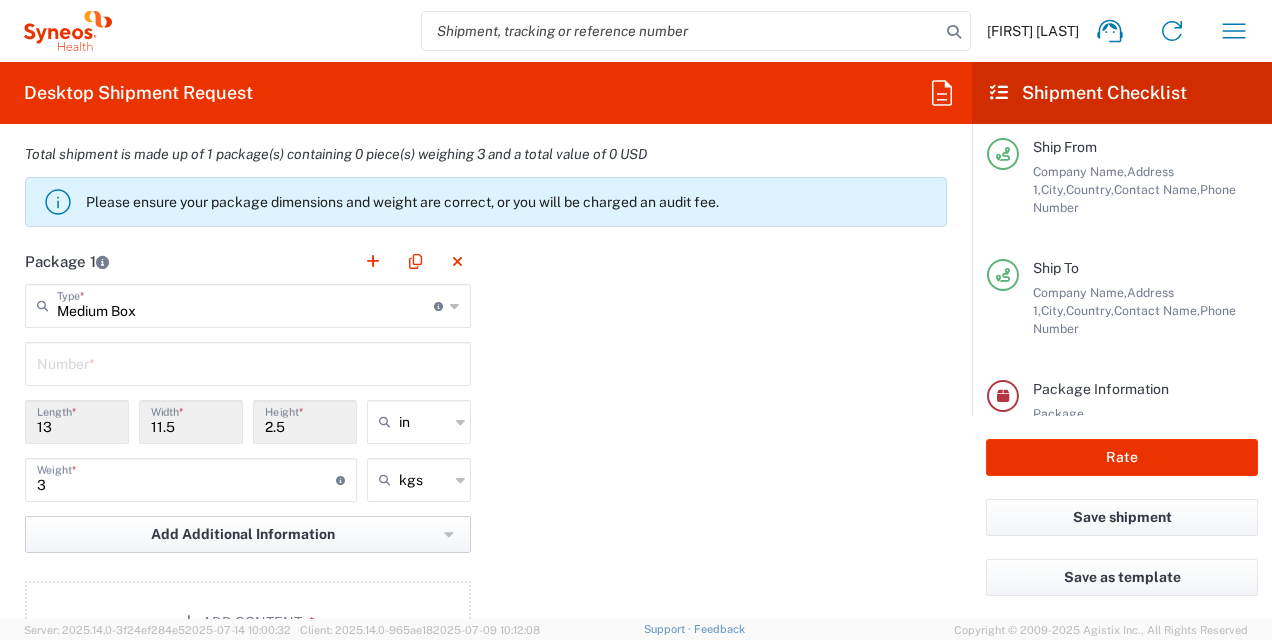 click on "Add Additional Information" 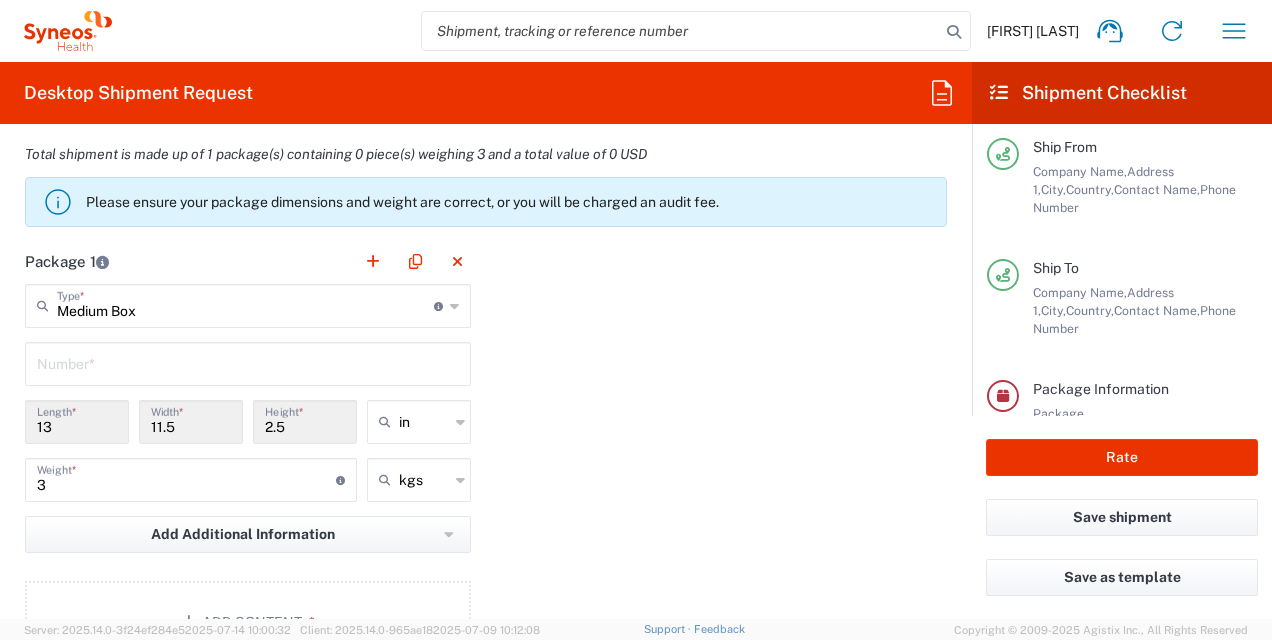 click on "Package 1  Medium Box  Type  * Material used to package goods Envelope Large Box Medium Box Pallet(s) Oversized (Not Stackable) Pallet(s) Oversized (Stackable) Pallet(s) Standard (Not Stackable) Pallet(s) Standard (Stackable) Small Box Vendor Box - 10kg Vendor Box - 25kg Your Packaging  Number  * 13  Length  * 11.5  Width  * 2.5  Height  * in in cm ft 3  Weight  * Total weight of package(s) in pounds or kilograms kgs kgs lbs Add Additional Information  Package material   Package temperature   Temperature device  Add Content *" 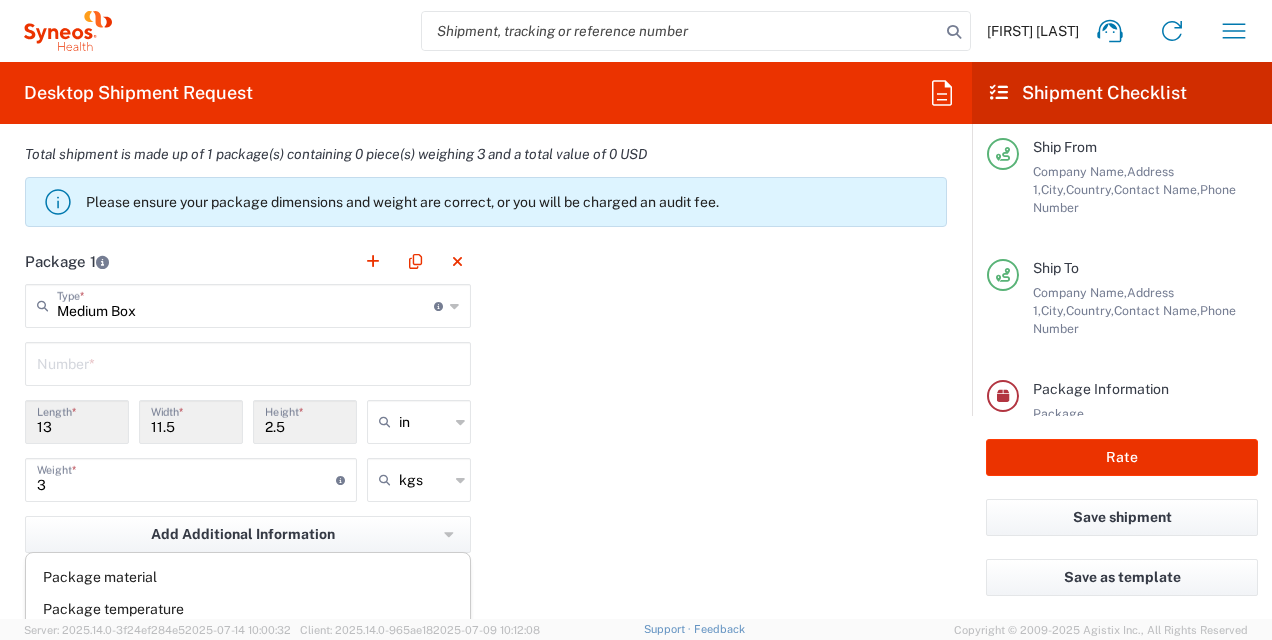 scroll, scrollTop: 2100, scrollLeft: 0, axis: vertical 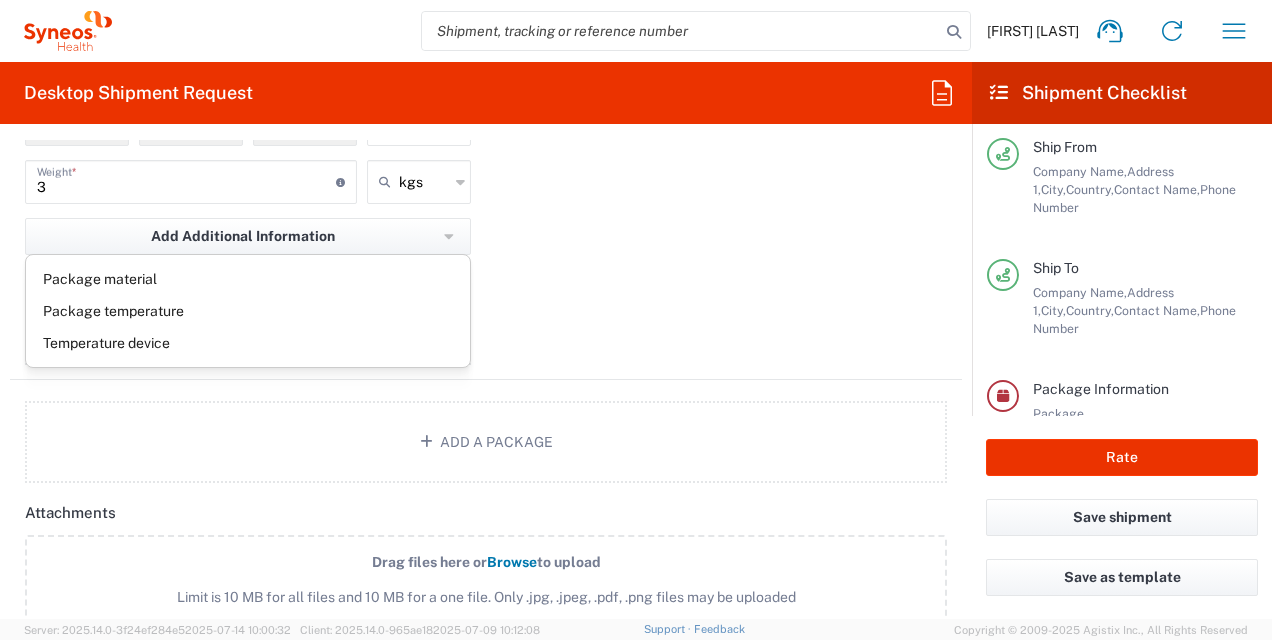 click on "Package 1  Medium Box  Type  * Material used to package goods Envelope Large Box Medium Box Pallet(s) Oversized (Not Stackable) Pallet(s) Oversized (Stackable) Pallet(s) Standard (Not Stackable) Pallet(s) Standard (Stackable) Small Box Vendor Box - 10kg Vendor Box - 25kg Your Packaging  Number  * 13  Length  * 11.5  Width  * 2.5  Height  * in in cm ft 3  Weight  * Total weight of package(s) in pounds or kilograms kgs kgs lbs Add Additional Information  Package material   Package temperature   Temperature device  Add Content *" 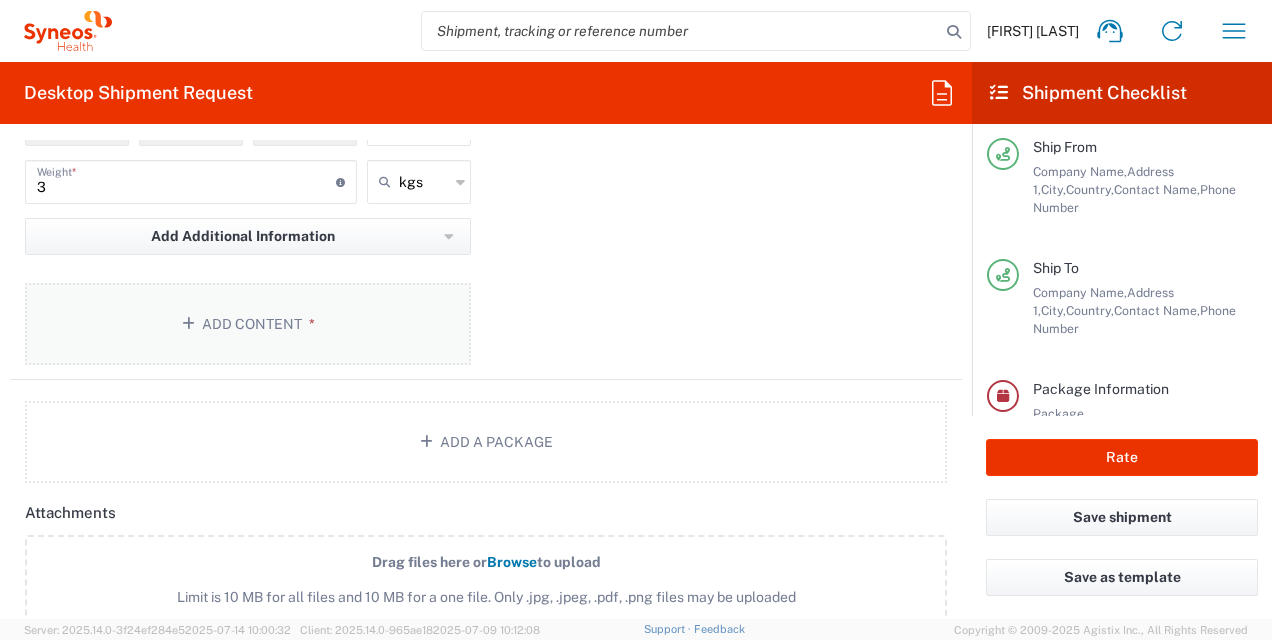 click on "Add Content *" 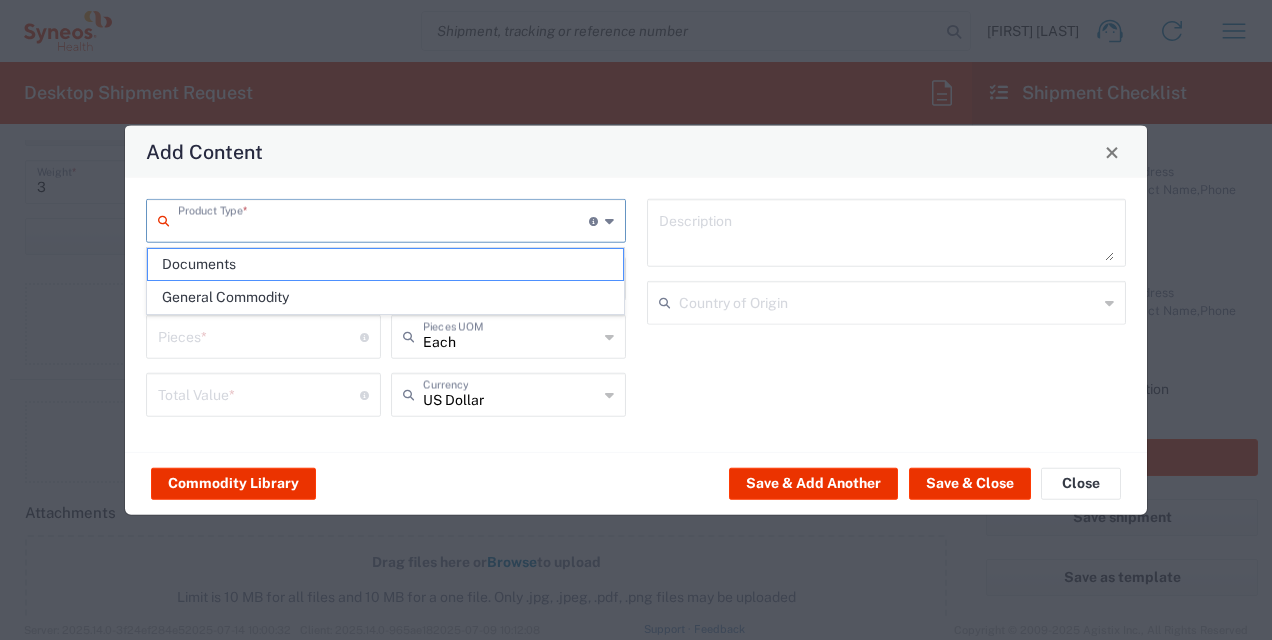 click at bounding box center (383, 219) 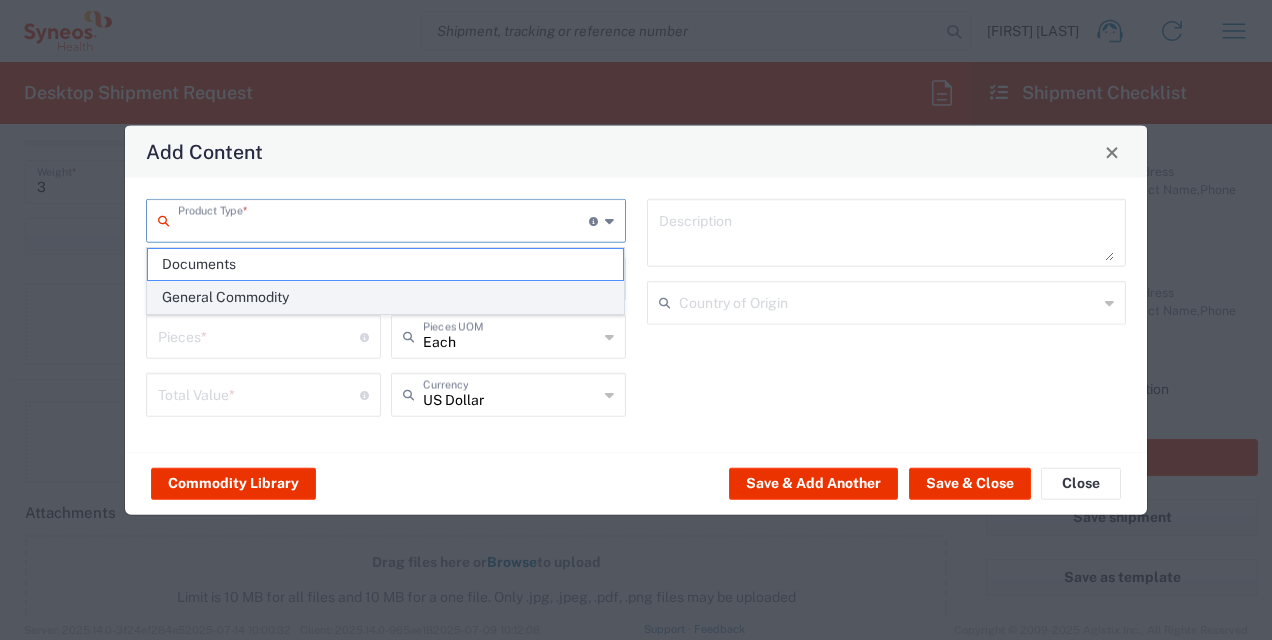 click on "General Commodity" 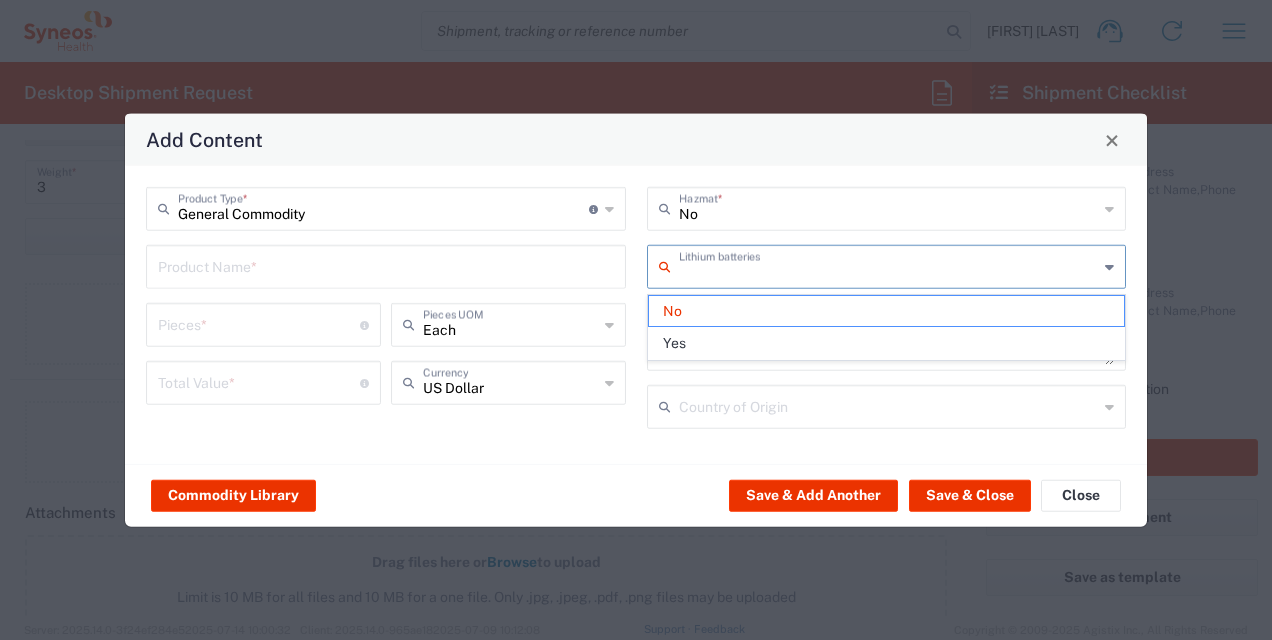 click at bounding box center (889, 265) 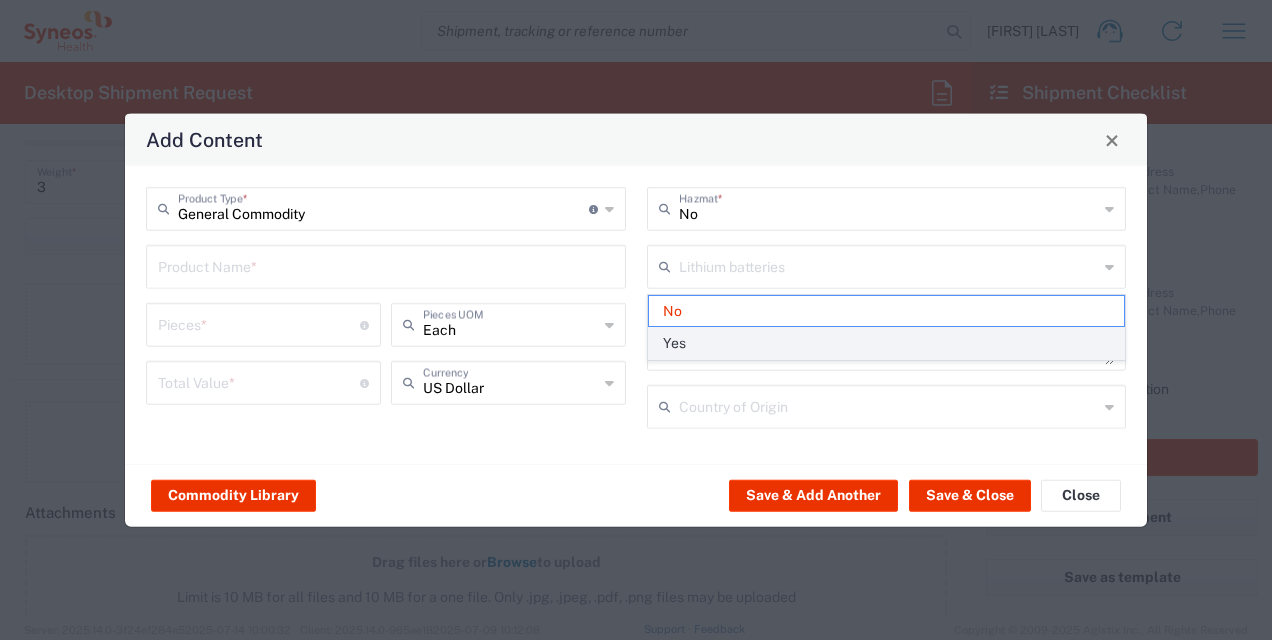 click on "Yes" 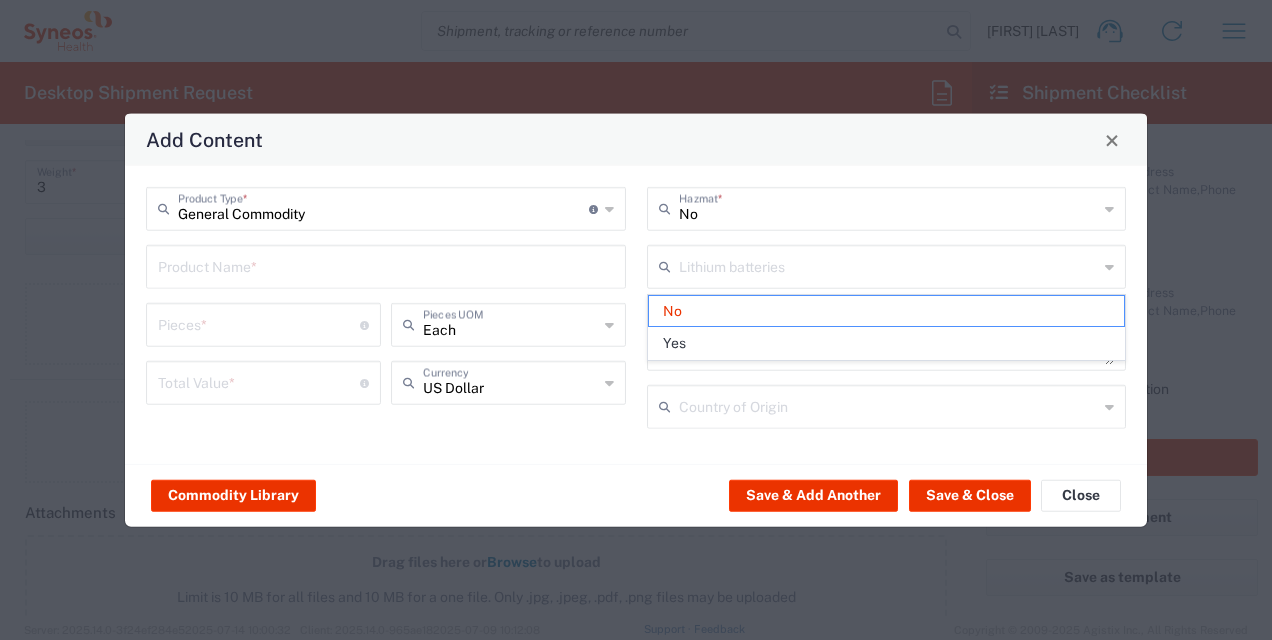 type on "Yes" 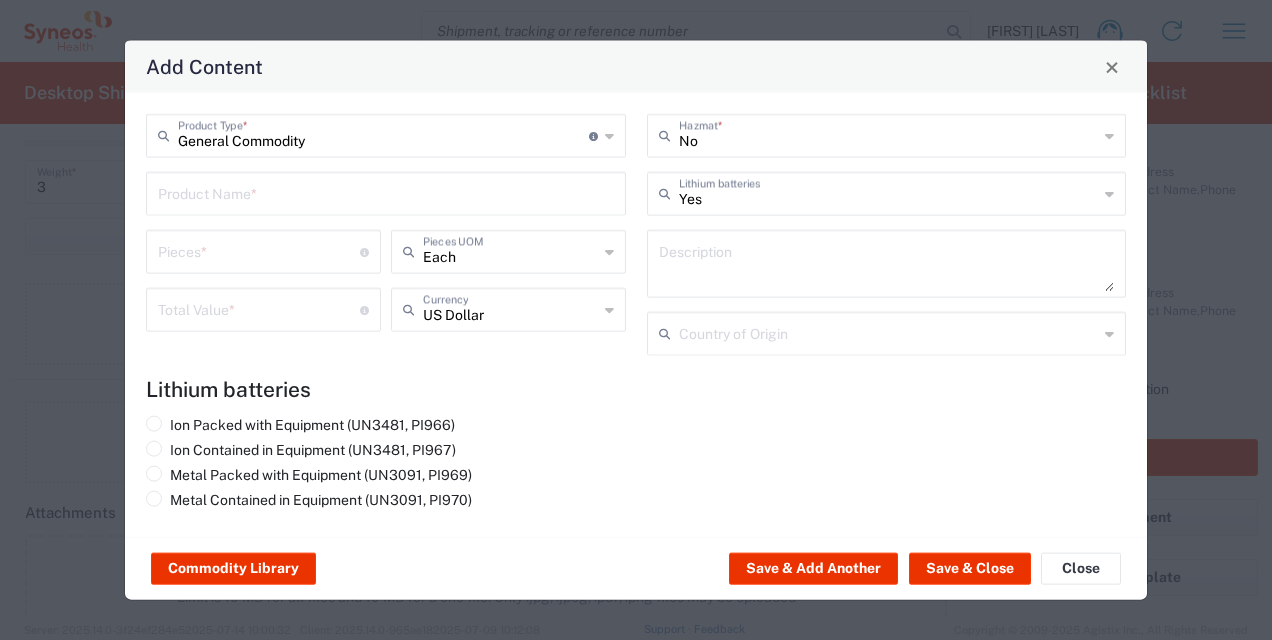 click at bounding box center [887, 264] 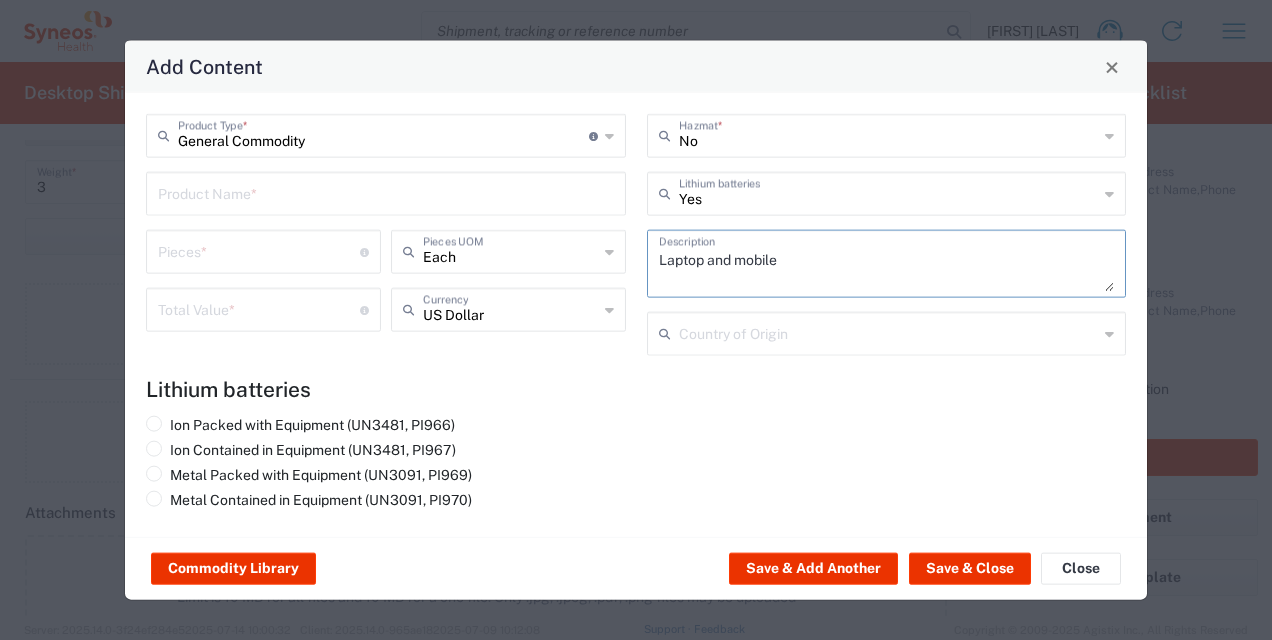 type on "Laptop and mobile" 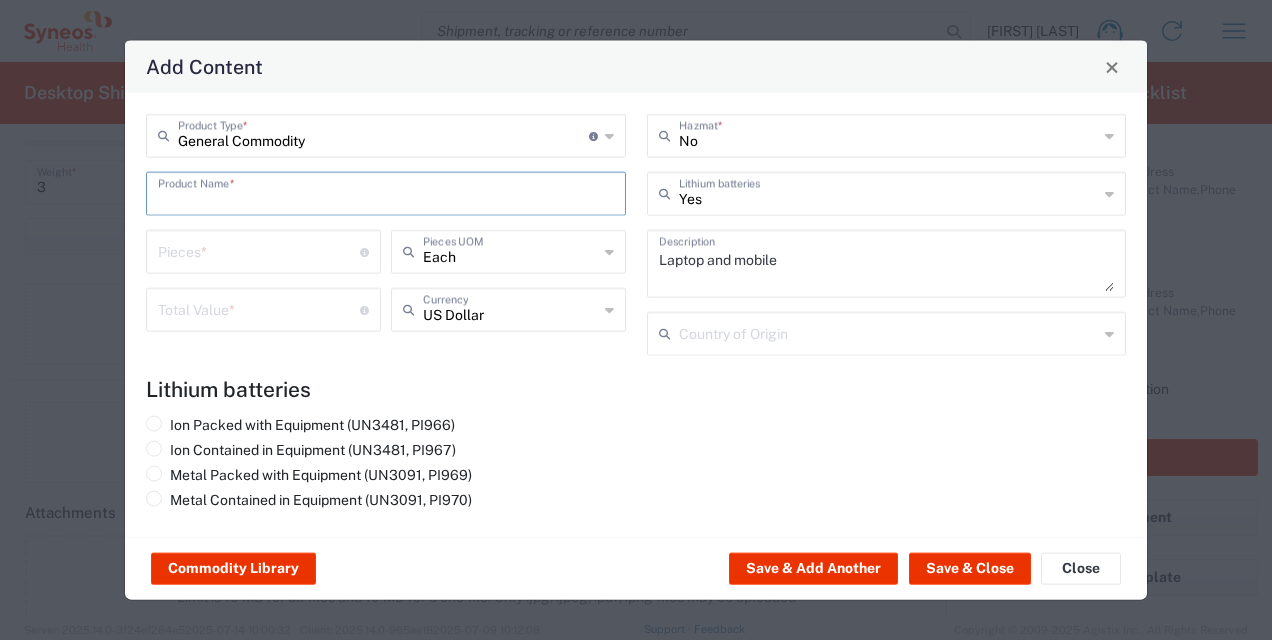 click at bounding box center [386, 192] 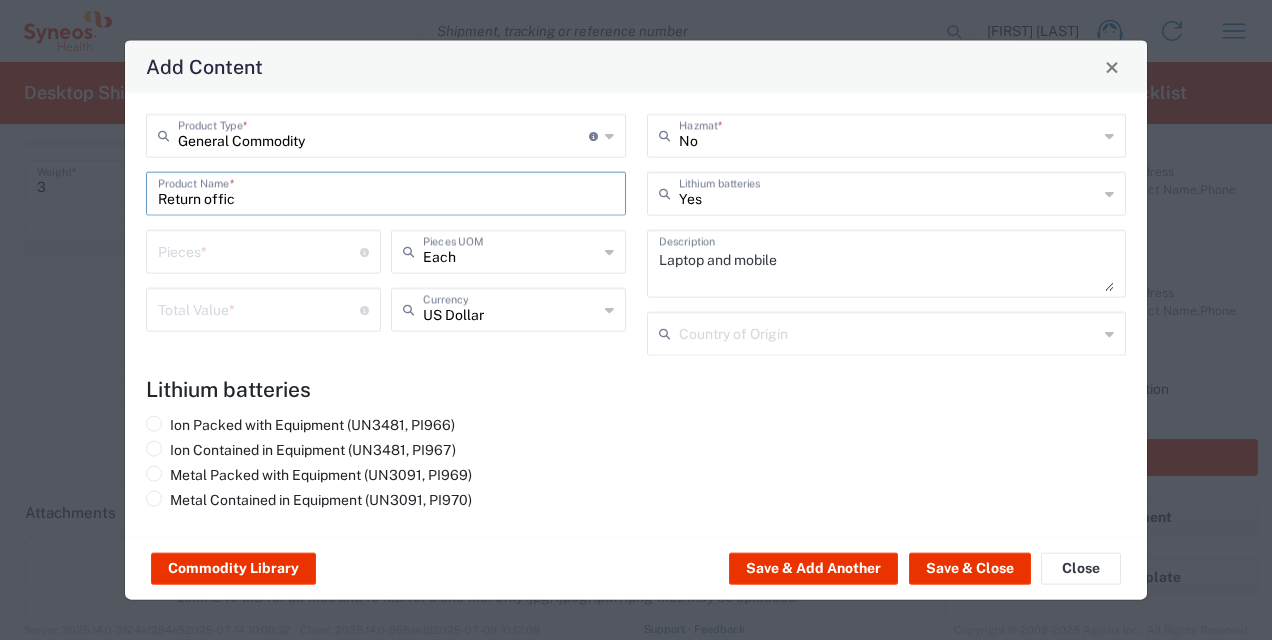 type on "Return off" 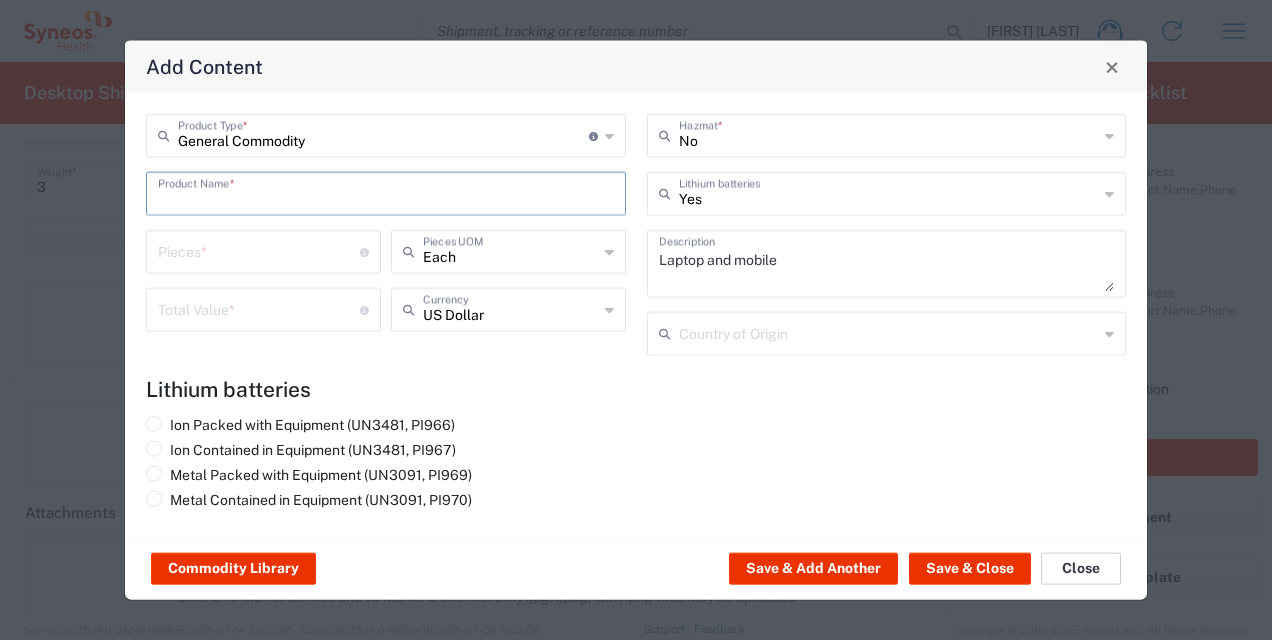 click on "Close" 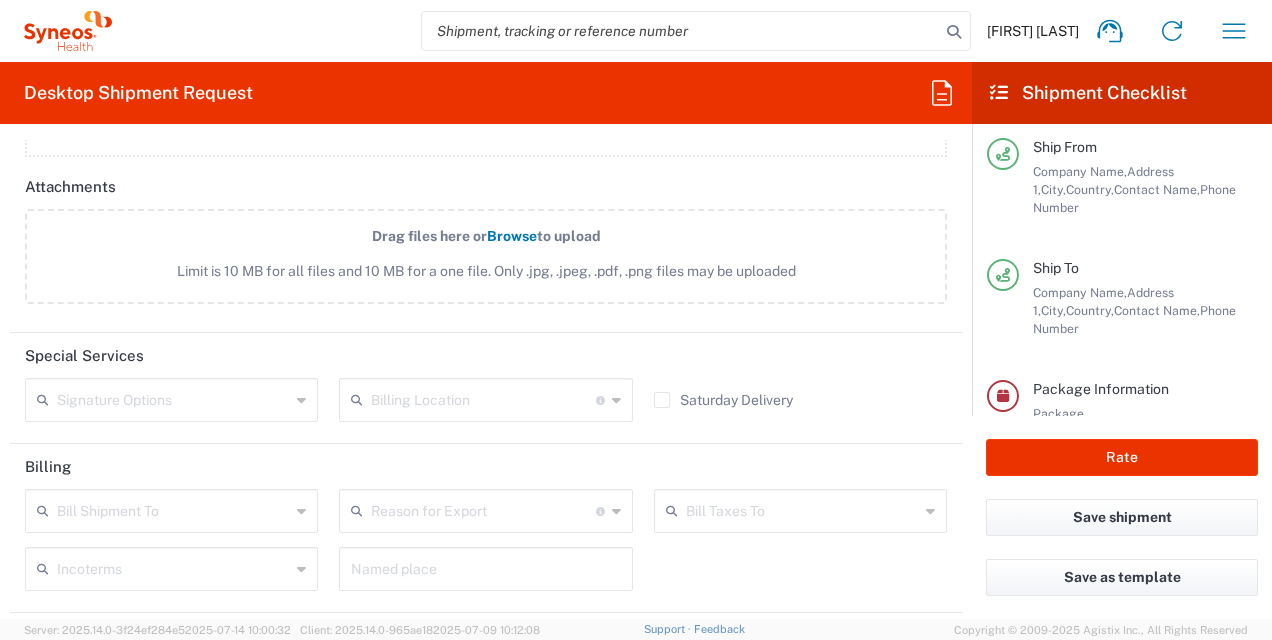 scroll, scrollTop: 2398, scrollLeft: 0, axis: vertical 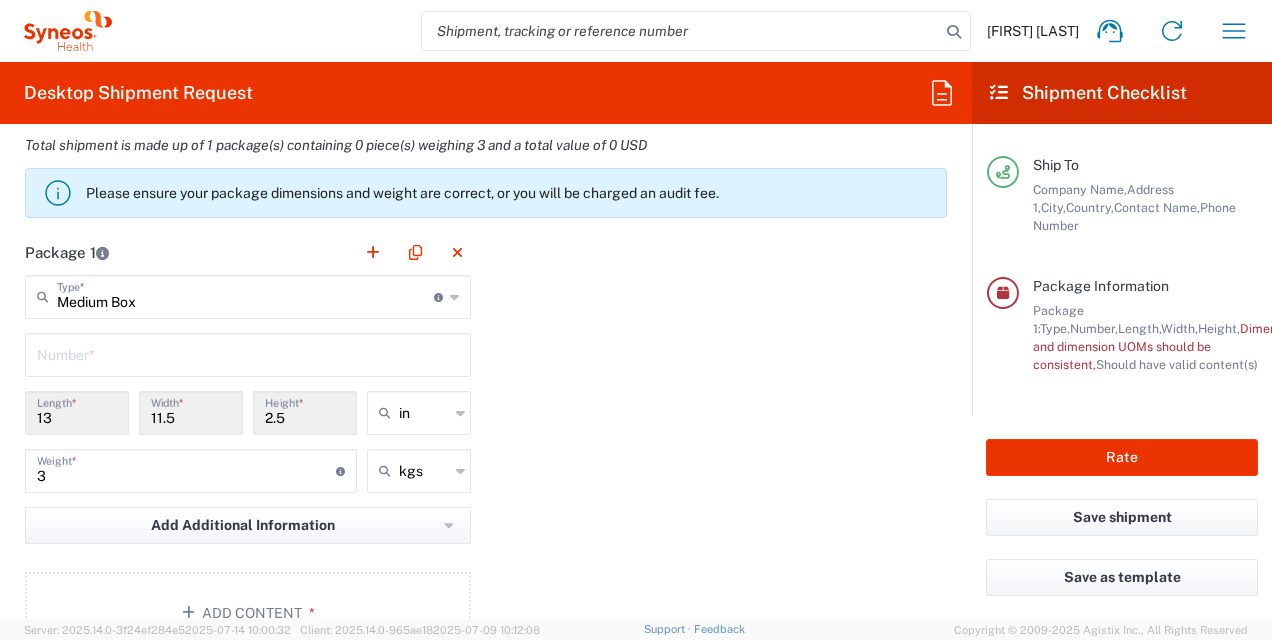click on "13" at bounding box center [77, 411] 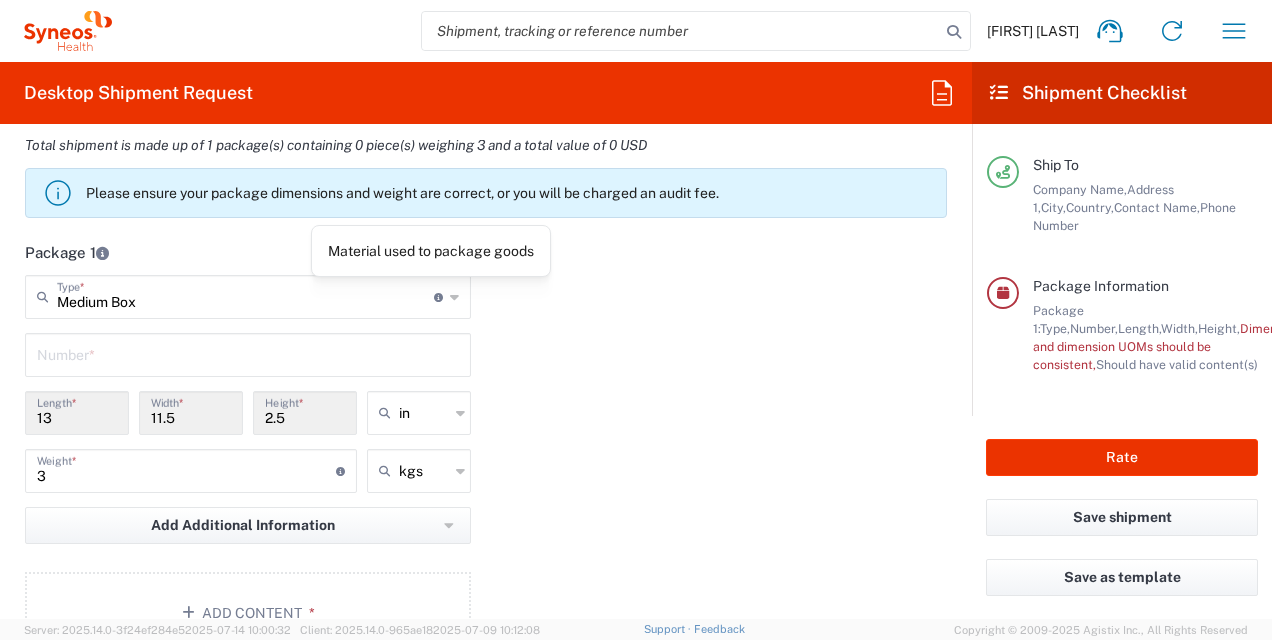 click 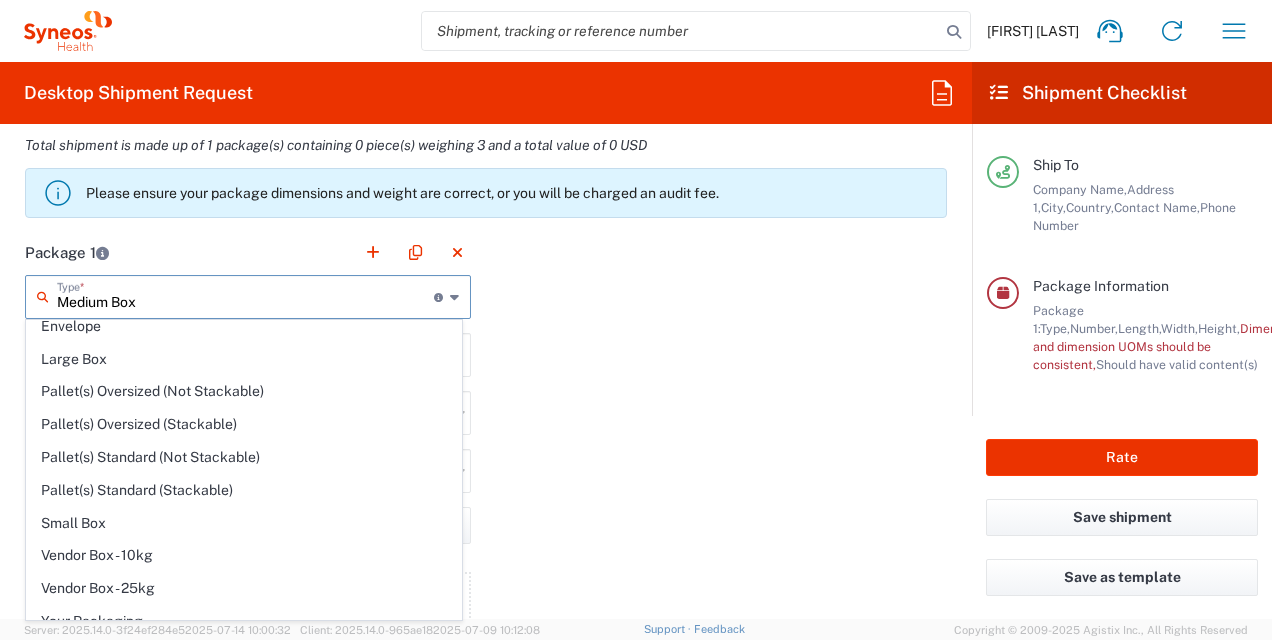 scroll, scrollTop: 53, scrollLeft: 0, axis: vertical 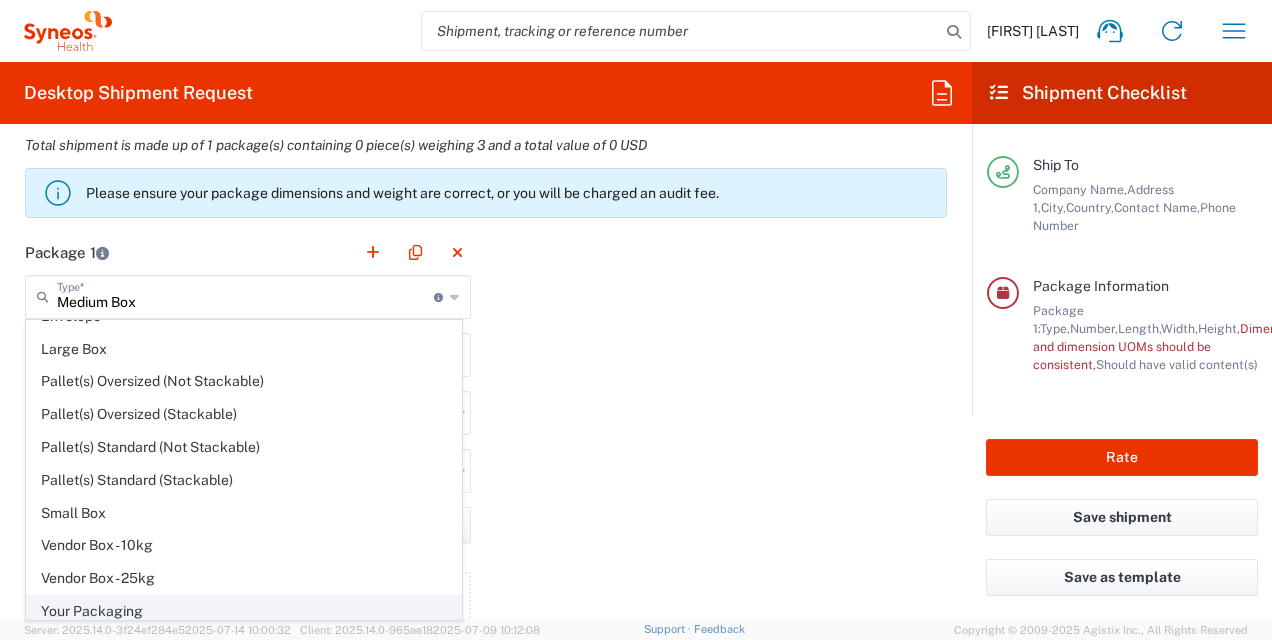 click on "Your Packaging" 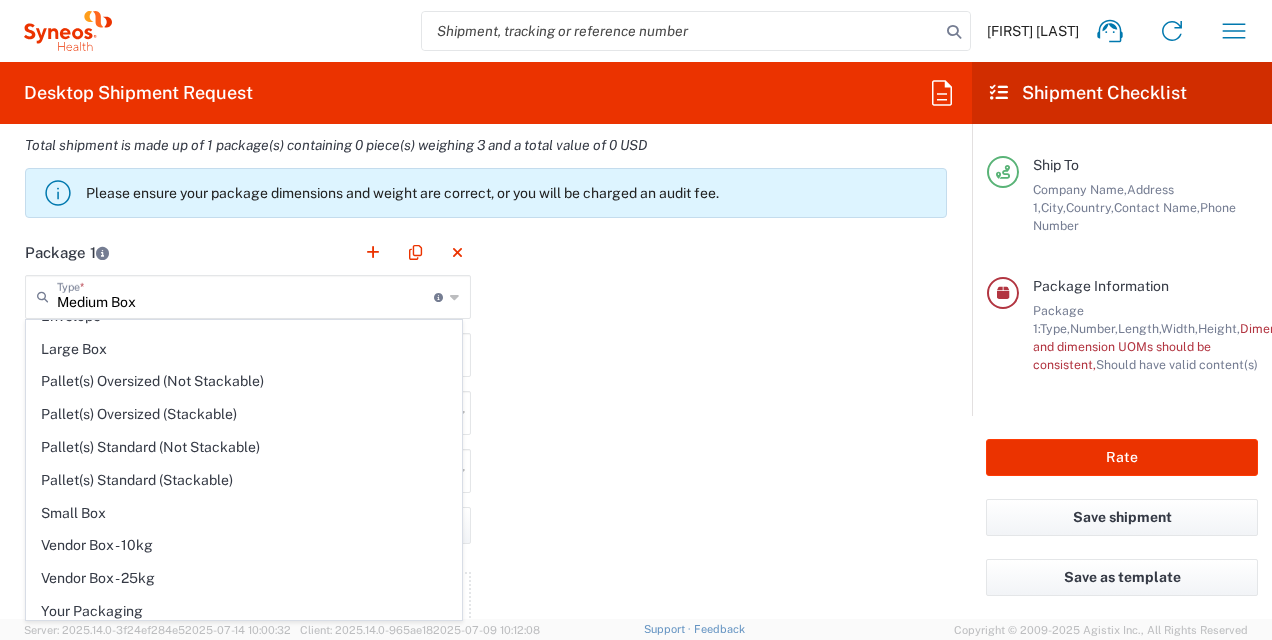 type on "Your Packaging" 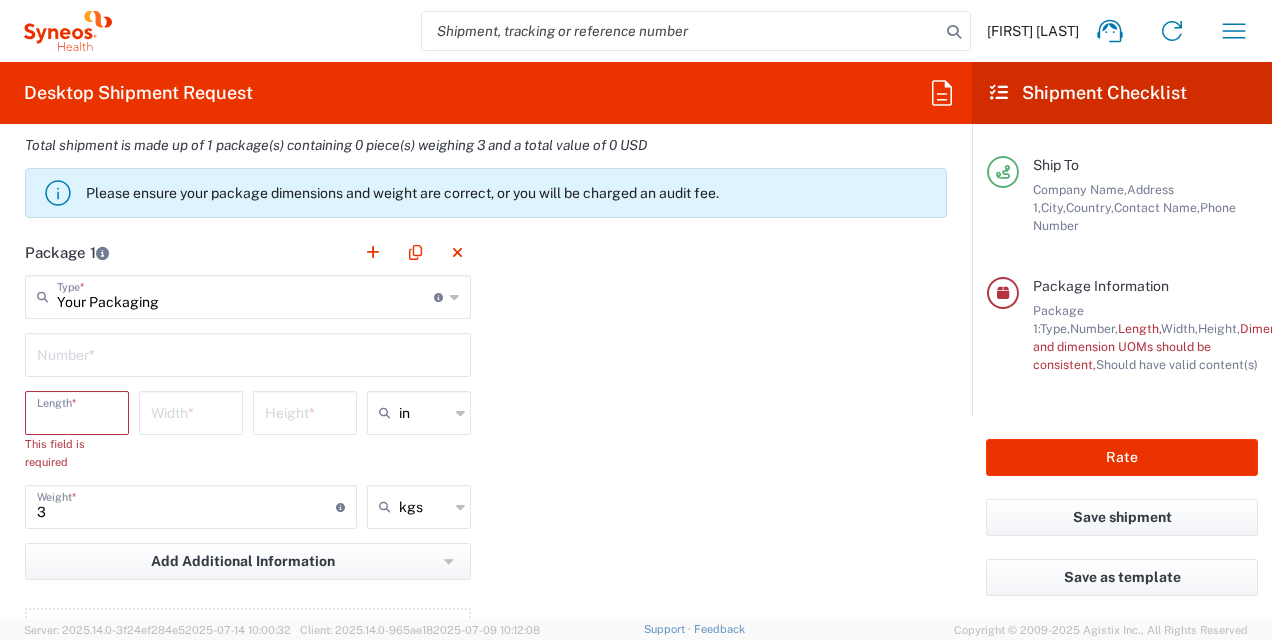 click at bounding box center (77, 411) 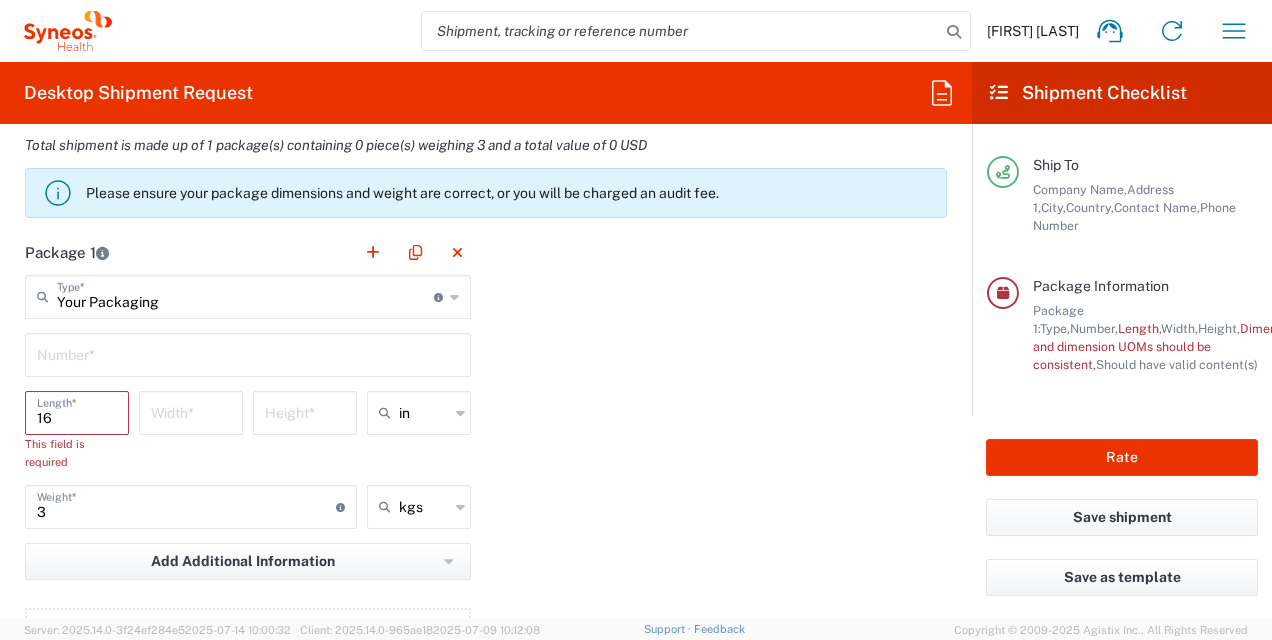 type on "16" 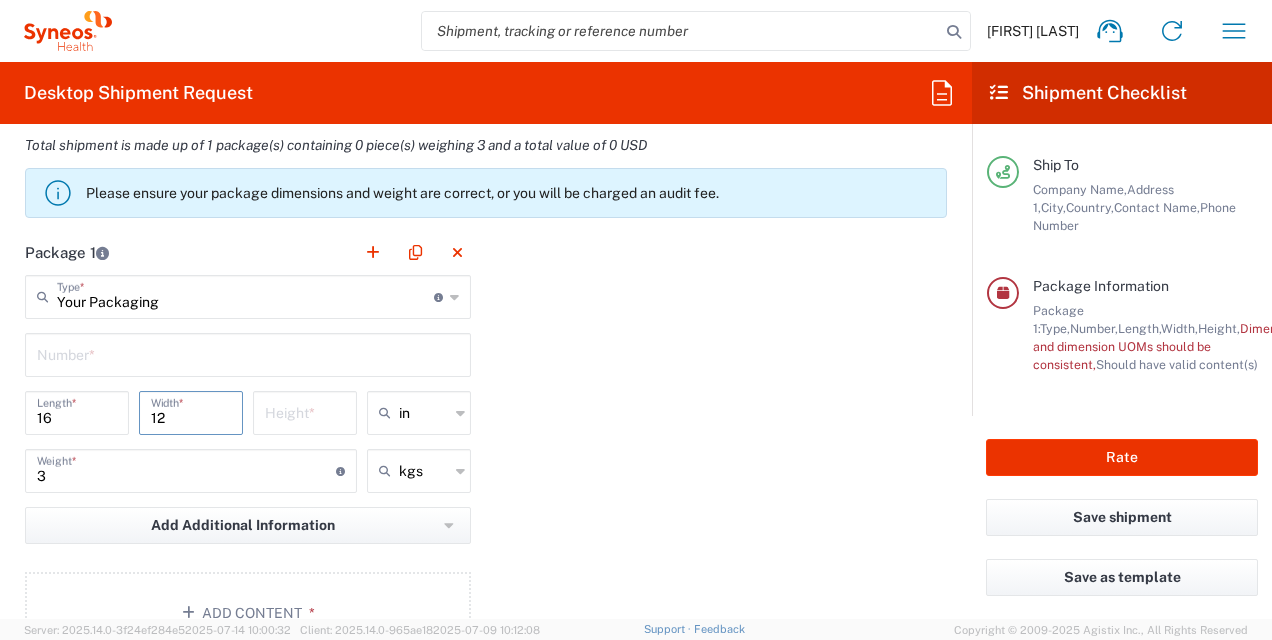type on "12" 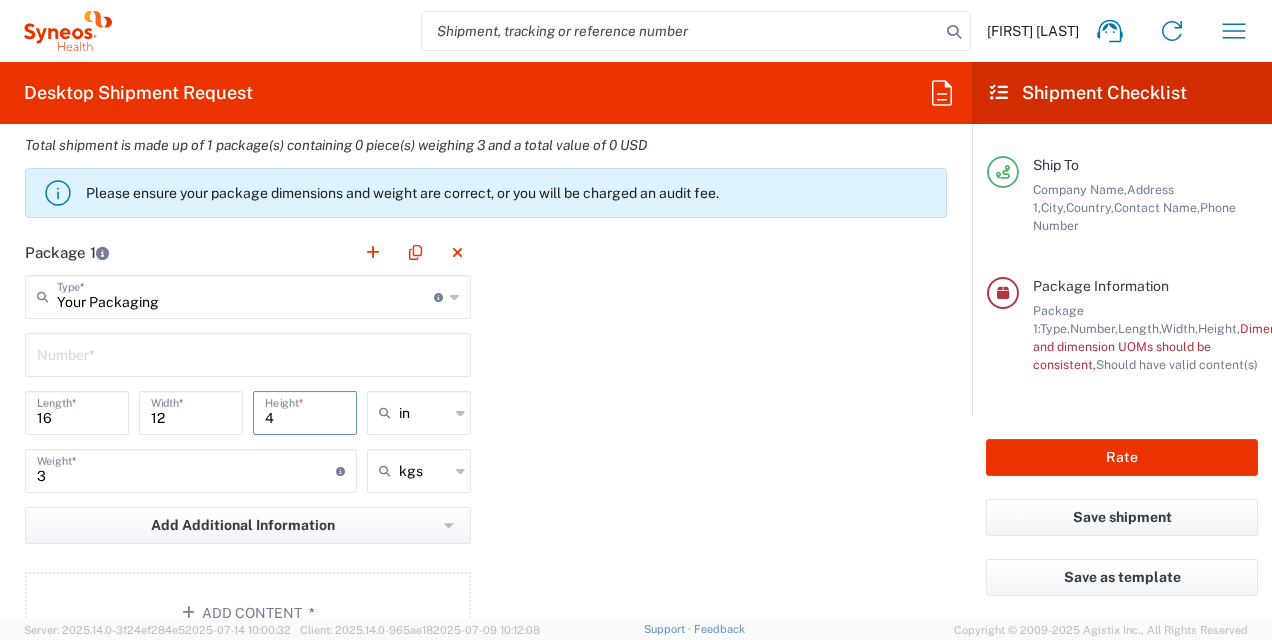 type on "4" 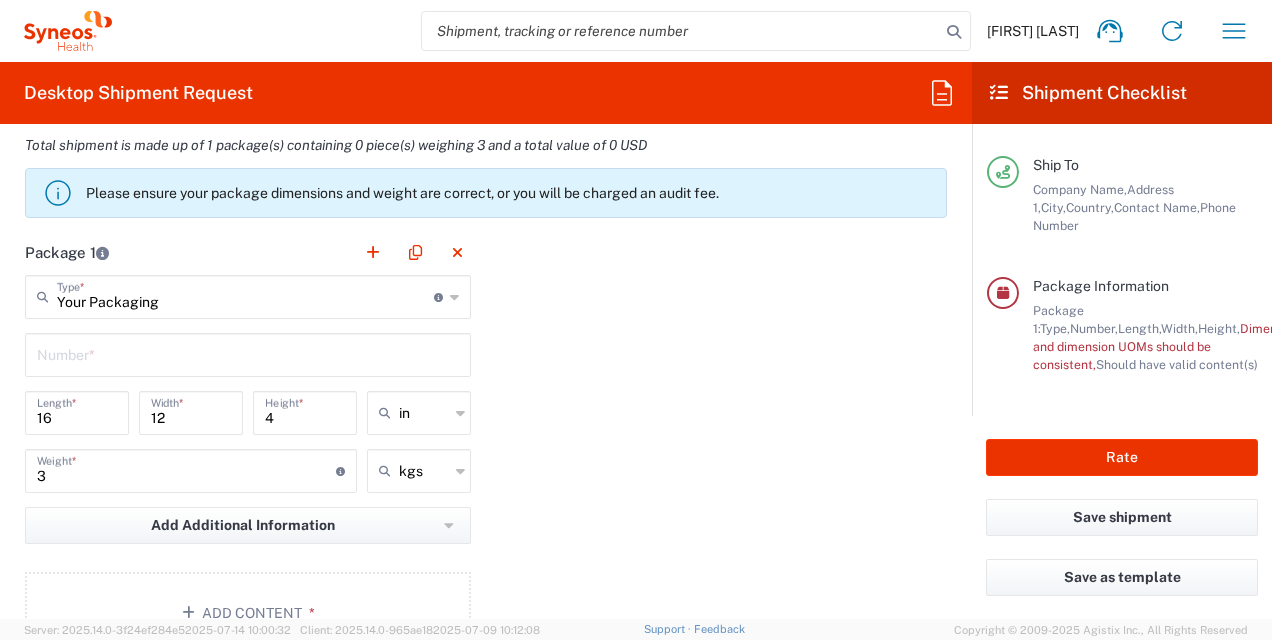 click on "Package 1  Your Packaging  Type  * Material used to package goods Medium Box Envelope Large Box Pallet(s) Oversized (Not Stackable) Pallet(s) Oversized (Stackable) Pallet(s) Standard (Not Stackable) Pallet(s) Standard (Stackable) Small Box Vendor Box - 10kg Vendor Box - 25kg Your Packaging  Number  * 16  Length  * 12  Width  * 4  Height  * in in cm ft 3  Weight  * Total weight of package(s) in pounds or kilograms kgs kgs lbs Add Additional Information  Package material   Package temperature   Temperature device  Add Content *" 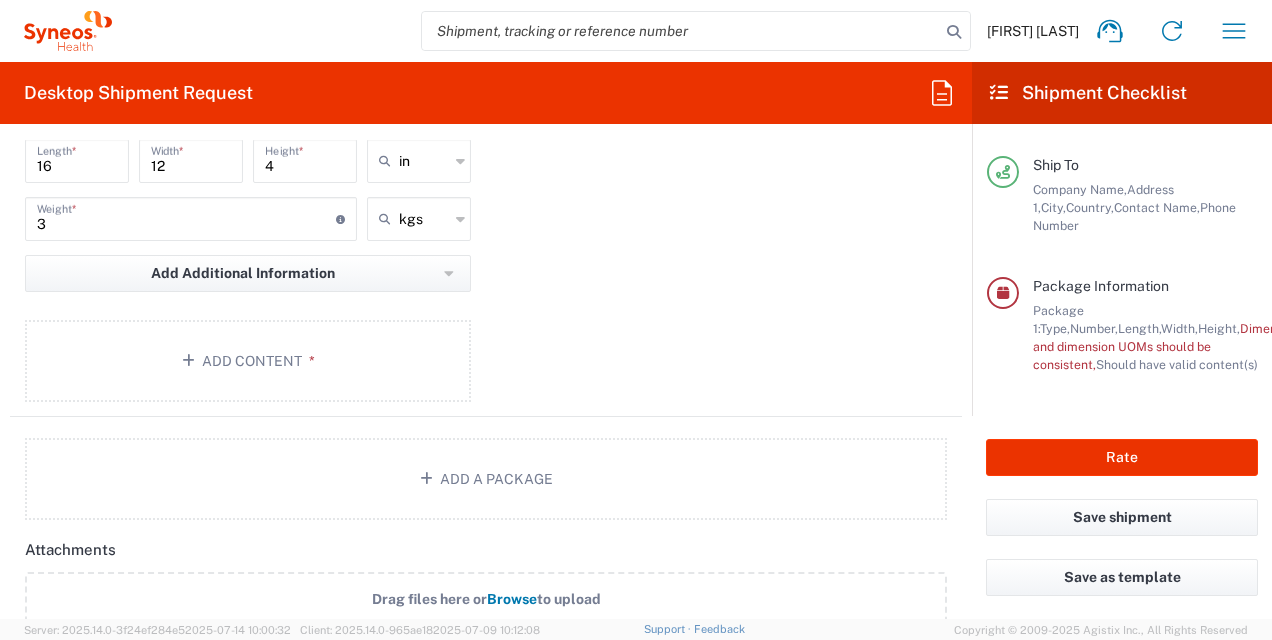 scroll, scrollTop: 2016, scrollLeft: 0, axis: vertical 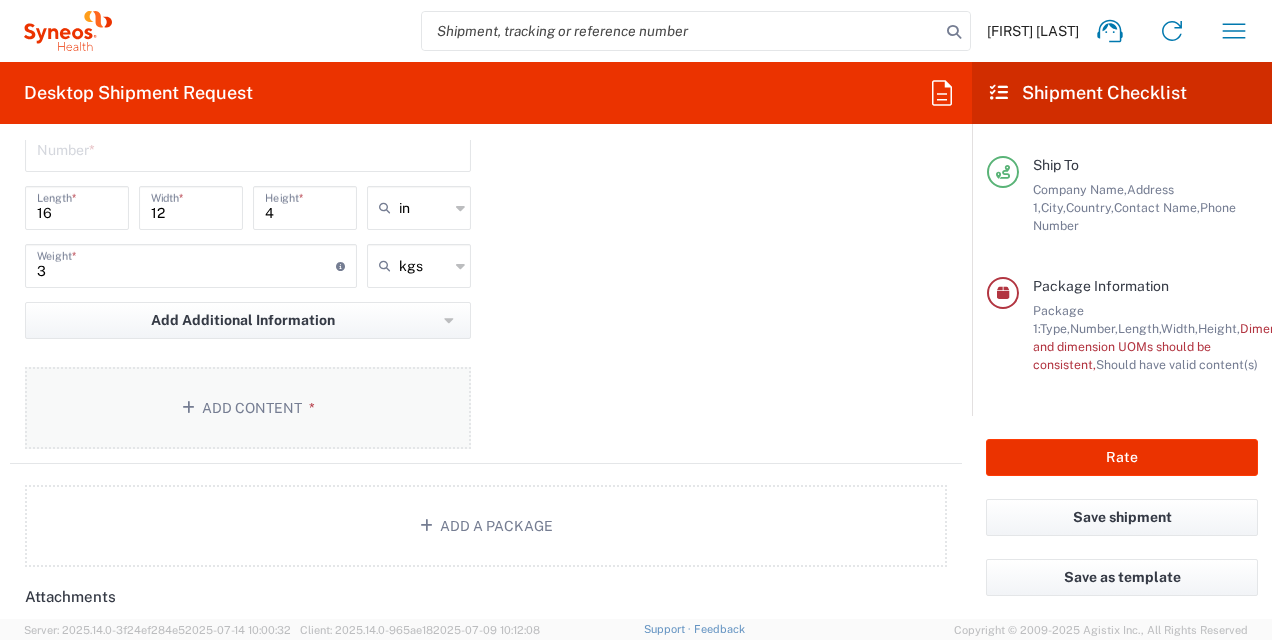 click on "Add Content *" 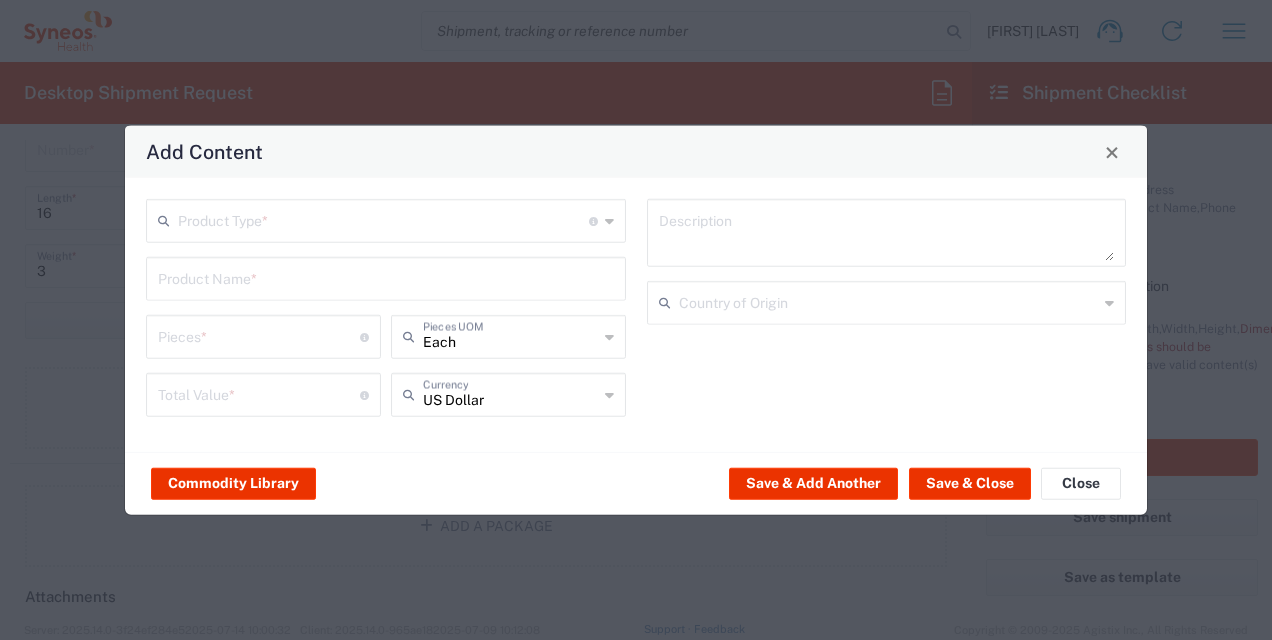 click at bounding box center [383, 219] 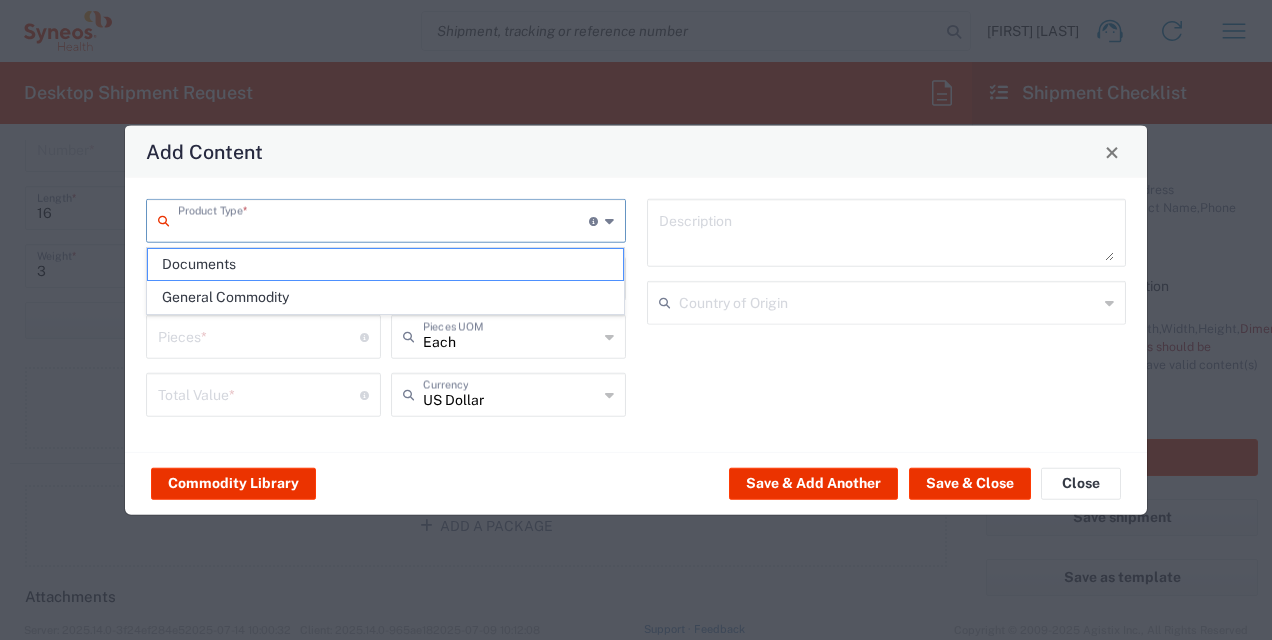 click on "General Commodity" 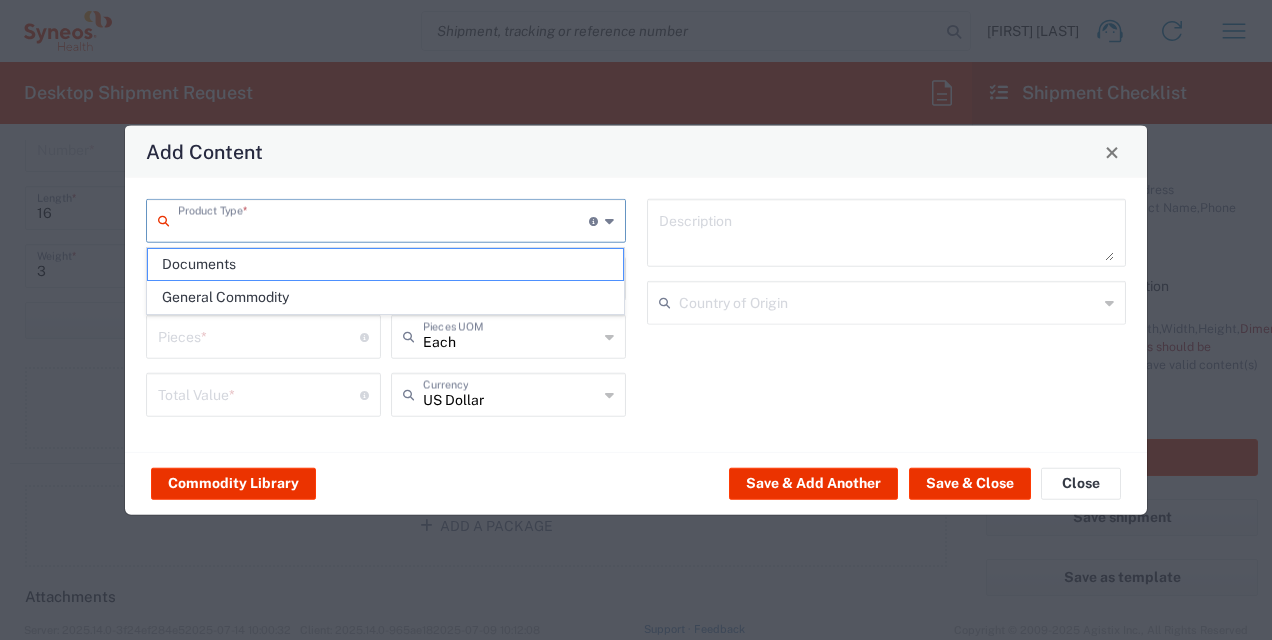 type on "General Commodity" 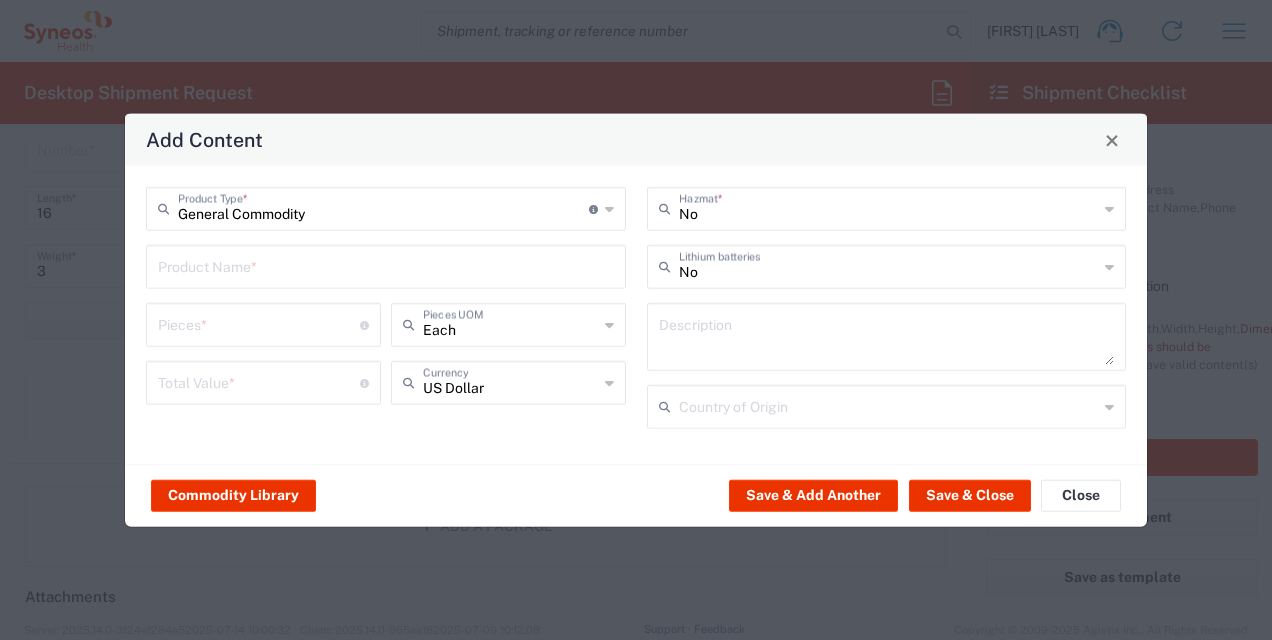 click on "General Commodity  Product Type  * Document: Paper document generated internally by Syneos, a client, or third-party partner for business purposes.  For example, a contract, agreement, procedure, policy, project documentation, legal document, purchase order, invoice, or other documentation or record.  Items such as study leaflets/brochures, posters, instruction booklets, patient guides, flowcharts, checklists, consent cards, reminder cards and other similar printed materials which will be used in a client project/trial are general commodities, not documents.  Product Name  *  Pieces  * Number of pieces inside all the packages Each  Pieces UOM   Total Value  * Total value of all the pieces US Dollar  Currency" 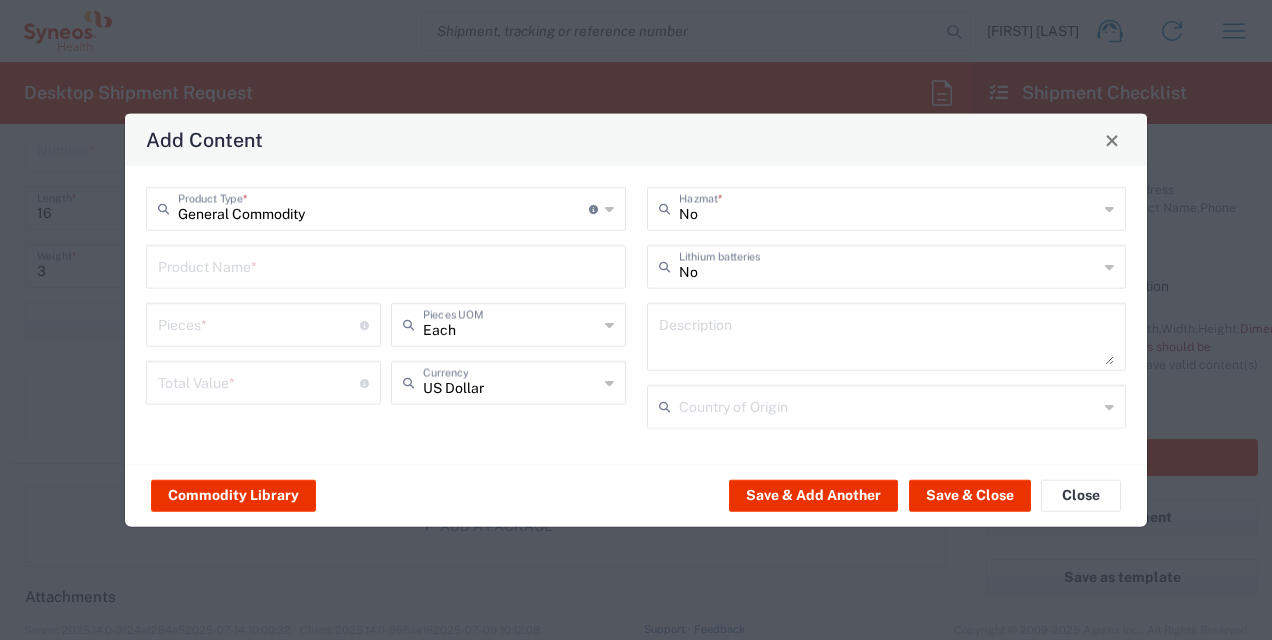 click at bounding box center (386, 265) 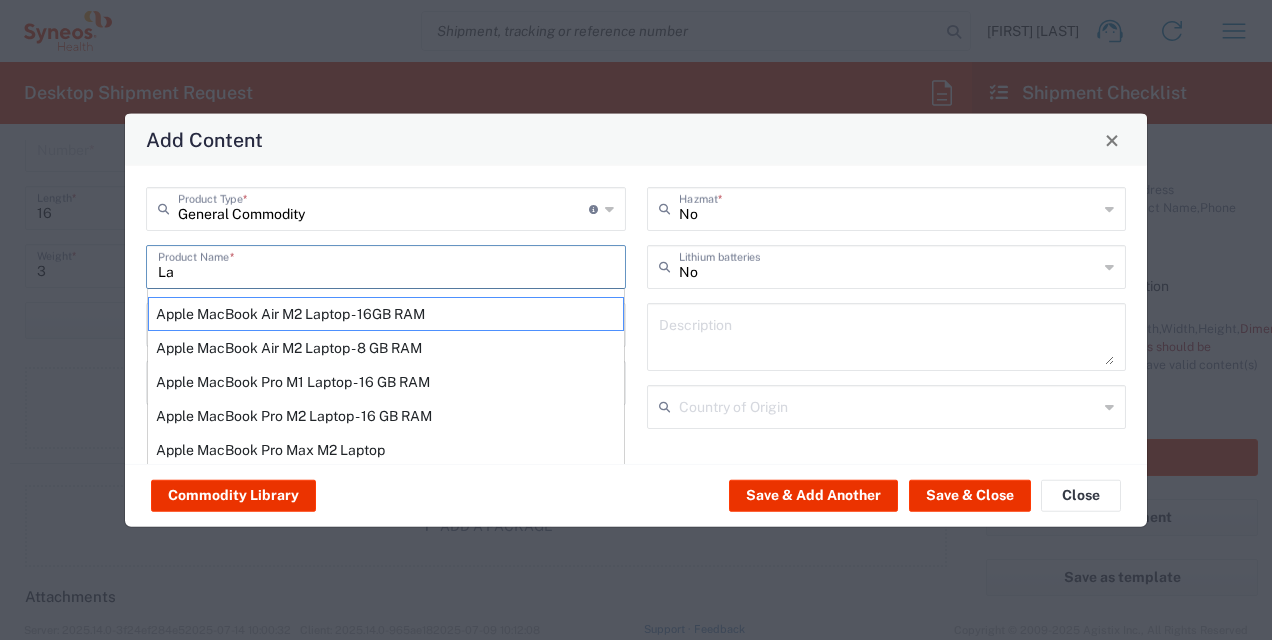 type on "L" 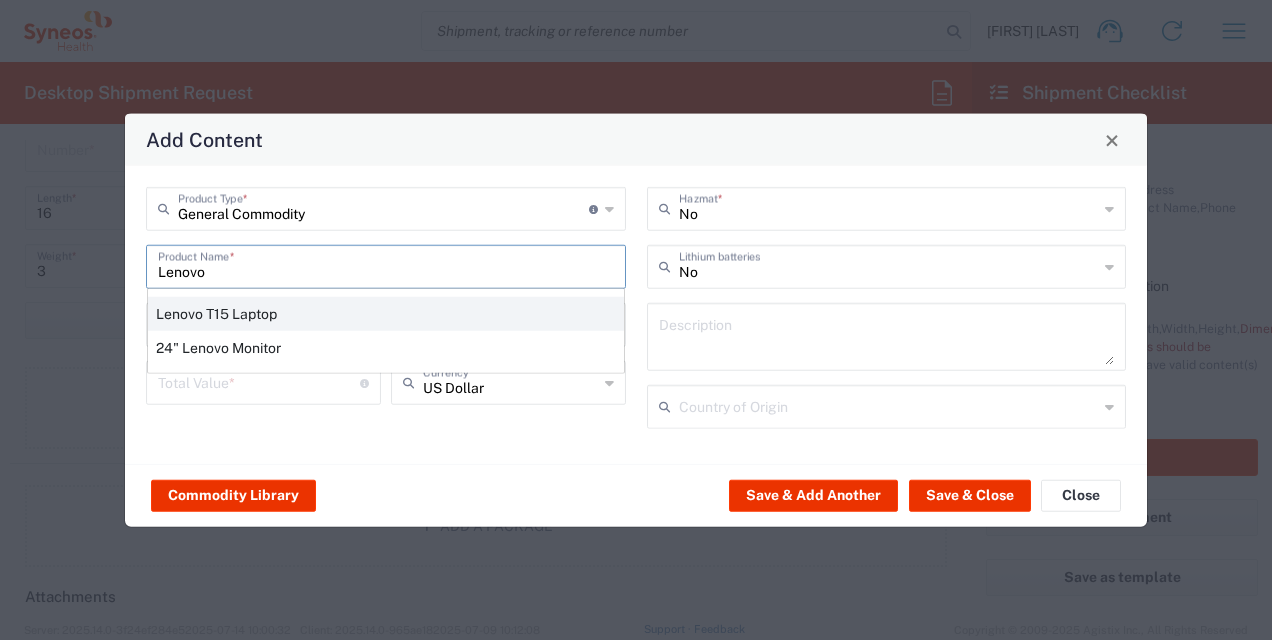 click on "Lenovo T15 Laptop" at bounding box center [386, 314] 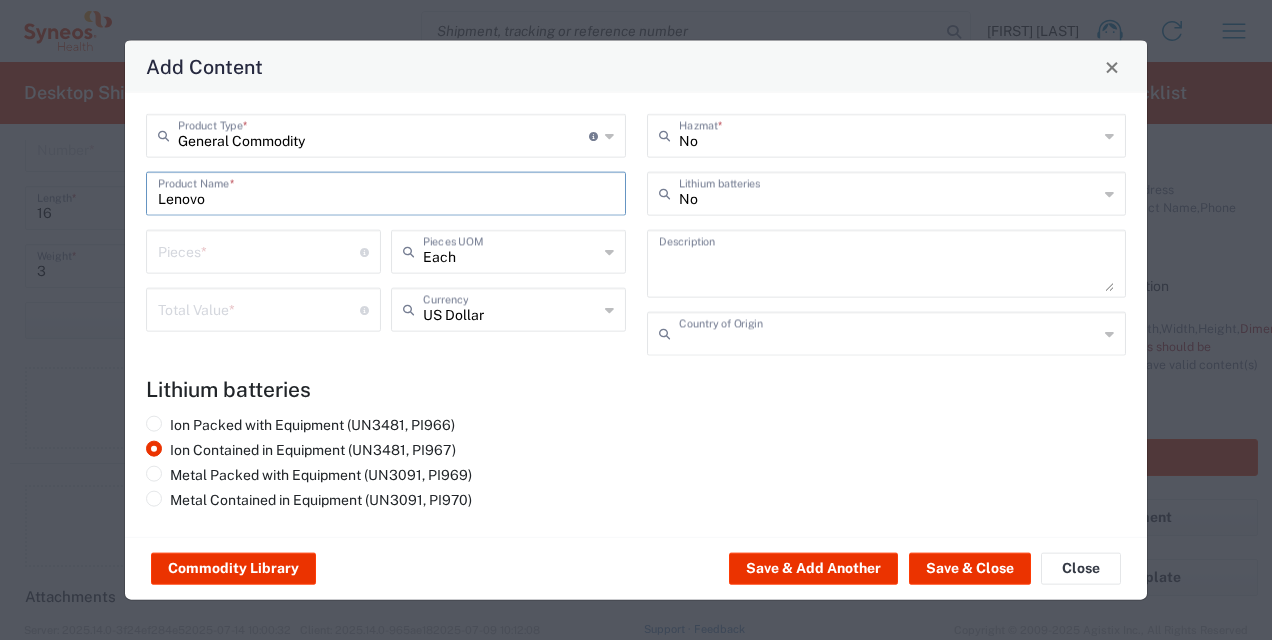 type on "Lenovo T15 Laptop" 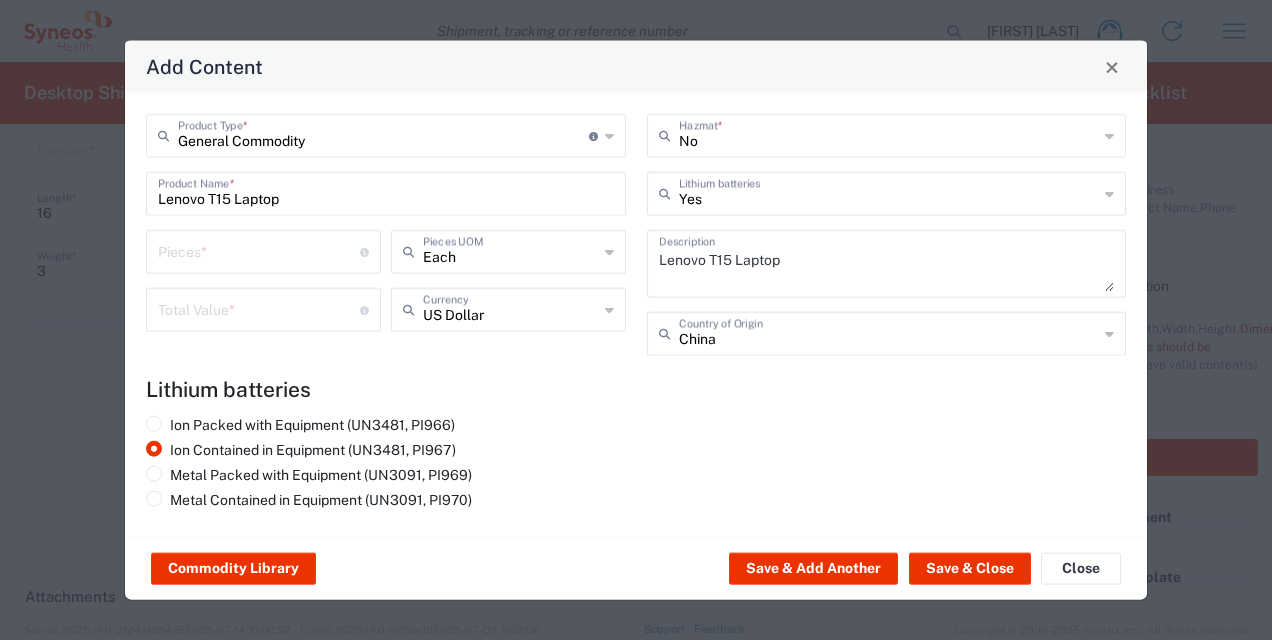 click at bounding box center (259, 250) 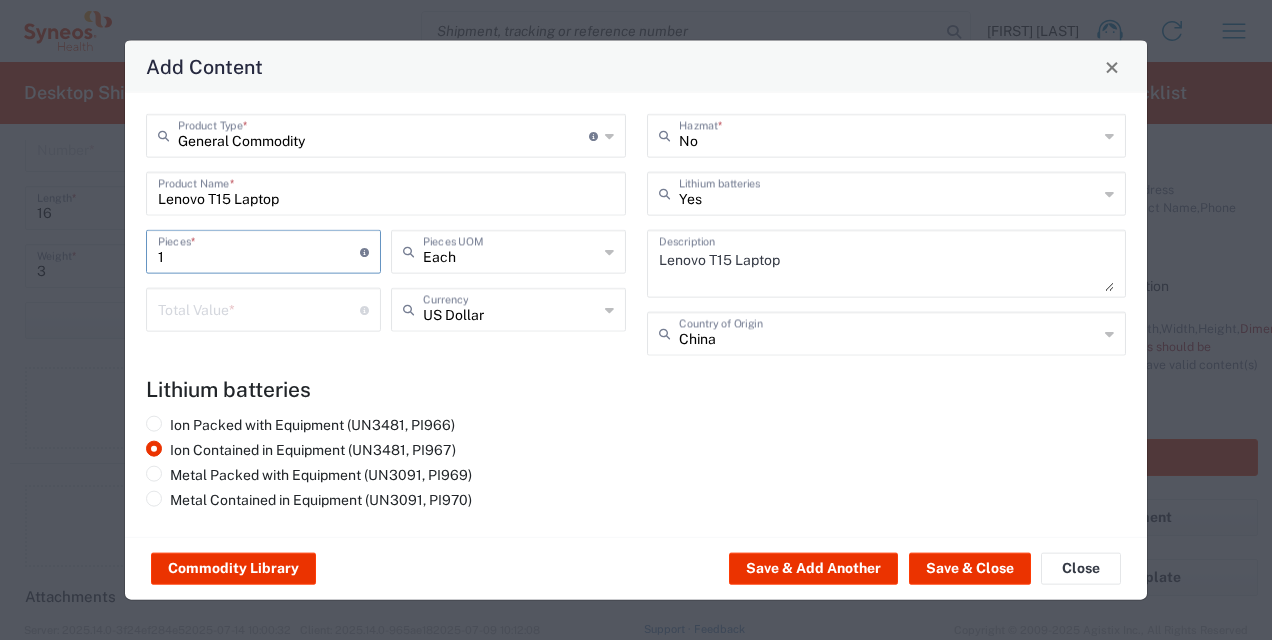 type on "1" 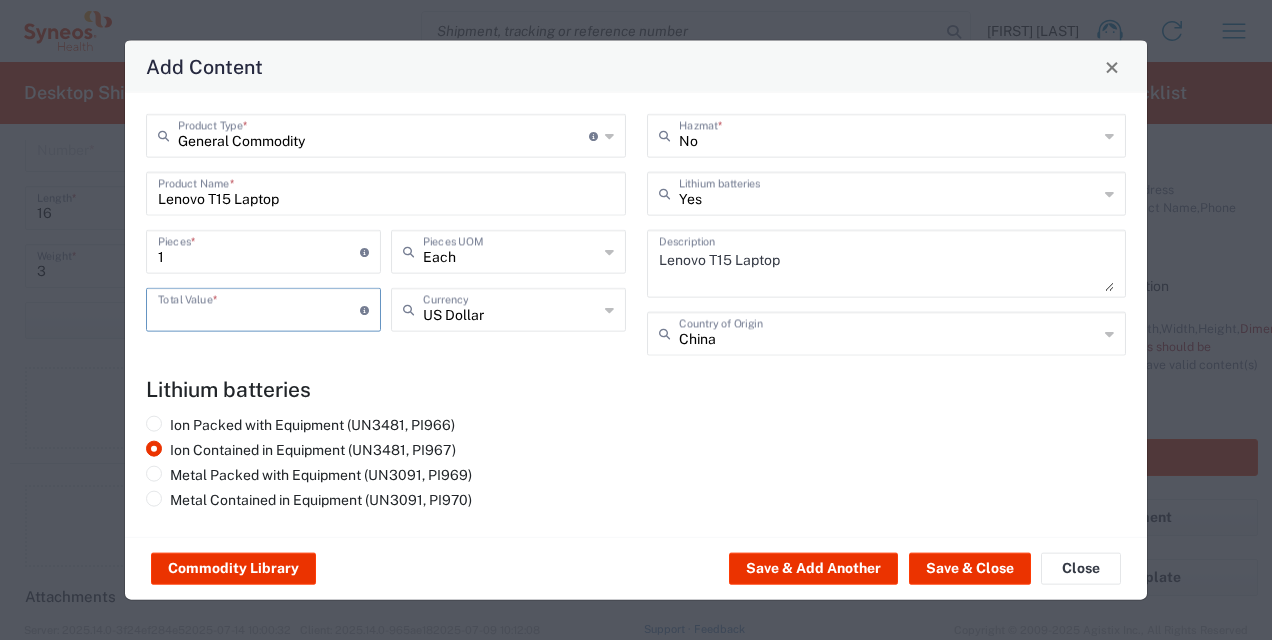 click on "Lithium batteries  Ion Packed with Equipment (UN3481, PI966)   Ion Contained in Equipment (UN3481, PI967)   Metal Packed with Equipment (UN3091, PI969)   Metal Contained in Equipment (UN3091, PI970)" 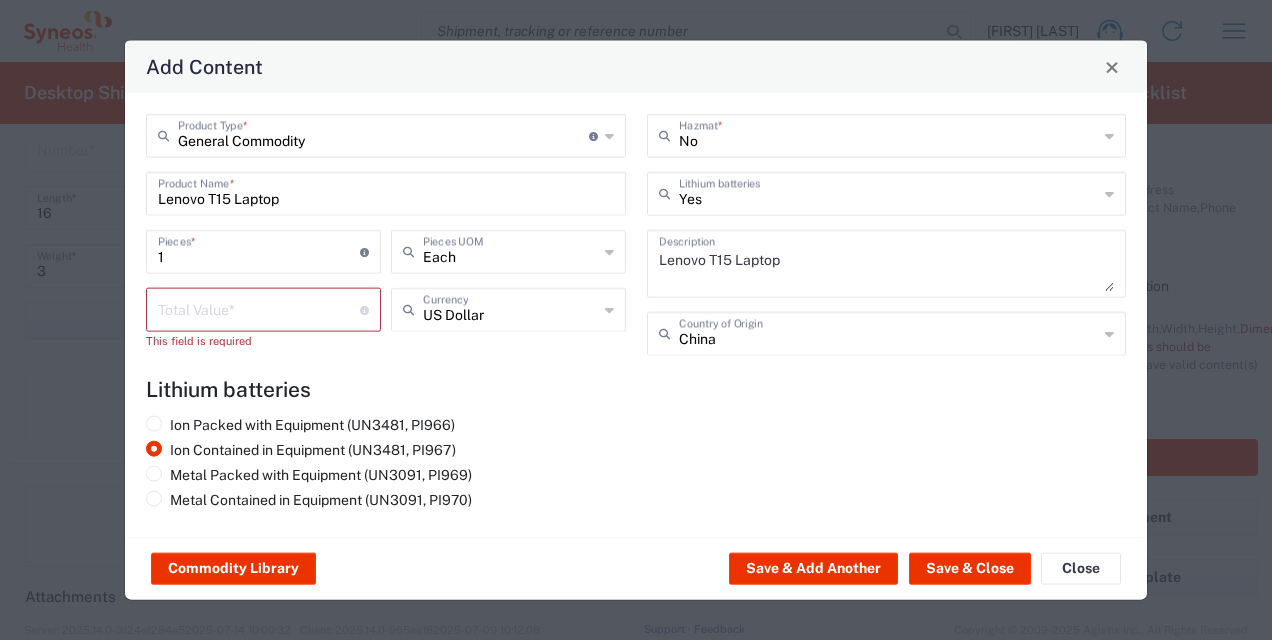 click at bounding box center [259, 308] 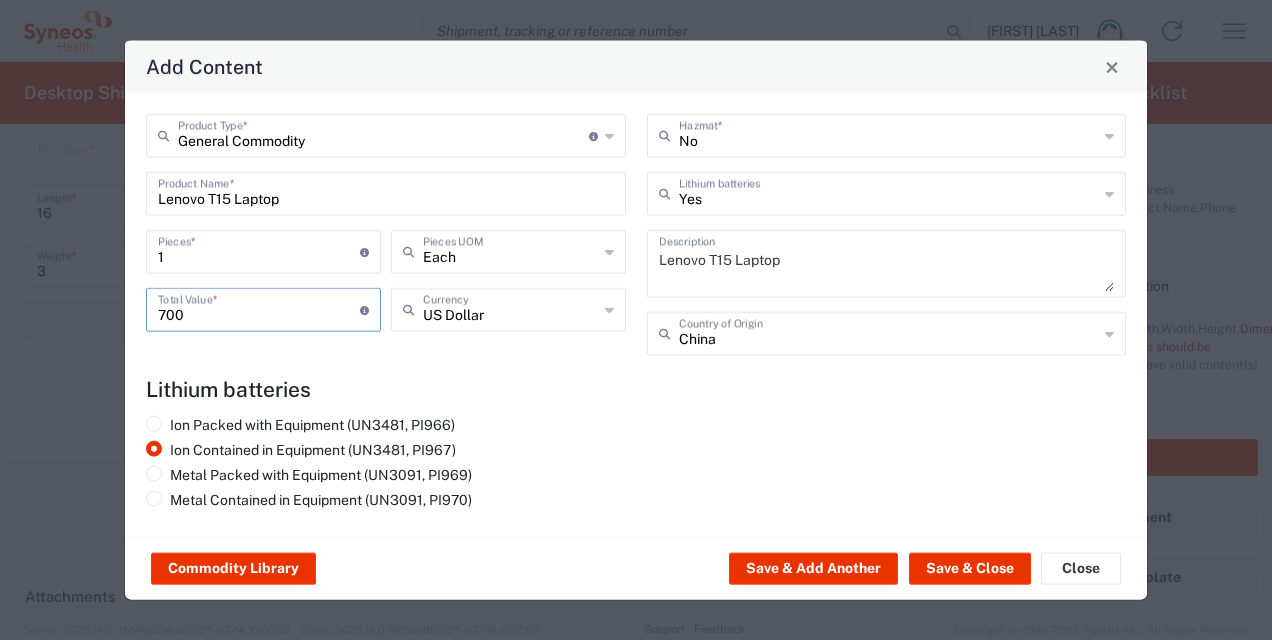 type on "700" 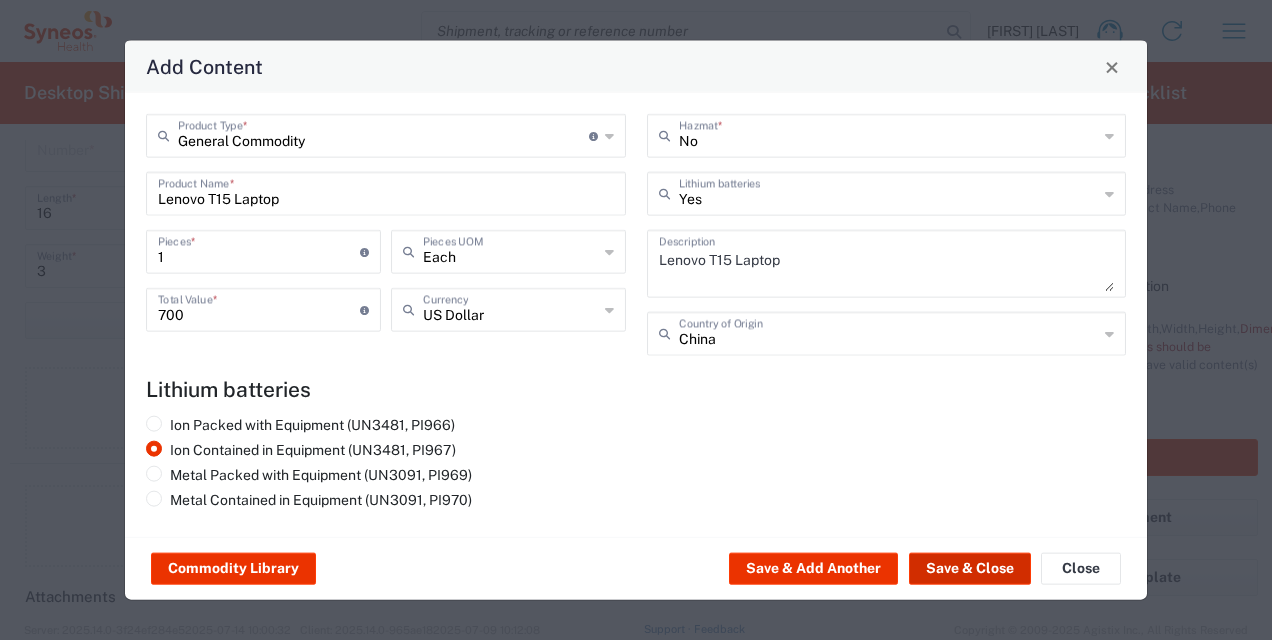 click on "Save & Close" 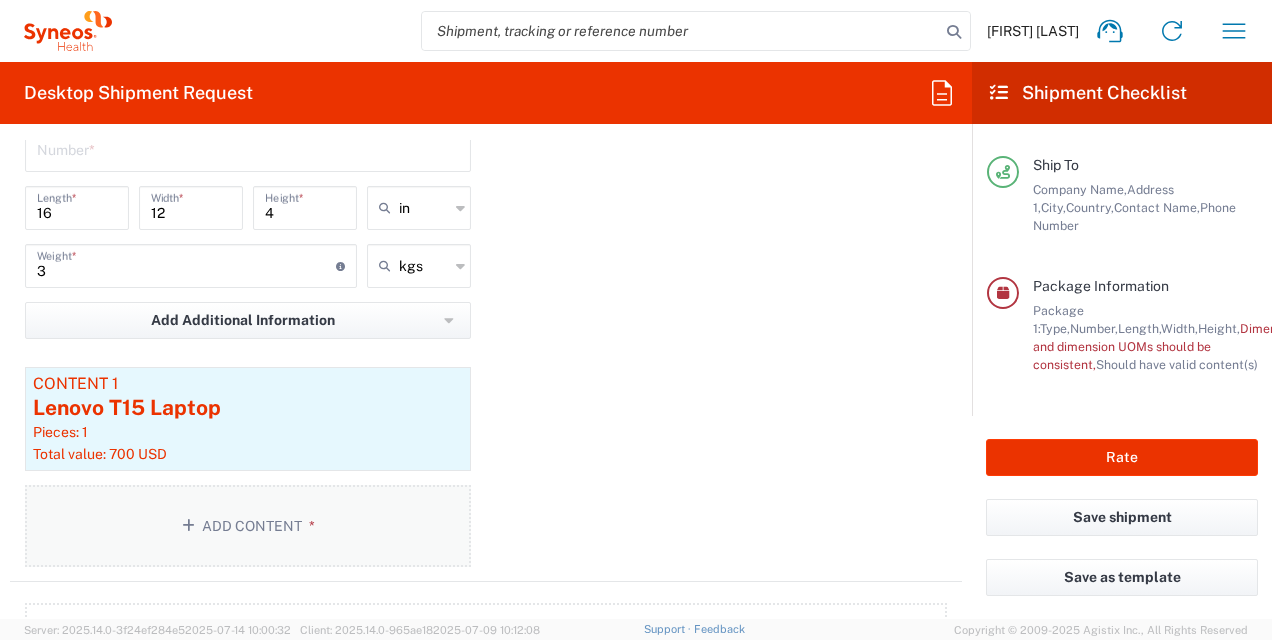 click on "Add Content *" 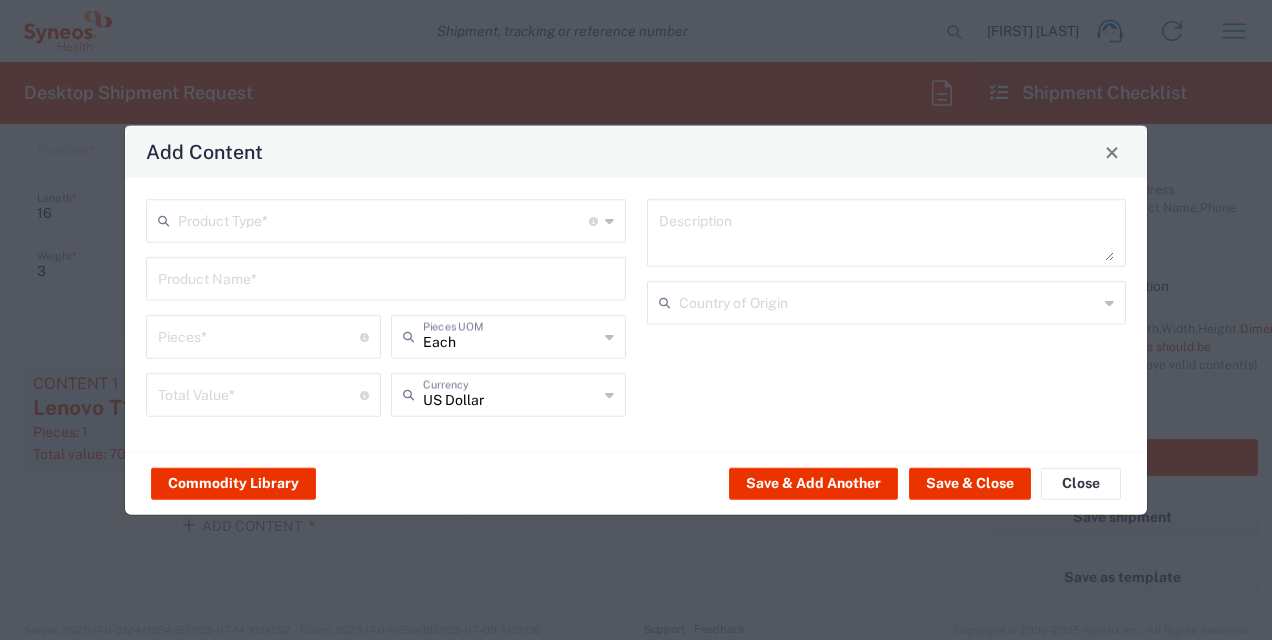 click at bounding box center (383, 219) 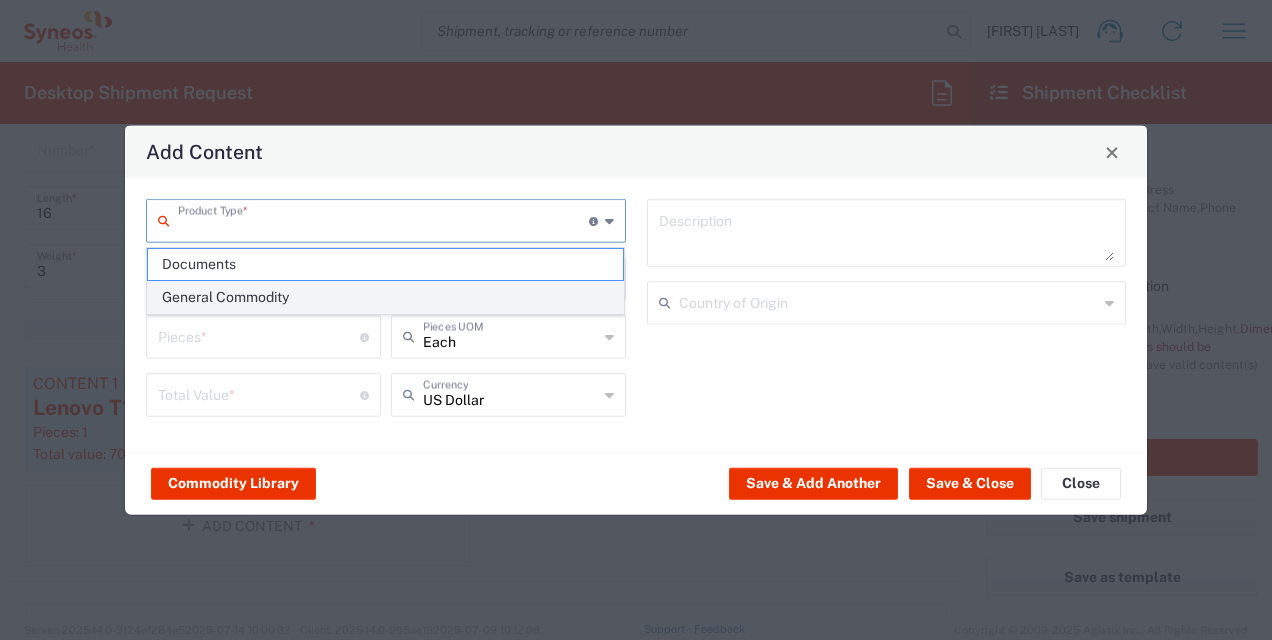 click on "General Commodity" 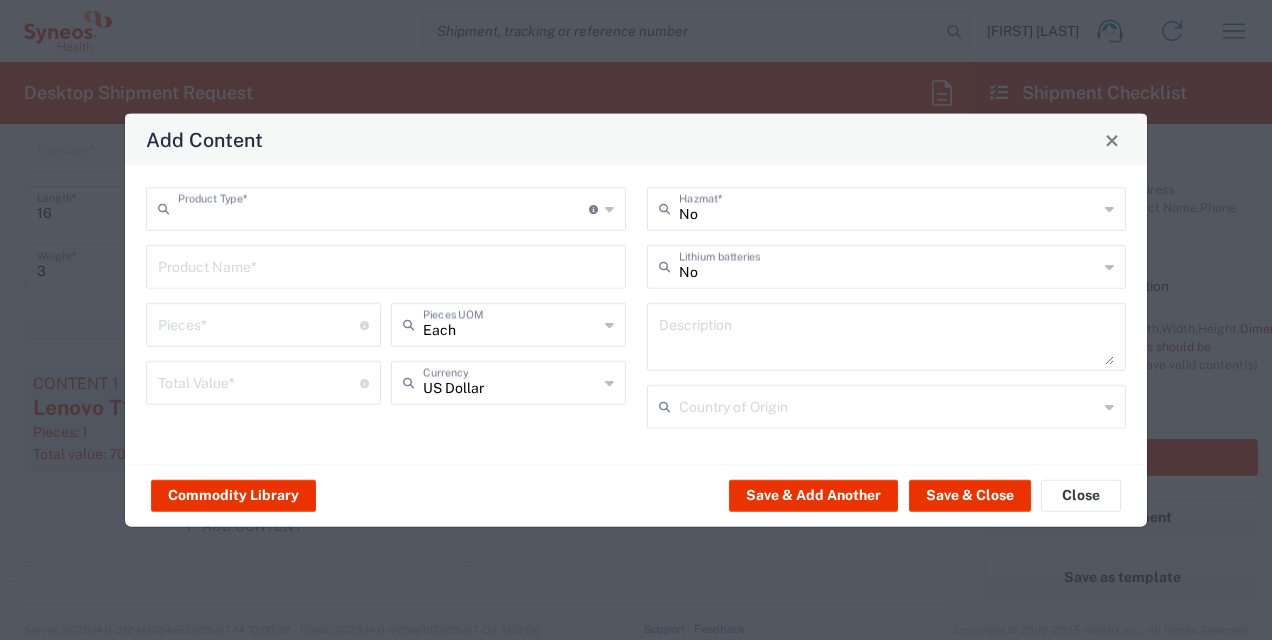 type on "General Commodity" 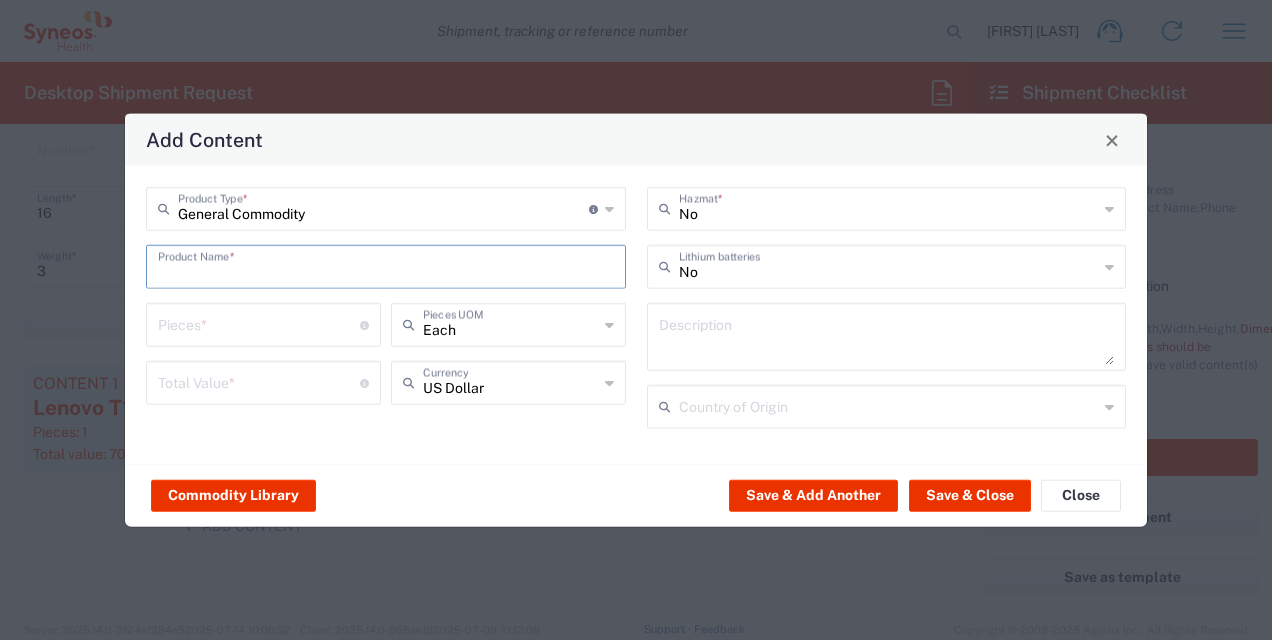 click at bounding box center [386, 265] 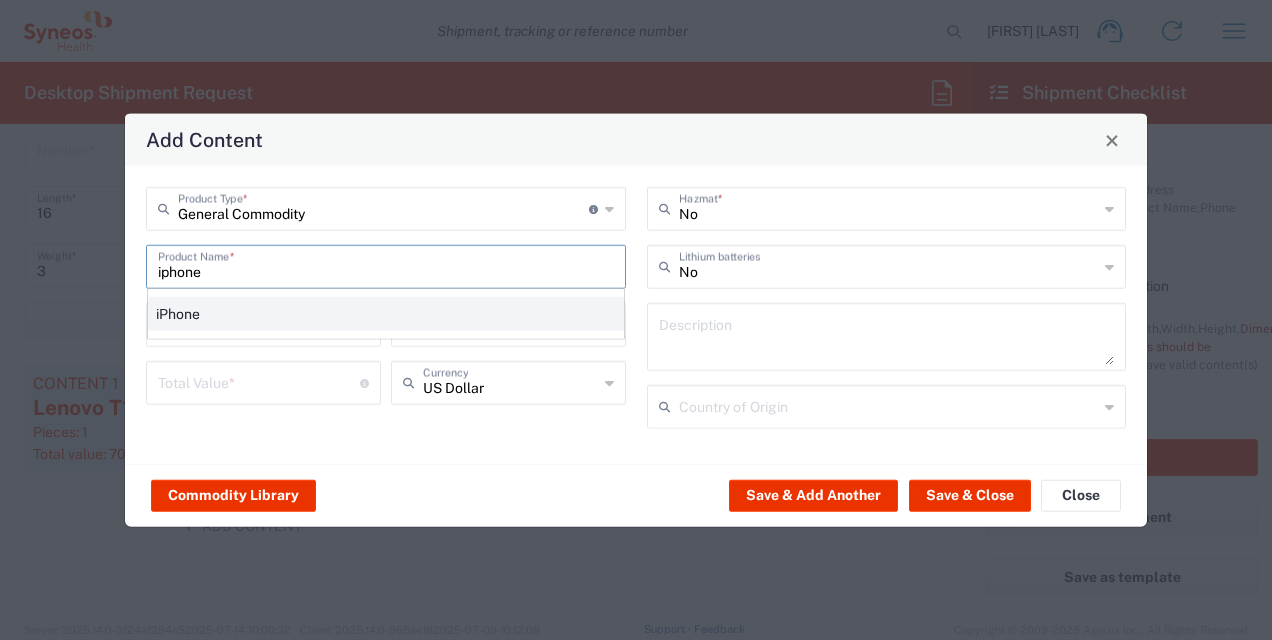 click on "iPhone" at bounding box center [386, 314] 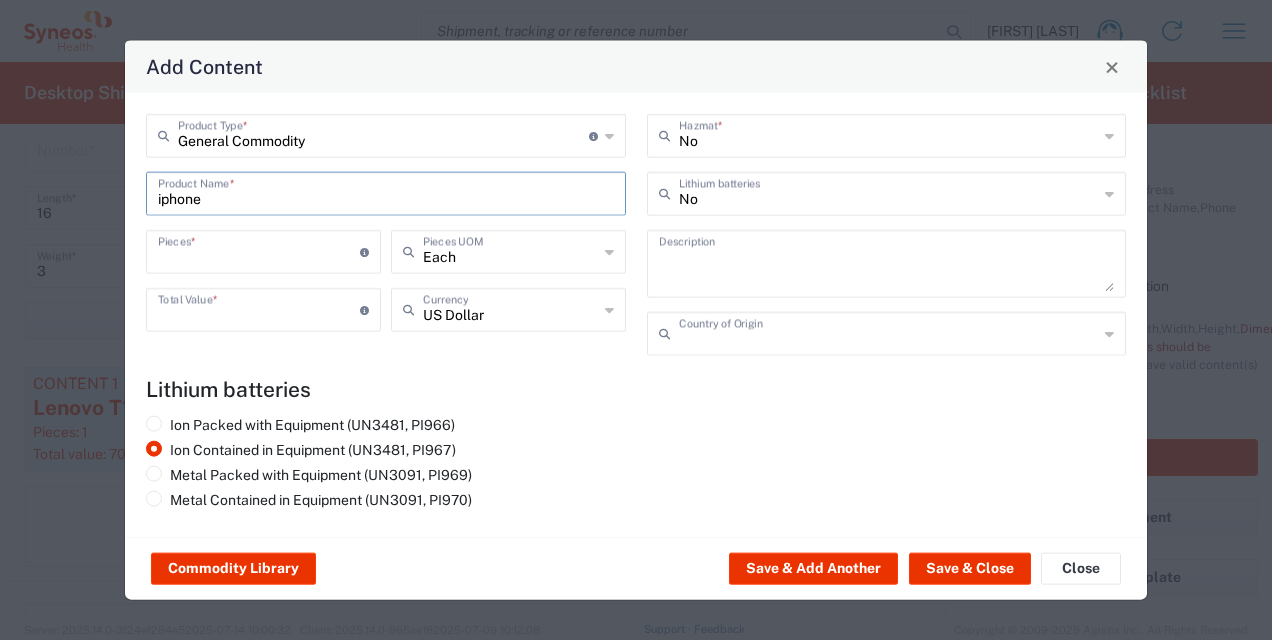 type on "iPhone" 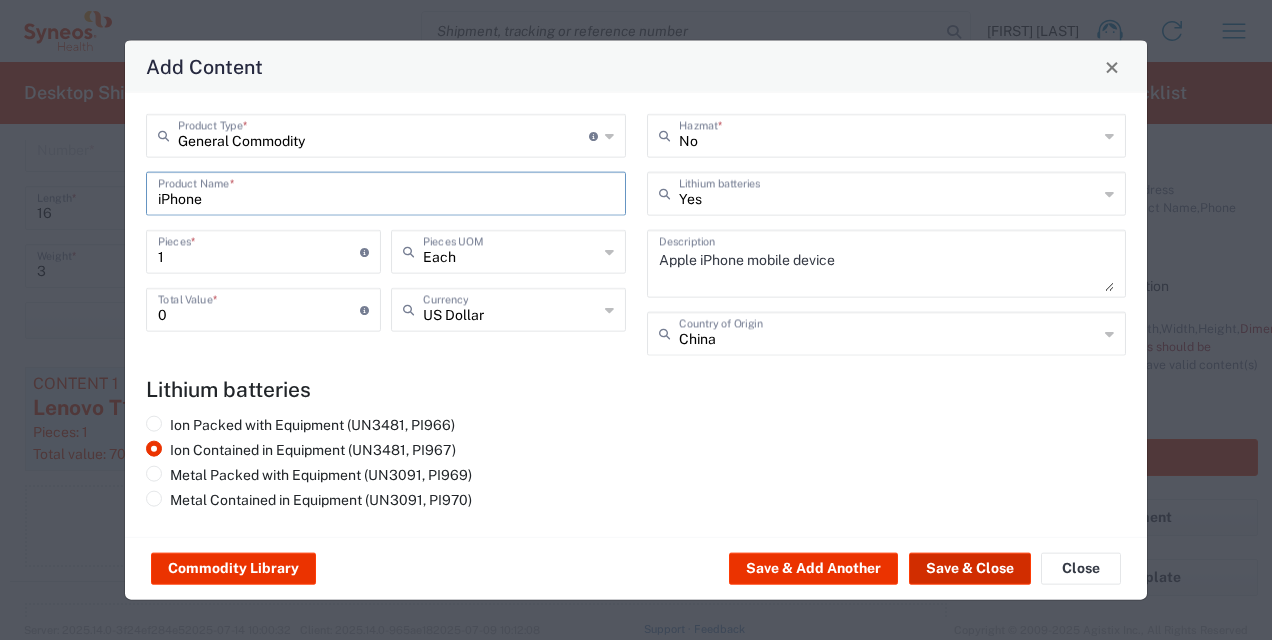 click on "Save & Close" 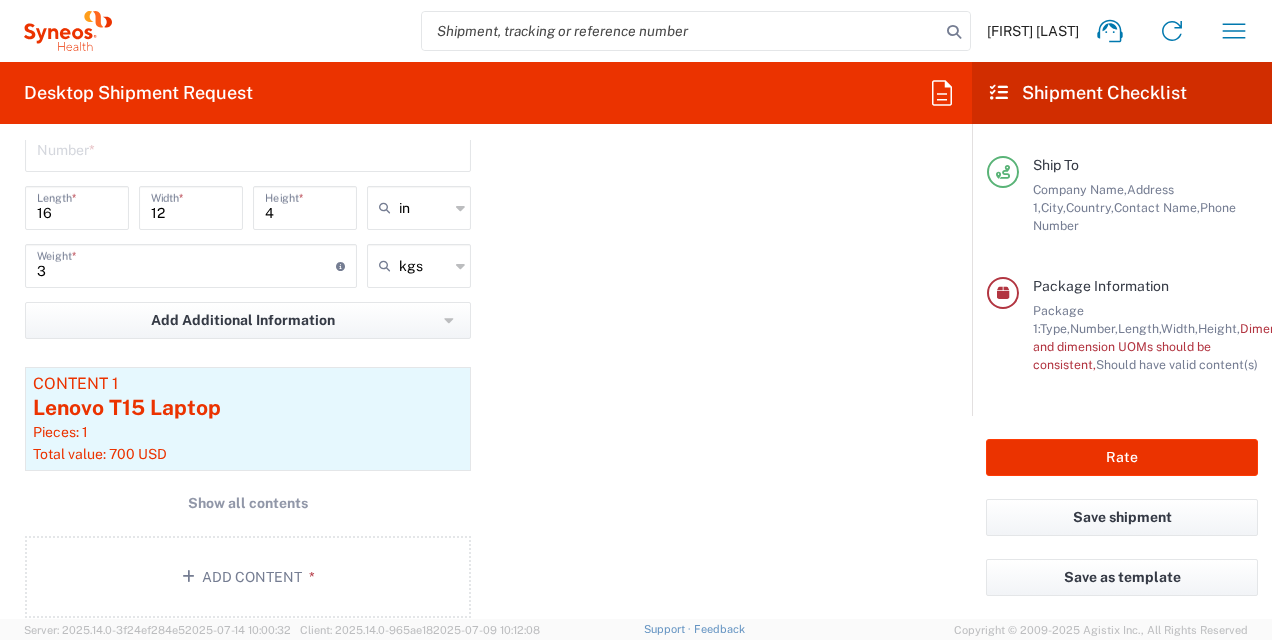 click on "Package 1  Your Packaging  Type  * Material used to package goods Medium Box Envelope Large Box Pallet(s) Oversized (Not Stackable) Pallet(s) Oversized (Stackable) Pallet(s) Standard (Not Stackable) Pallet(s) Standard (Stackable) Small Box Vendor Box - 10kg Vendor Box - 25kg Your Packaging  Number  * 16  Length  * 12  Width  * 4  Height  * in in cm ft 3  Weight  * Total weight of package(s) in pounds or kilograms kgs kgs lbs Add Additional Information  Package material   Package temperature   Temperature device  Content 1 Lenovo T15 Laptop Pieces: 1  Total value: 700 USD  Show all contents Add Content *" 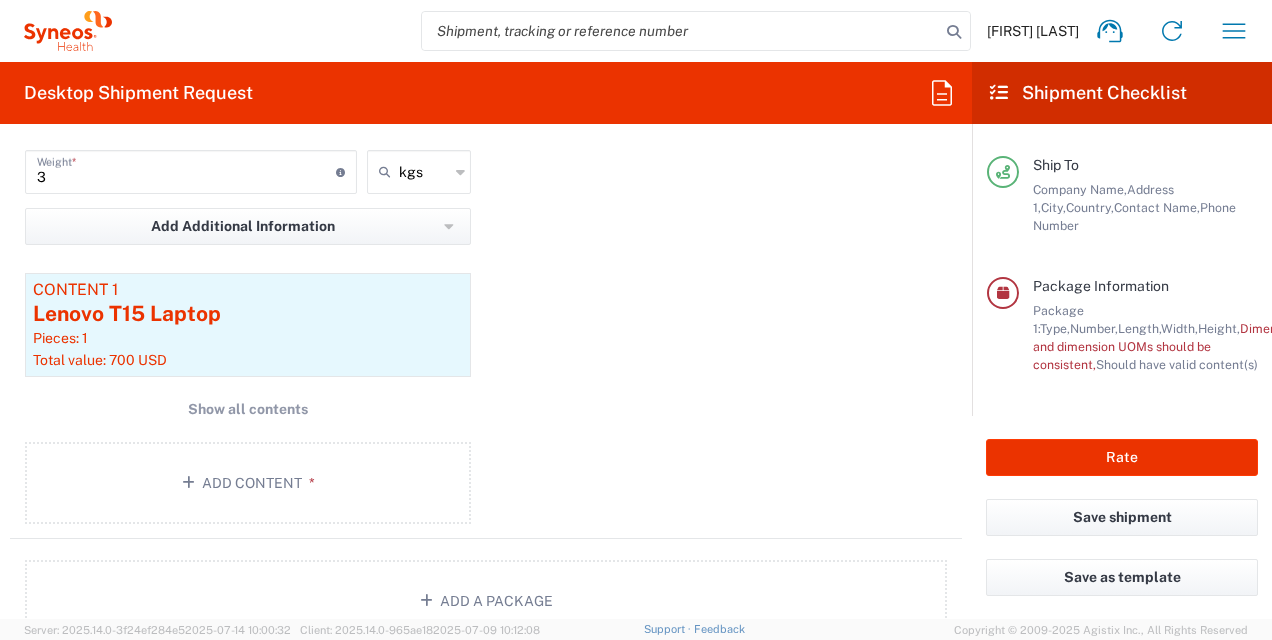 scroll, scrollTop: 2041, scrollLeft: 0, axis: vertical 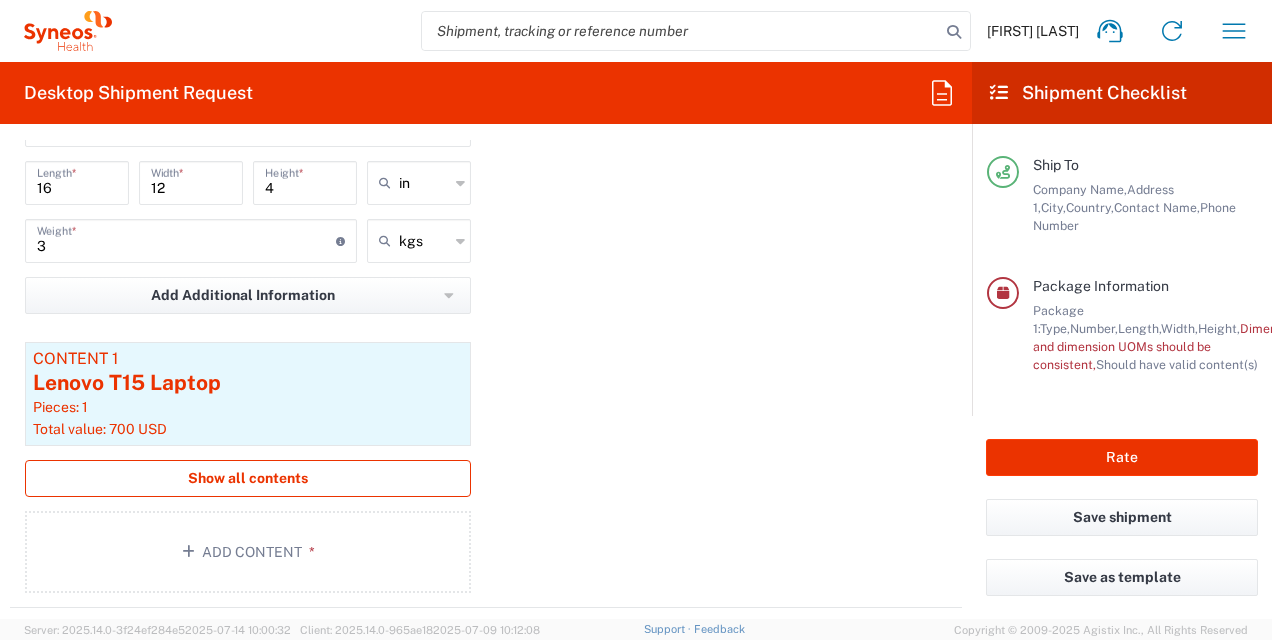 click on "Show all contents" 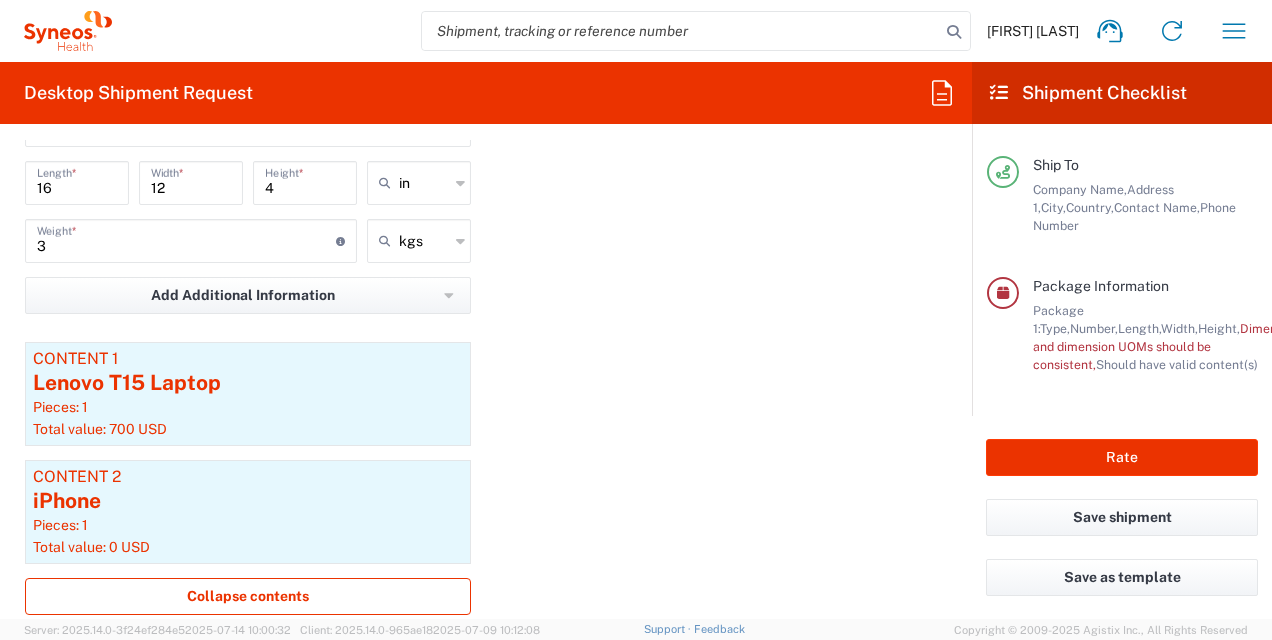 click on "Package 1  Your Packaging  Type  * Material used to package goods Medium Box Envelope Large Box Pallet(s) Oversized (Not Stackable) Pallet(s) Oversized (Stackable) Pallet(s) Standard (Not Stackable) Pallet(s) Standard (Stackable) Small Box Vendor Box - 10kg Vendor Box - 25kg Your Packaging  Number  * 16  Length  * 12  Width  * 4  Height  * in in cm ft 3  Weight  * Total weight of package(s) in pounds or kilograms kgs kgs lbs Add Additional Information  Package material   Package temperature   Temperature device  Content 1 Lenovo T15 Laptop Pieces: 1  Total value: 700 USD  Content 2 iPhone Pieces: 1  Total value: 0 USD  Collapse contents Add Content *" 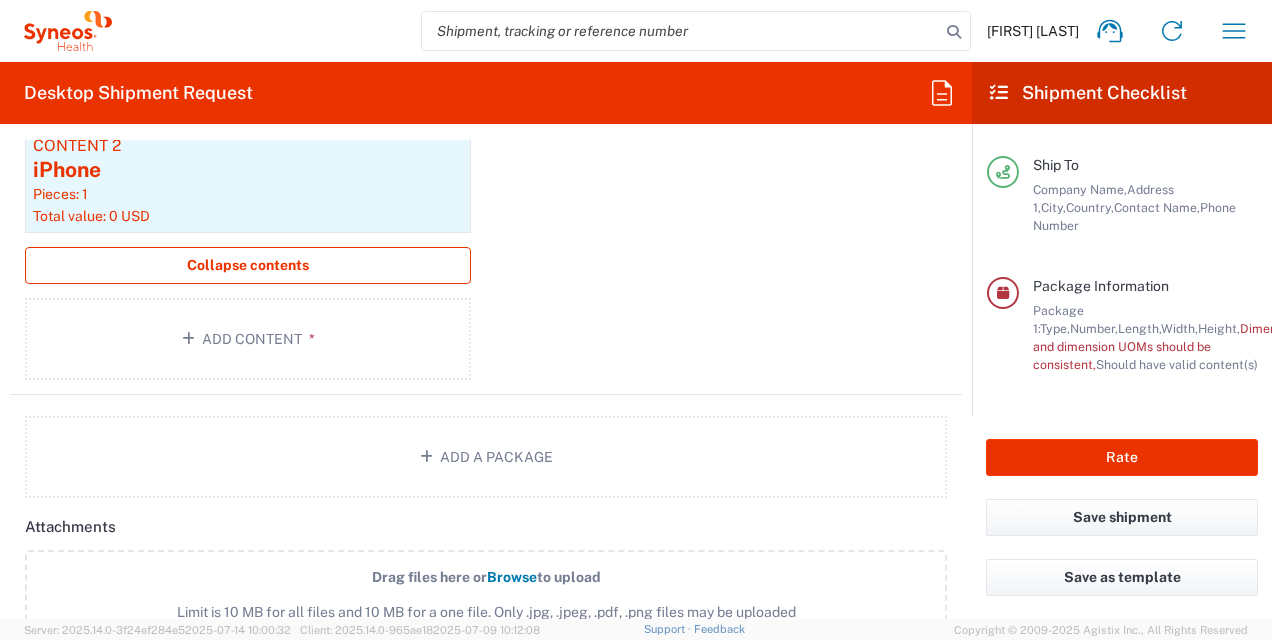 scroll, scrollTop: 2827, scrollLeft: 0, axis: vertical 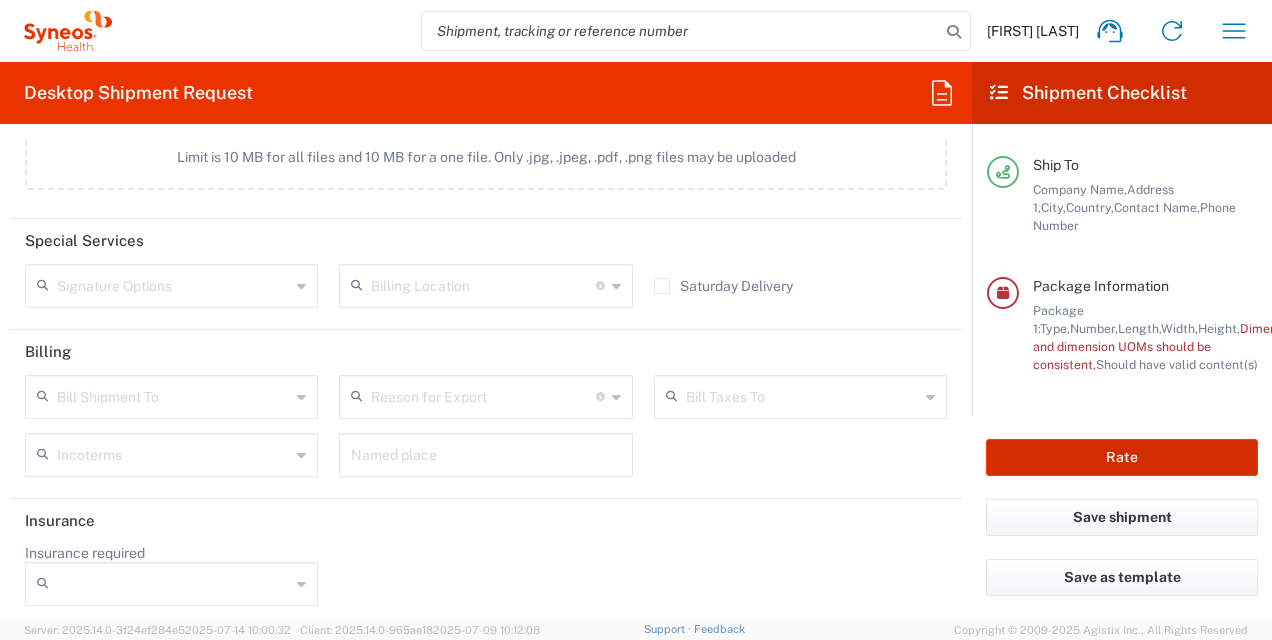 click on "Rate" 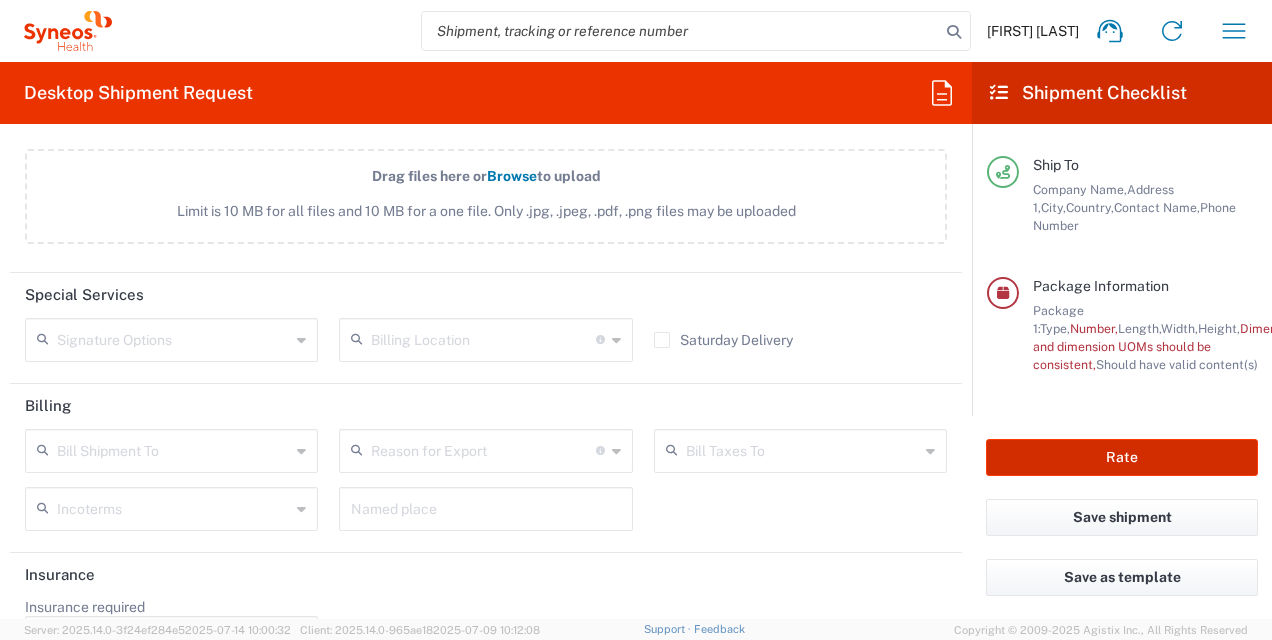 scroll, scrollTop: 2881, scrollLeft: 0, axis: vertical 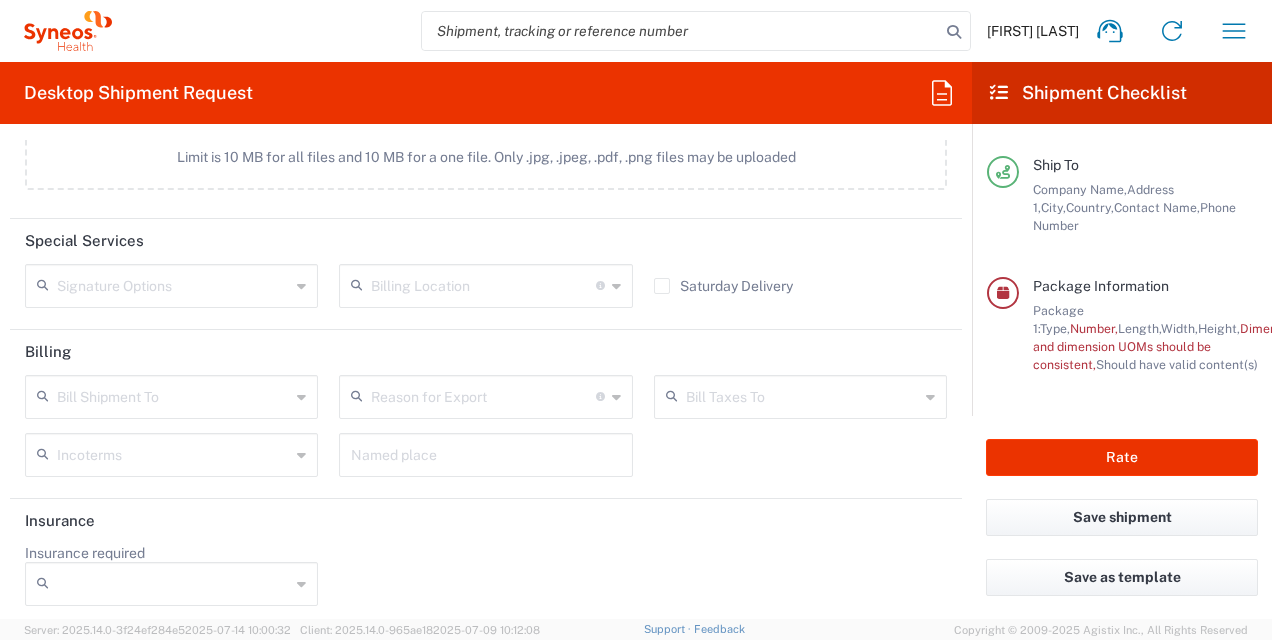 click on "Bill Shipment To  Recipient Account Sender/Shipper Third Party Account  Reason for Export  Gift Not Sold Personal Effects Repair/Warranty Return Sold  Bill Taxes To  Recipient Account Sender/Shipper Third Party Account  Incoterms  Carriage Insurance Paid Carriage Paid To Cost and Freight Cost Insurance Freight Delivered at Place Delivered at Place Unloaded Delivered at Terminal Delivery Duty Paid Ex Works Free Along Ship Free Carrier Free On Board  Named place" 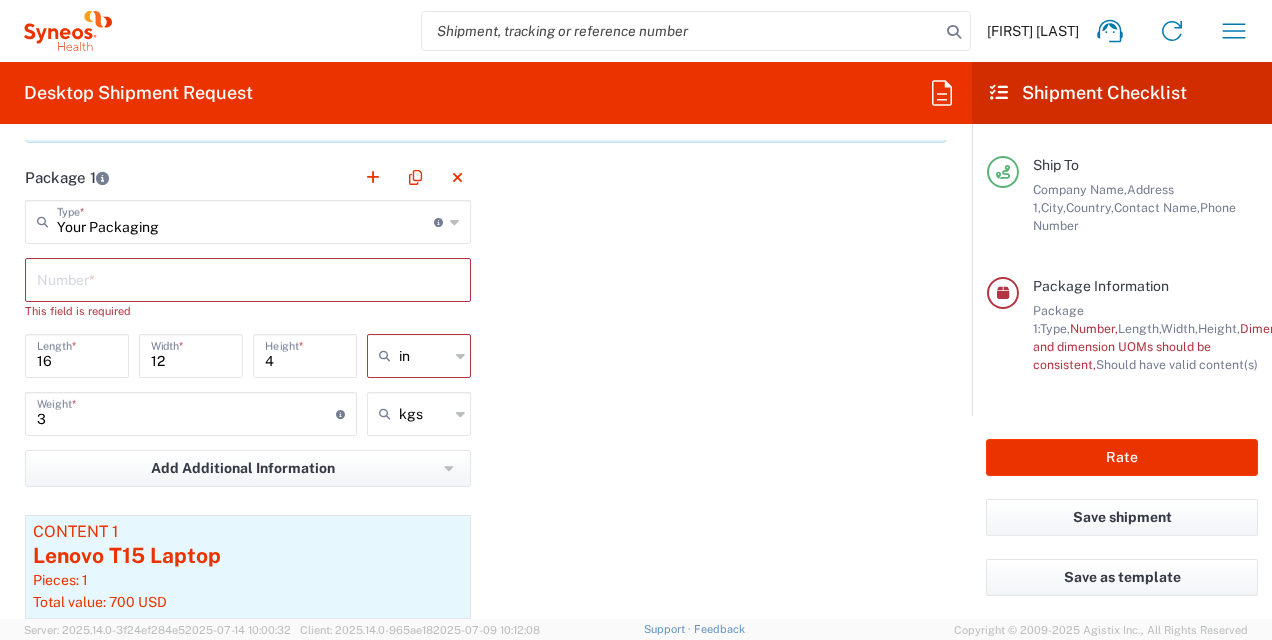 scroll, scrollTop: 1912, scrollLeft: 0, axis: vertical 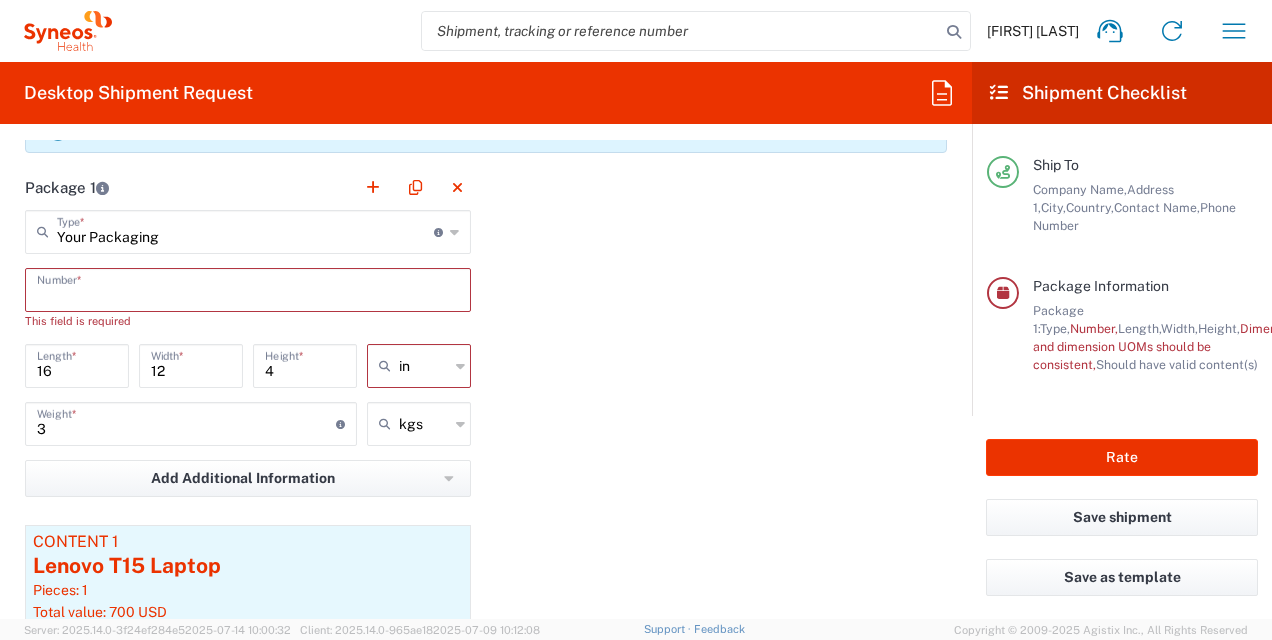 click at bounding box center [248, 288] 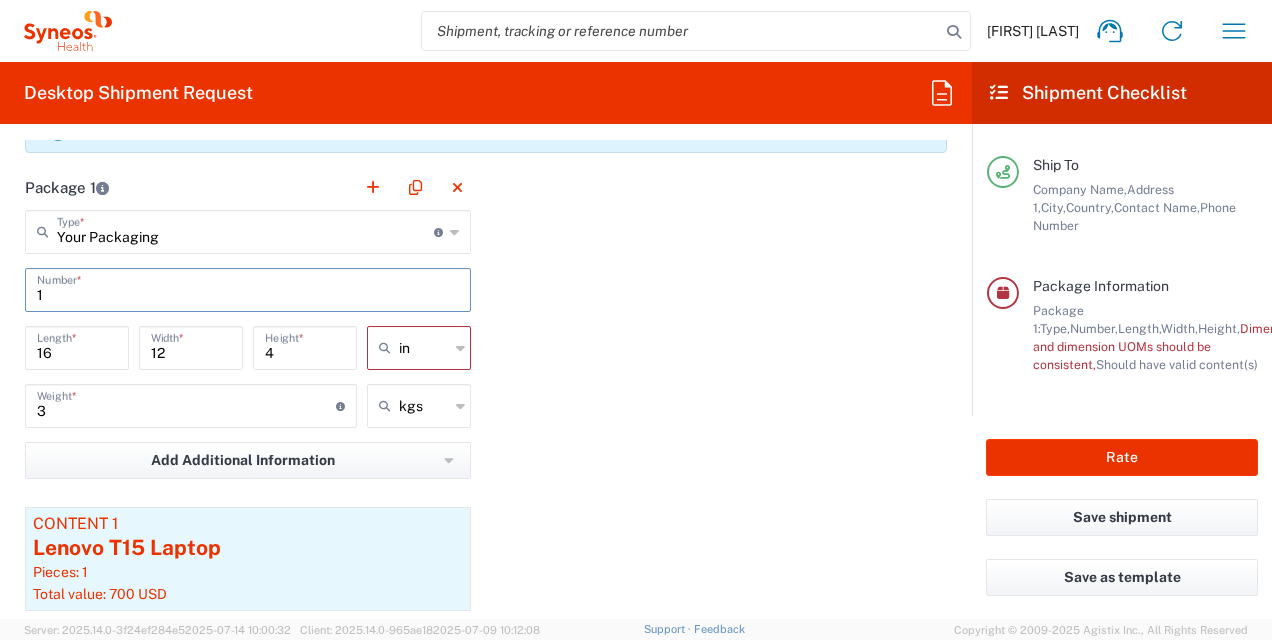 type on "1" 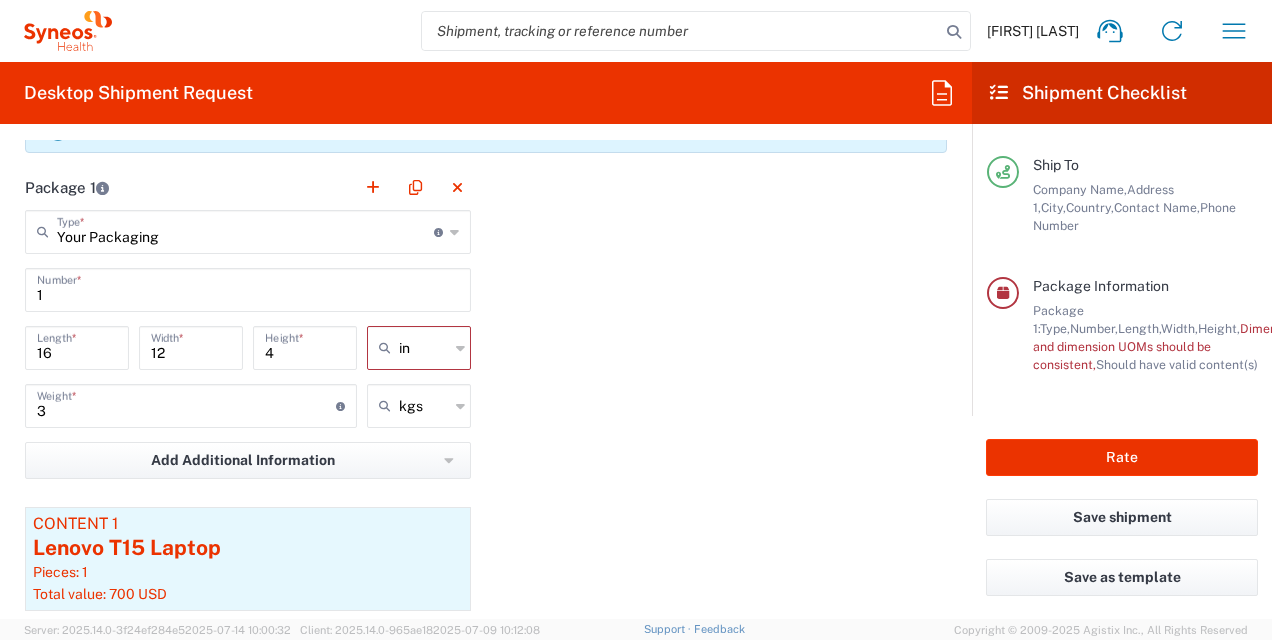 scroll, scrollTop: 1876, scrollLeft: 0, axis: vertical 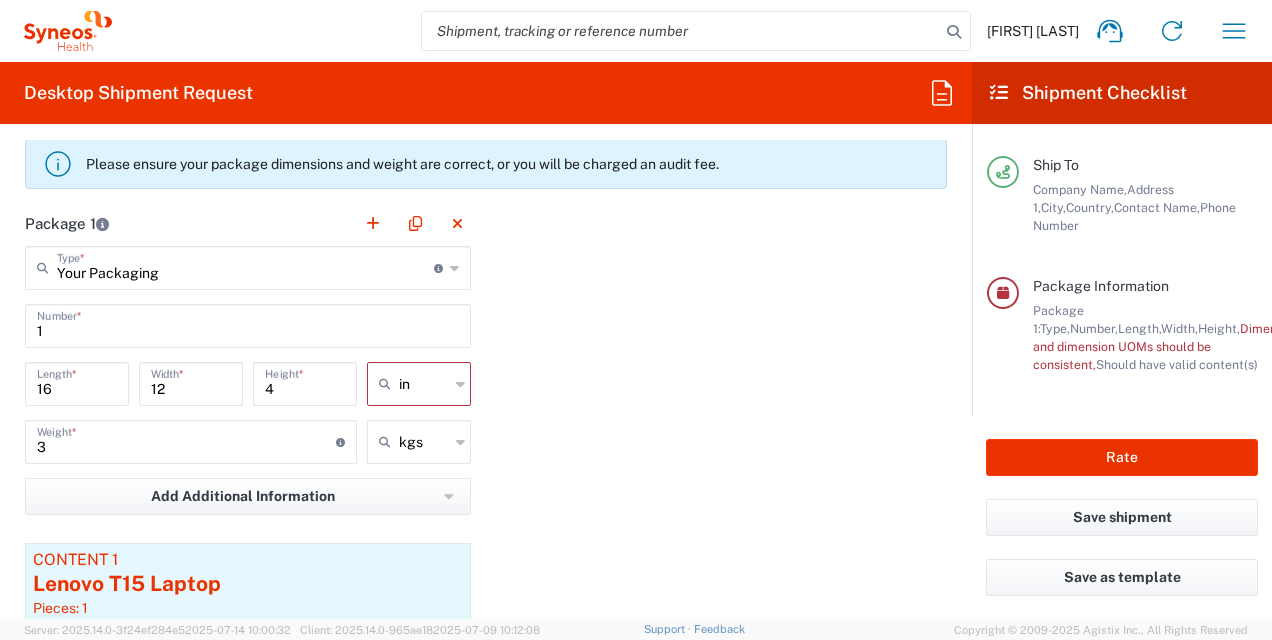 drag, startPoint x: 429, startPoint y: 387, endPoint x: 415, endPoint y: 429, distance: 44.27189 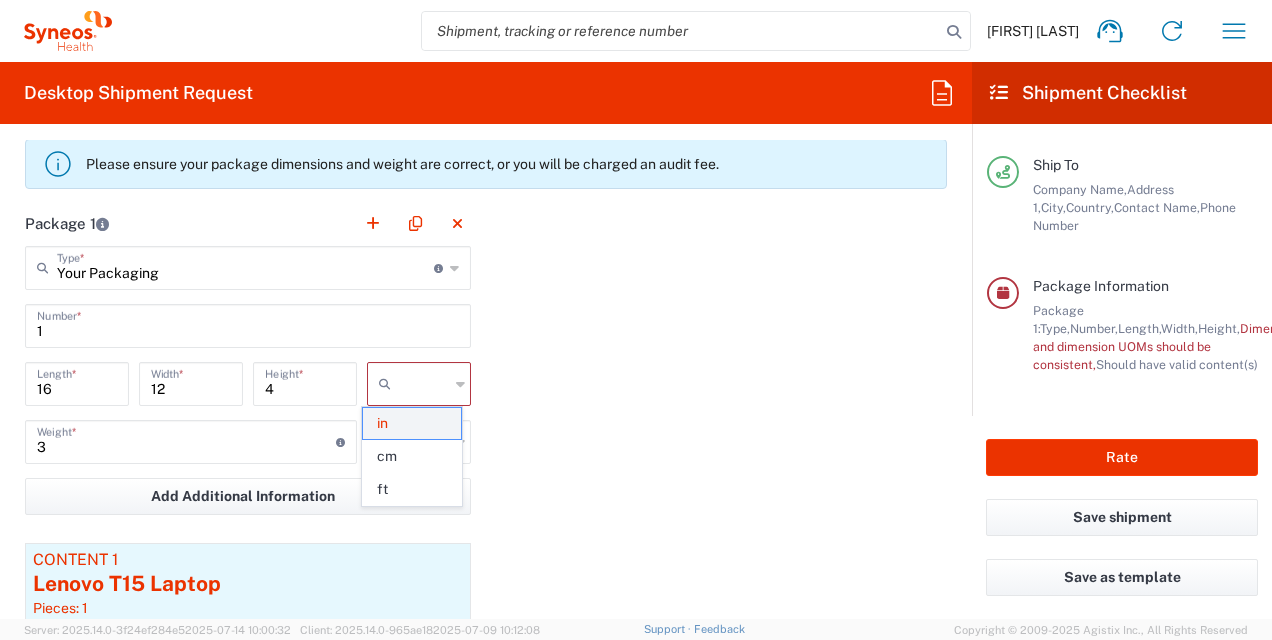 click on "in" 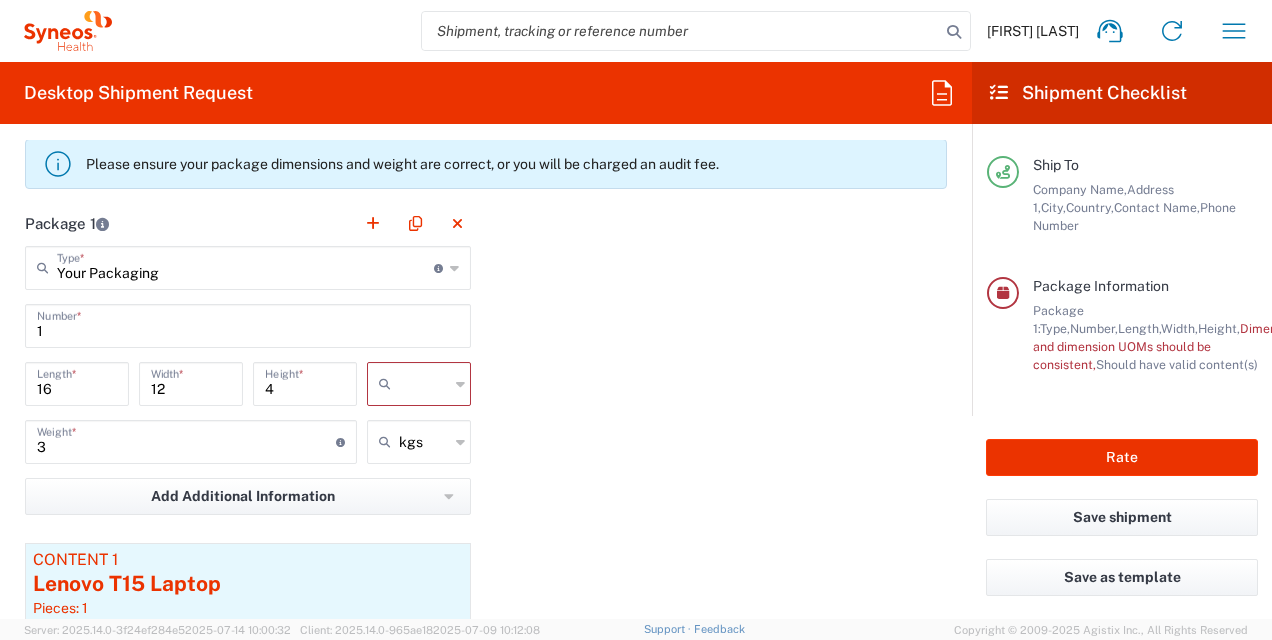 click 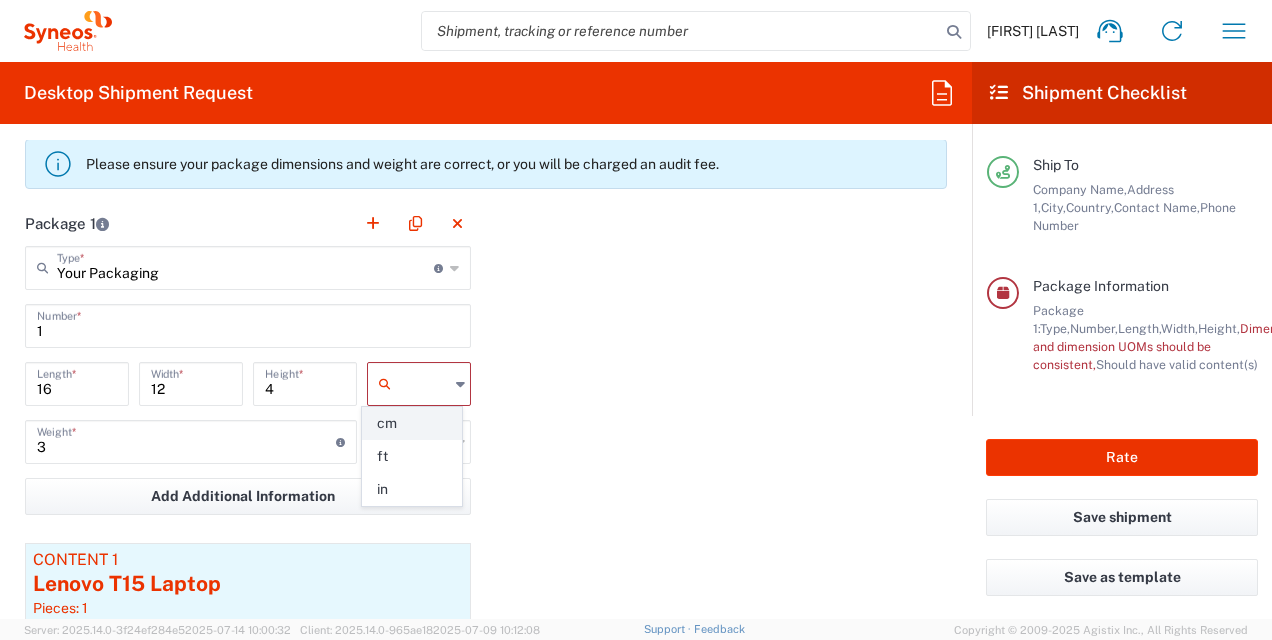 click at bounding box center [424, 384] 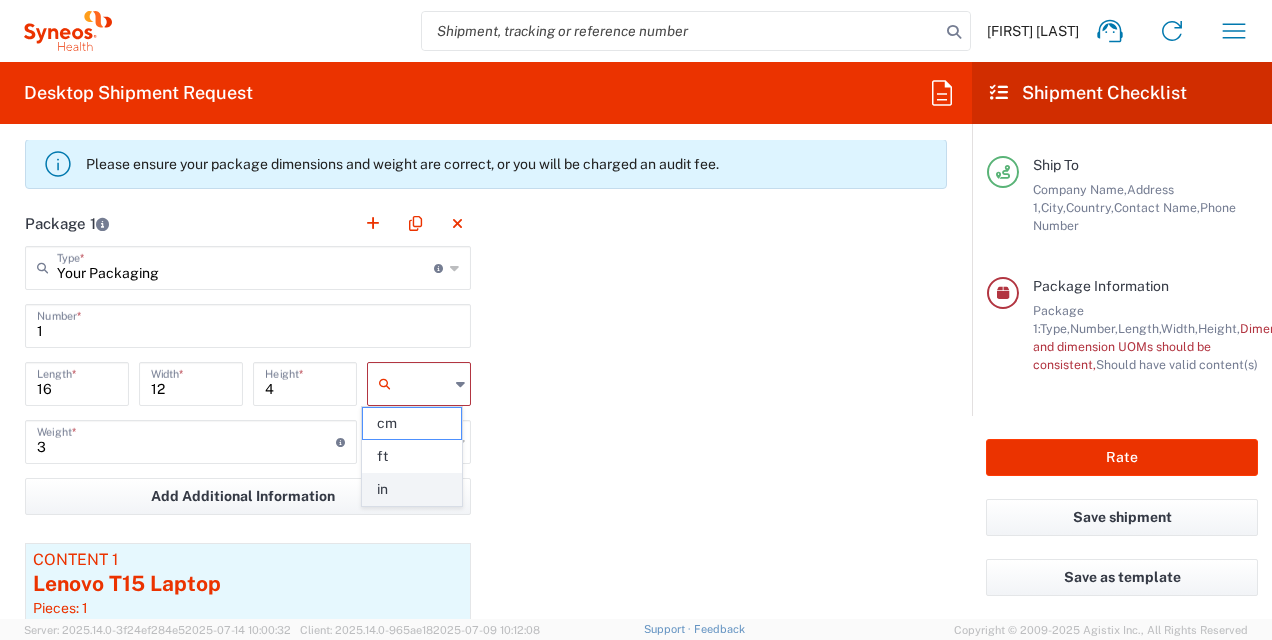 click on "in" 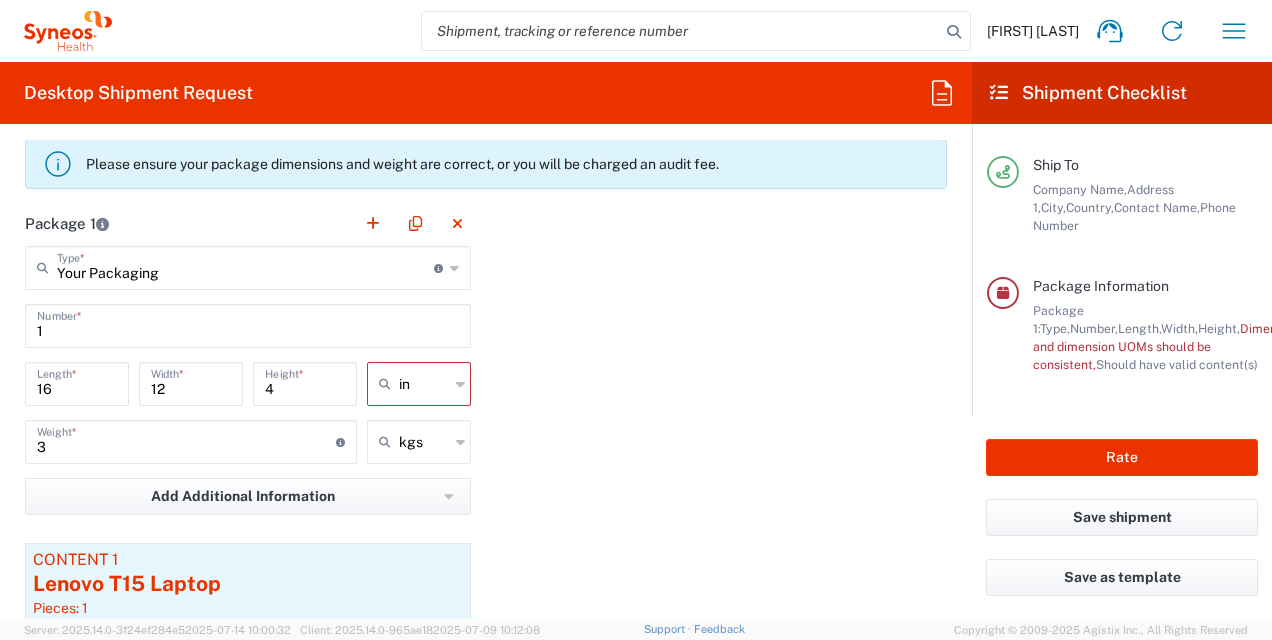 click on "Package 1  Your Packaging  Type  * Material used to package goods Medium Box Envelope Large Box Pallet(s) Oversized (Not Stackable) Pallet(s) Oversized (Stackable) Pallet(s) Standard (Not Stackable) Pallet(s) Standard (Stackable) Small Box Vendor Box - 10kg Vendor Box - 25kg Your Packaging 1  Number  * 16  Length  * 12  Width  * 4  Height  * in cm ft 3  Weight  * Total weight of package(s) in pounds or kilograms kgs kgs lbs Add Additional Information  Package material   Package temperature   Temperature device  Content 1 Lenovo T15 Laptop Pieces: 1  Total value: 700 USD  Content 2 iPhone Pieces: 1  Total value: 0 USD  Collapse contents Add Content *" 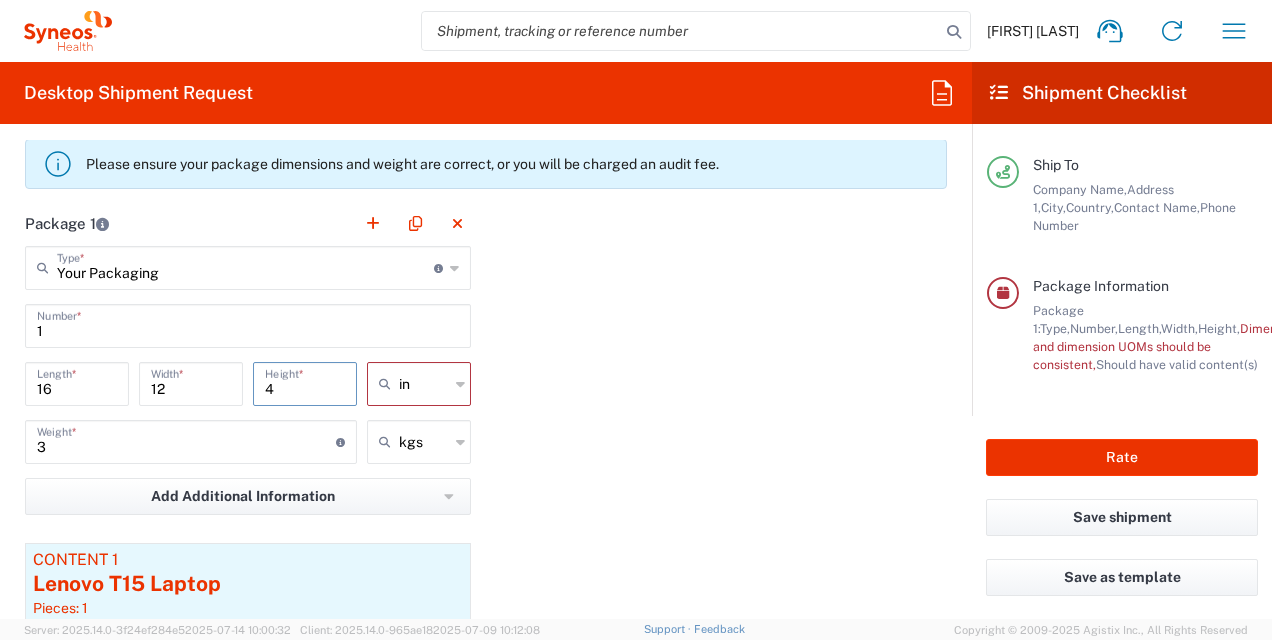click on "4" at bounding box center [305, 382] 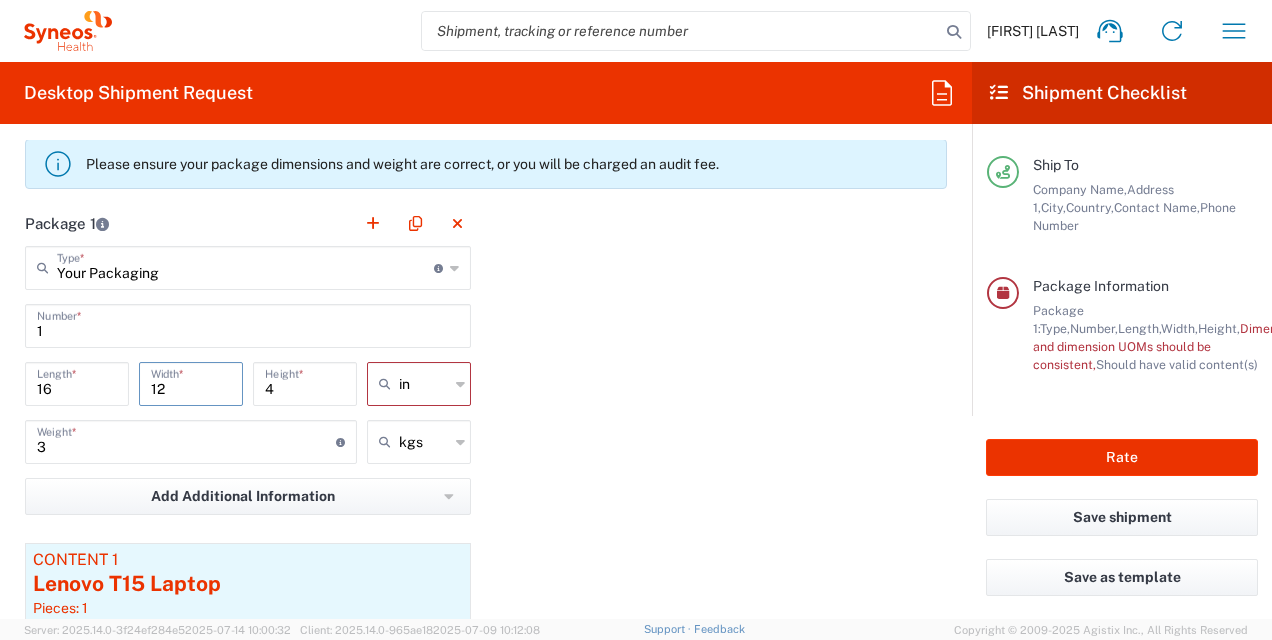 click on "16" at bounding box center (77, 382) 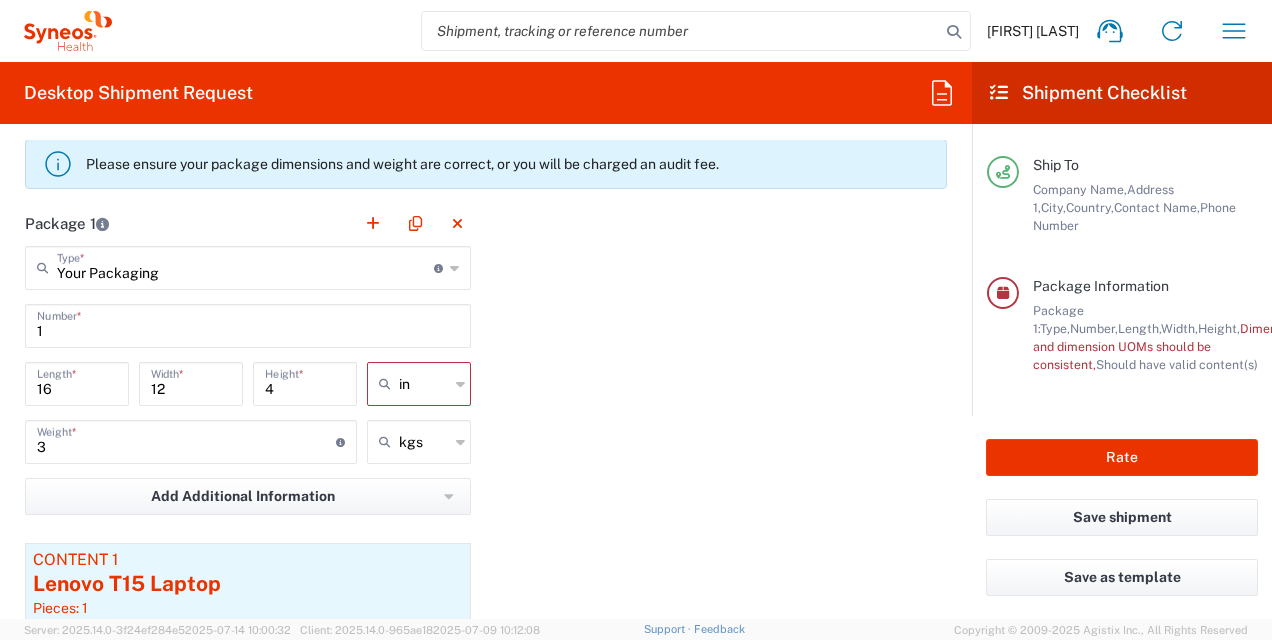 click on "Package 1  Your Packaging  Type  * Material used to package goods Medium Box Envelope Large Box Pallet(s) Oversized (Not Stackable) Pallet(s) Oversized (Stackable) Pallet(s) Standard (Not Stackable) Pallet(s) Standard (Stackable) Small Box Vendor Box - 10kg Vendor Box - 25kg Your Packaging 1  Number  * 16  Length  * 12  Width  * 4  Height  * in cm ft 3  Weight  * Total weight of package(s) in pounds or kilograms kgs kgs lbs Add Additional Information  Package material   Package temperature   Temperature device  Content 1 Lenovo T15 Laptop Pieces: 1  Total value: 700 USD  Content 2 iPhone Pieces: 1  Total value: 0 USD  Collapse contents Add Content *" 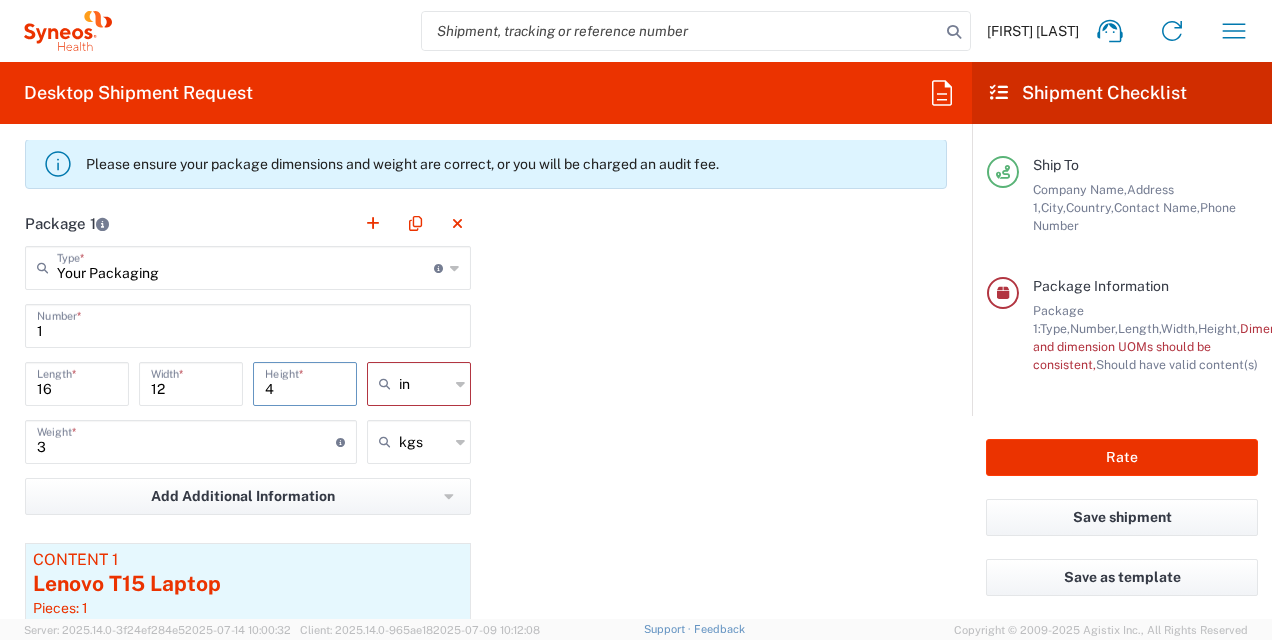 click on "4" at bounding box center (305, 382) 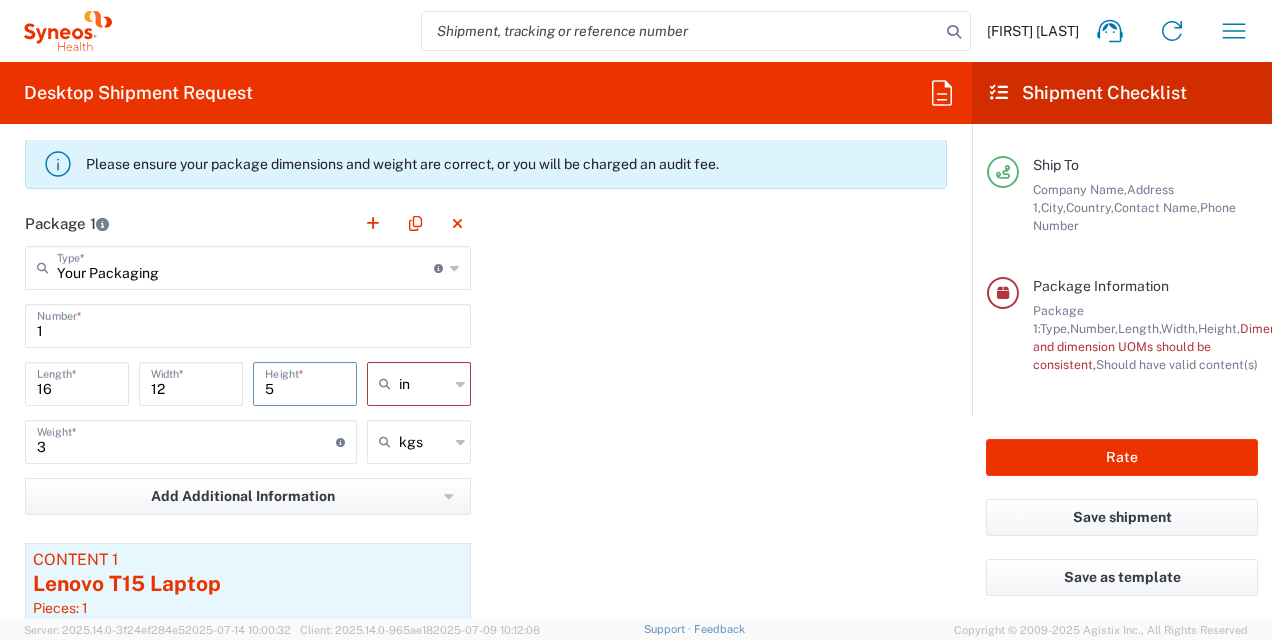 type on "5" 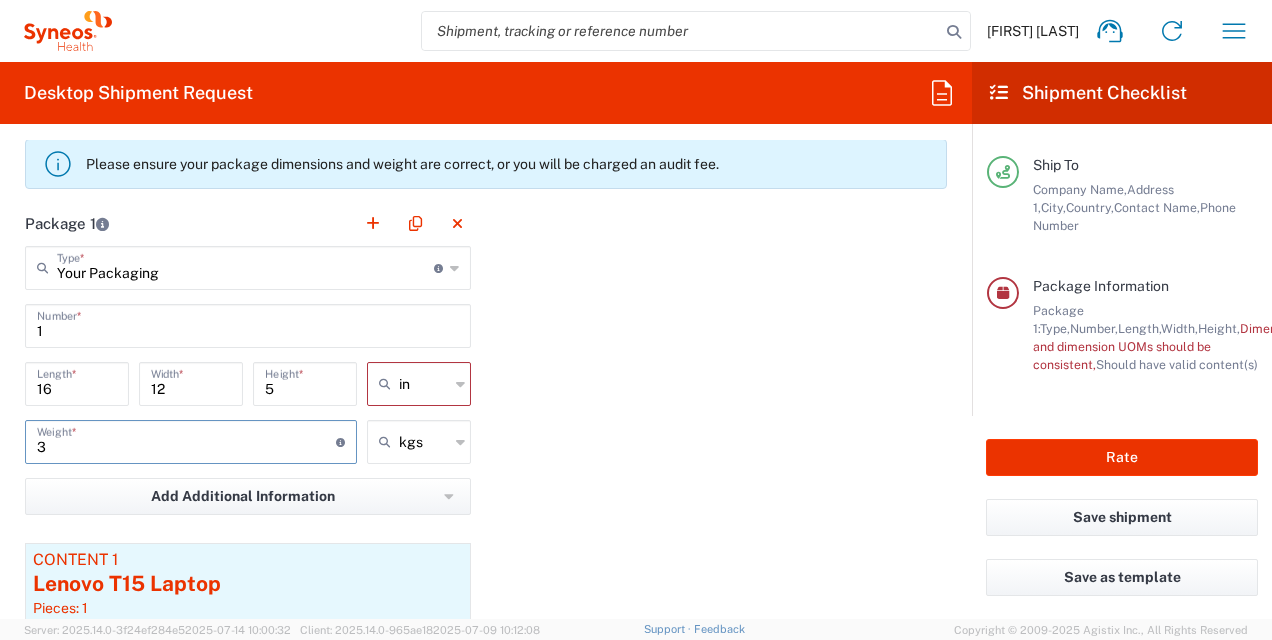 click on "3" at bounding box center [186, 440] 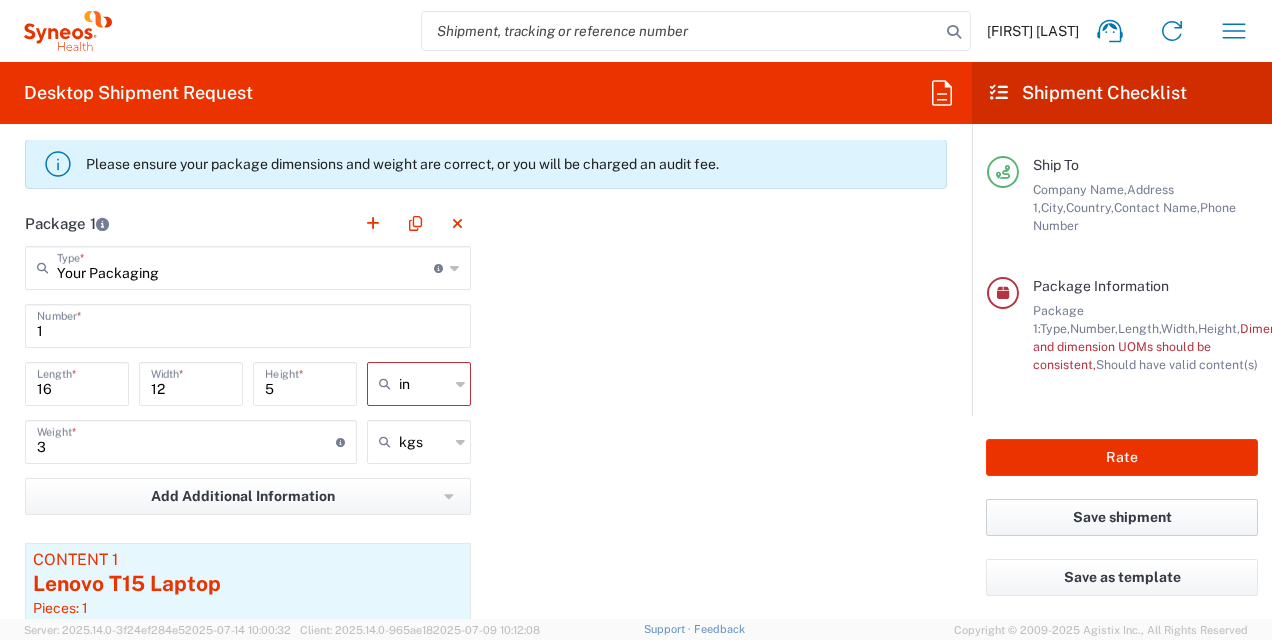 click on "Save shipment" 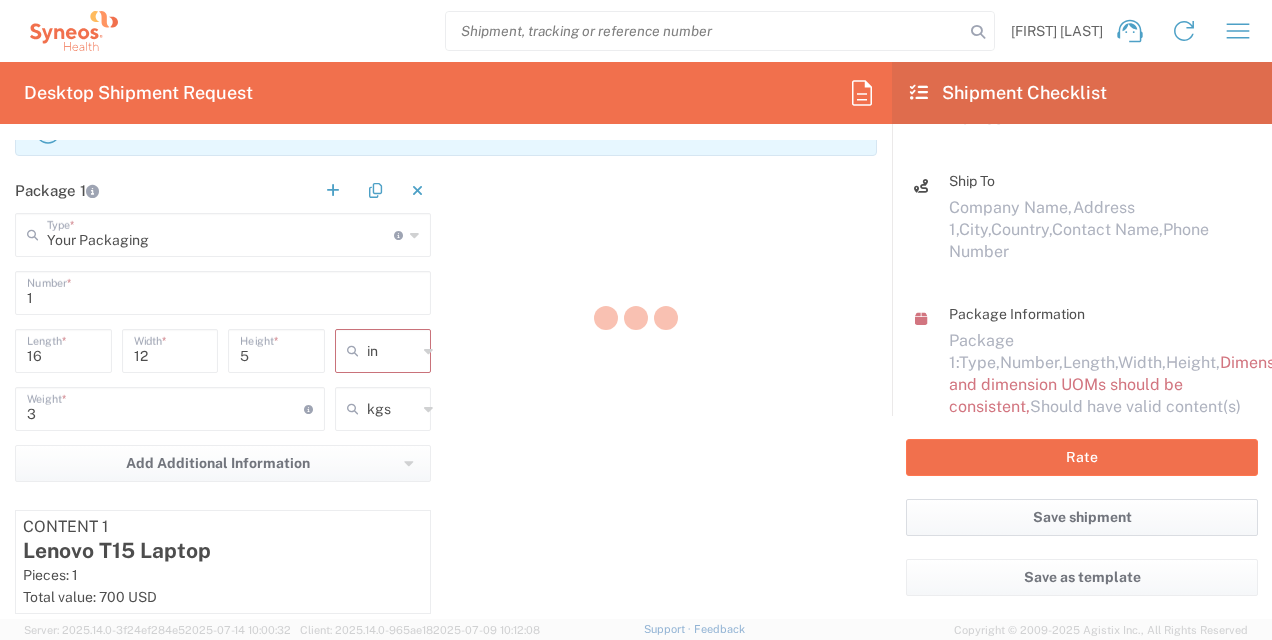 scroll, scrollTop: 350, scrollLeft: 0, axis: vertical 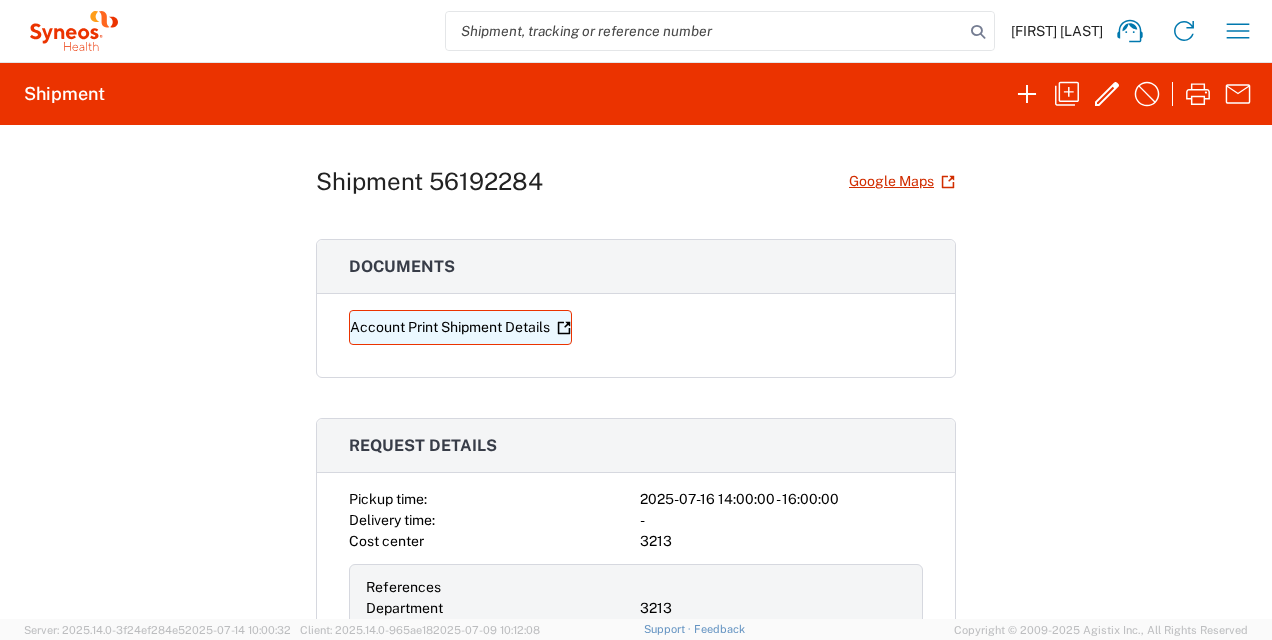 click on "Account Print Shipment Details" 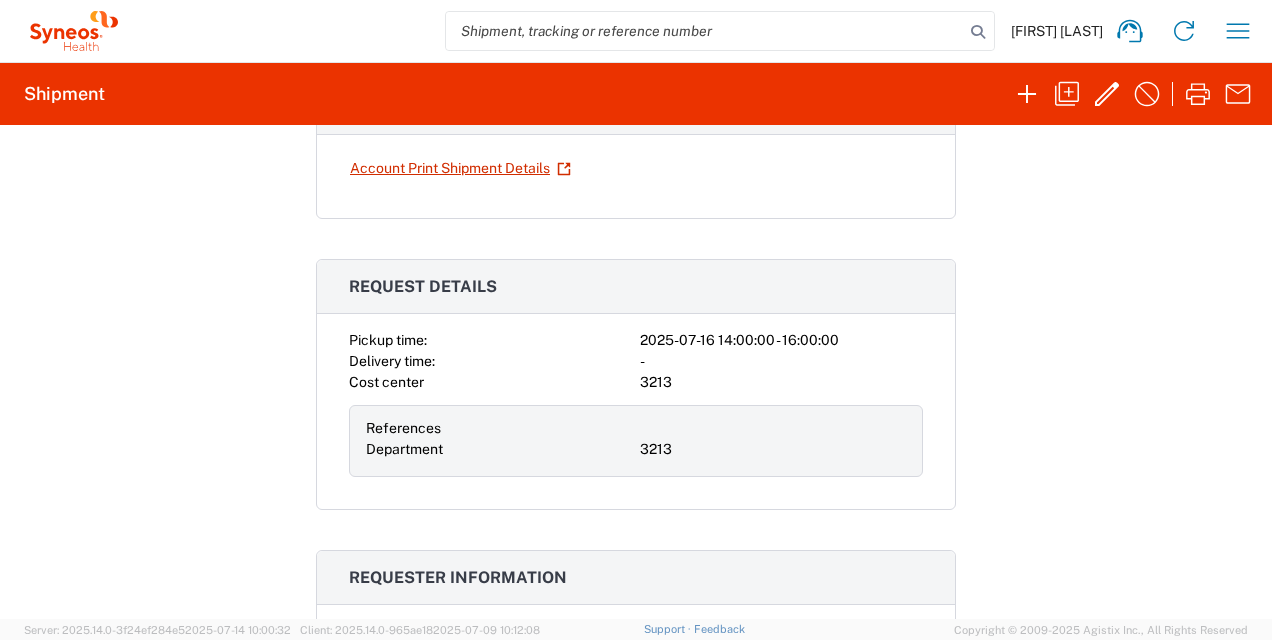 scroll, scrollTop: 0, scrollLeft: 0, axis: both 